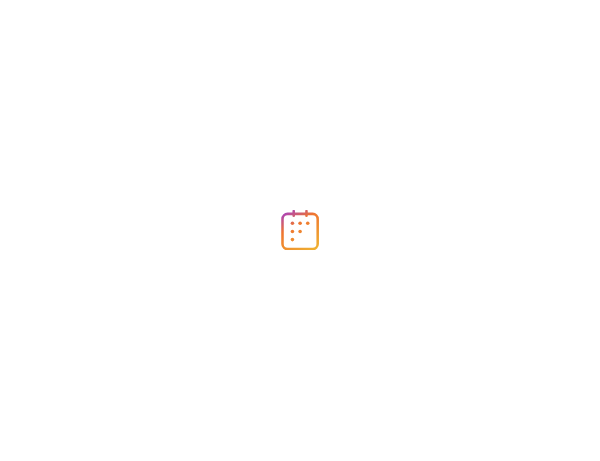 scroll, scrollTop: 0, scrollLeft: 0, axis: both 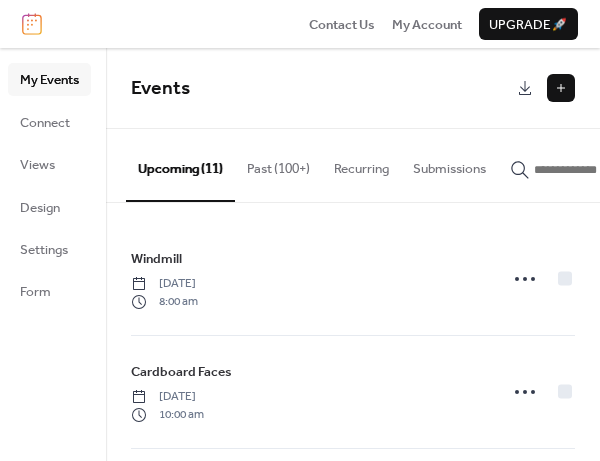 click at bounding box center [561, 88] 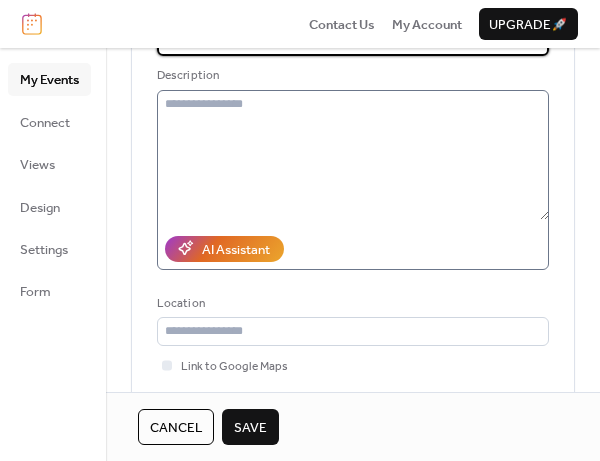scroll, scrollTop: 200, scrollLeft: 0, axis: vertical 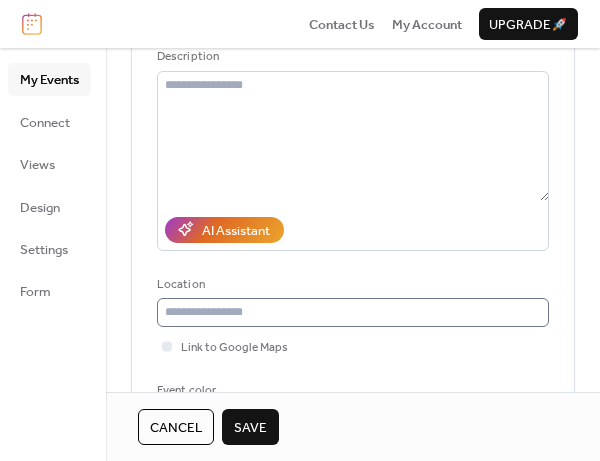 type on "**********" 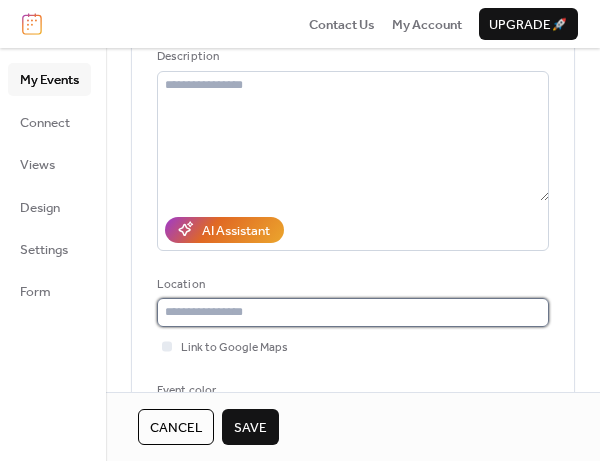 click at bounding box center (353, 312) 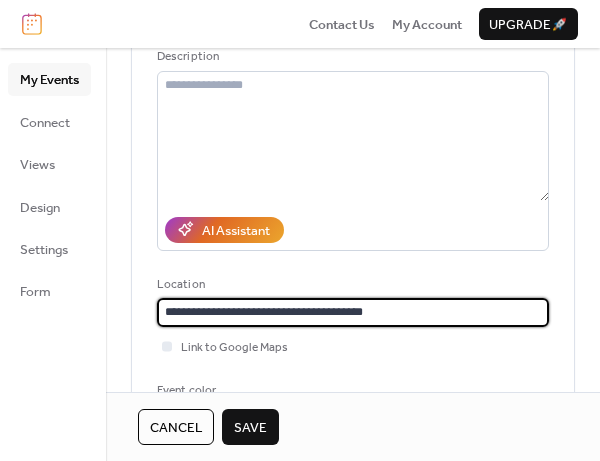 click on "**********" at bounding box center [353, 312] 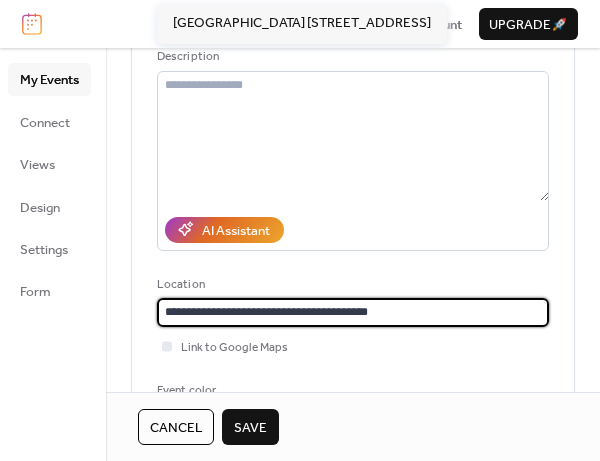scroll, scrollTop: 0, scrollLeft: 0, axis: both 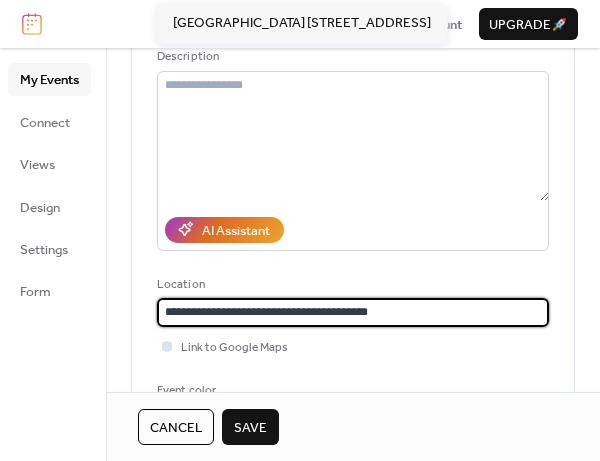 type on "**********" 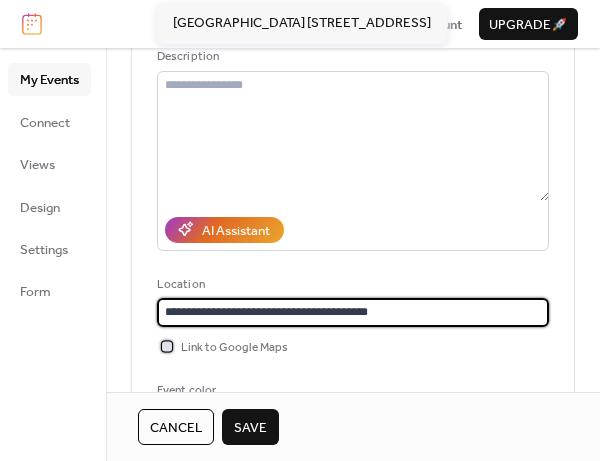 click at bounding box center [167, 346] 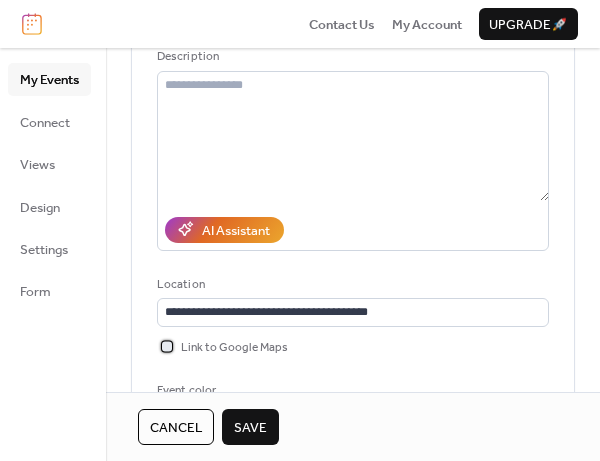 scroll, scrollTop: 500, scrollLeft: 0, axis: vertical 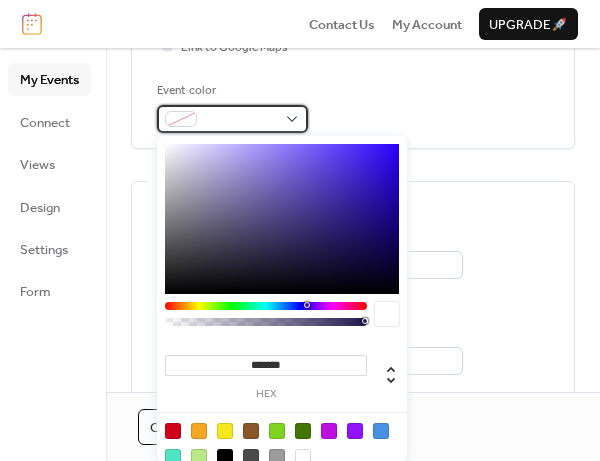 click at bounding box center [232, 119] 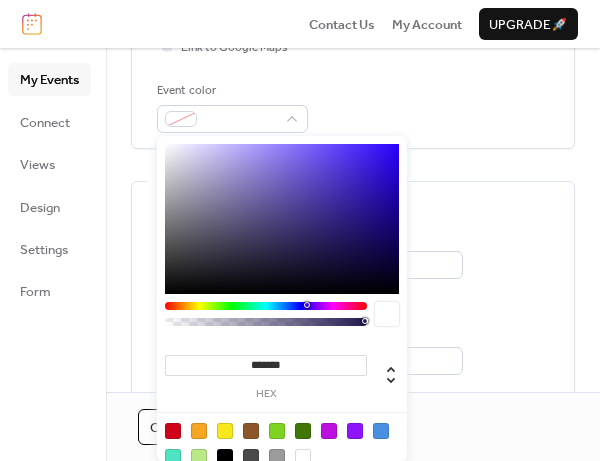 click at bounding box center (277, 431) 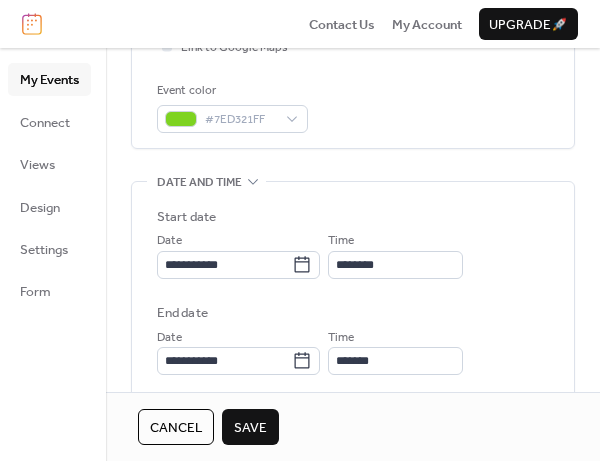 click on "**********" at bounding box center (353, 291) 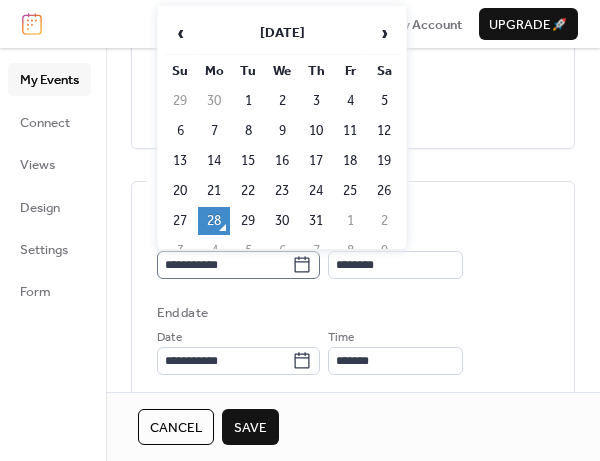 click 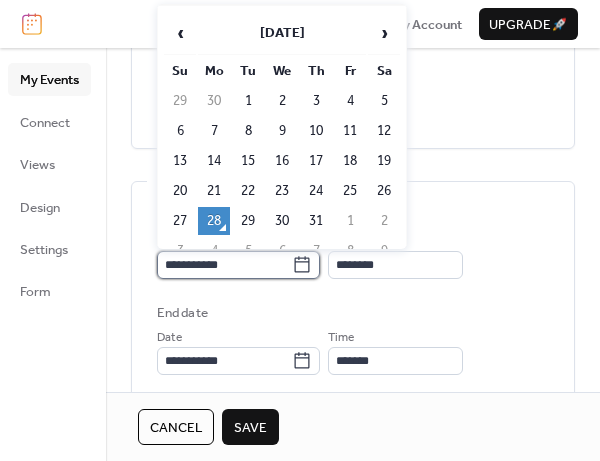 click on "**********" at bounding box center [224, 265] 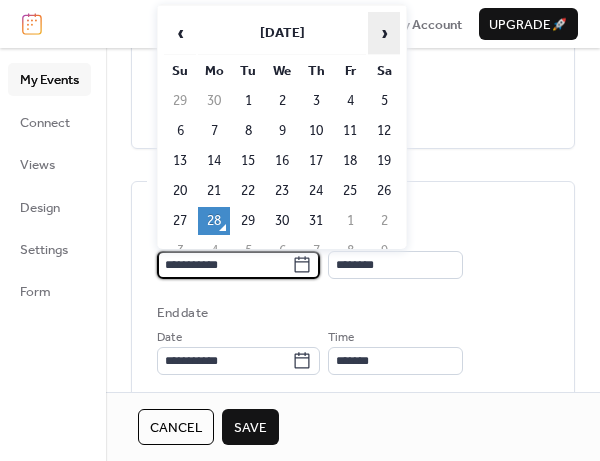 click on "›" at bounding box center (384, 33) 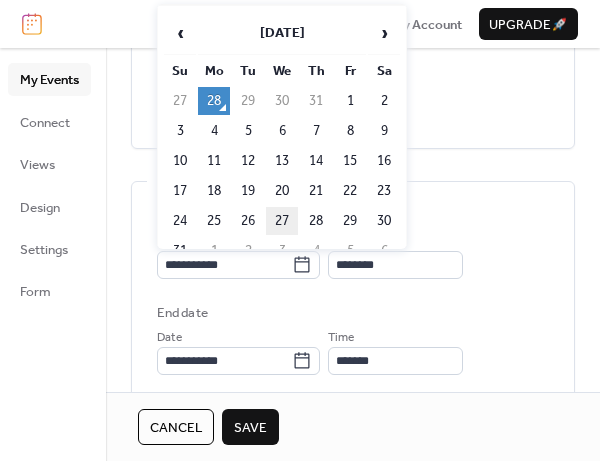 click on "27" at bounding box center [282, 221] 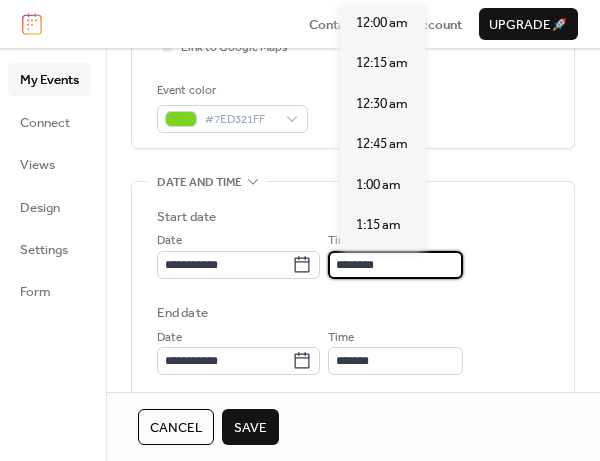 click on "********" at bounding box center (395, 265) 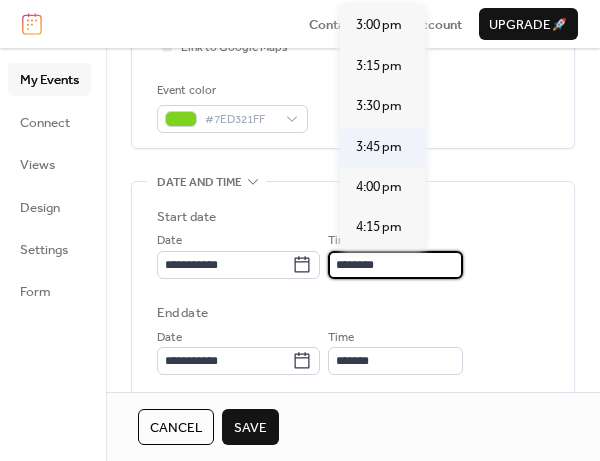 scroll, scrollTop: 2507, scrollLeft: 0, axis: vertical 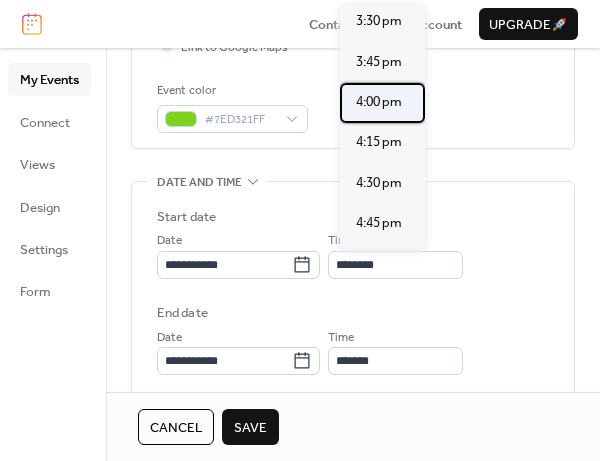 click on "4:00 pm" at bounding box center (379, 102) 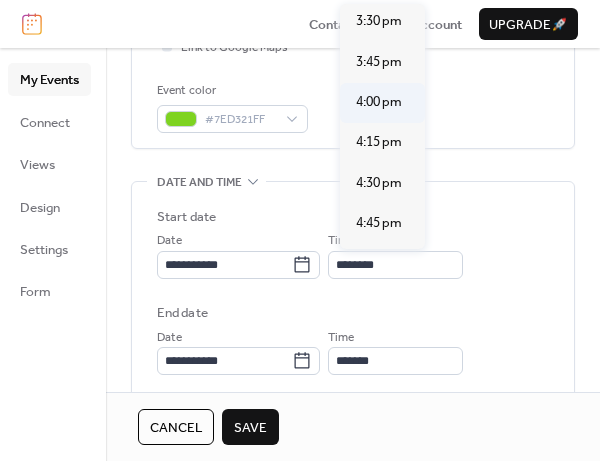 type on "*******" 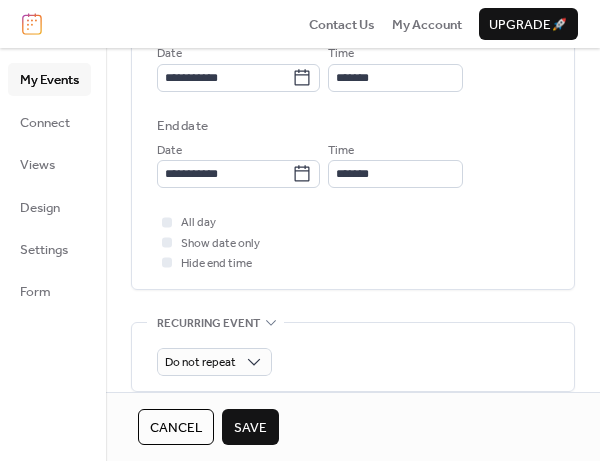 scroll, scrollTop: 700, scrollLeft: 0, axis: vertical 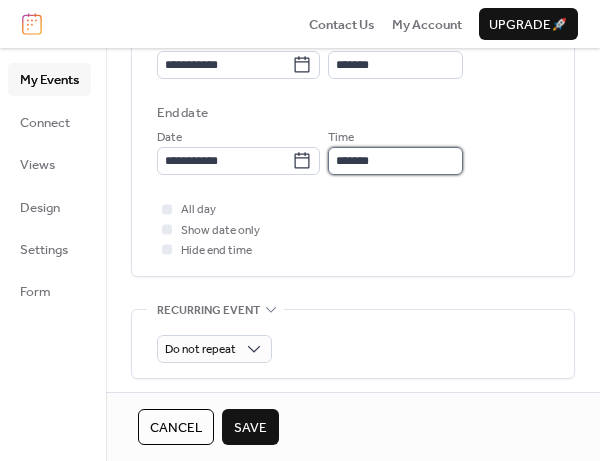 click on "*******" at bounding box center [395, 161] 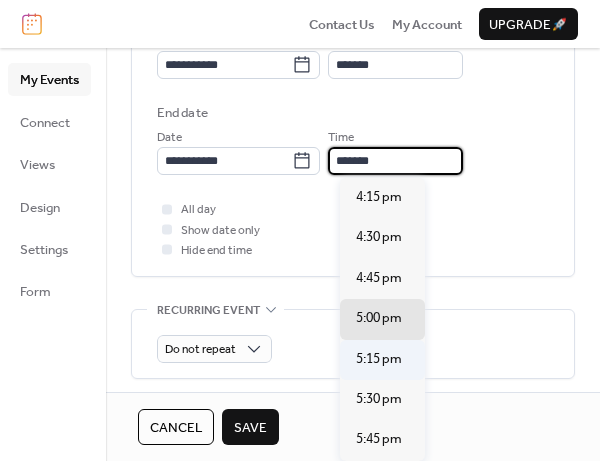 scroll, scrollTop: 200, scrollLeft: 0, axis: vertical 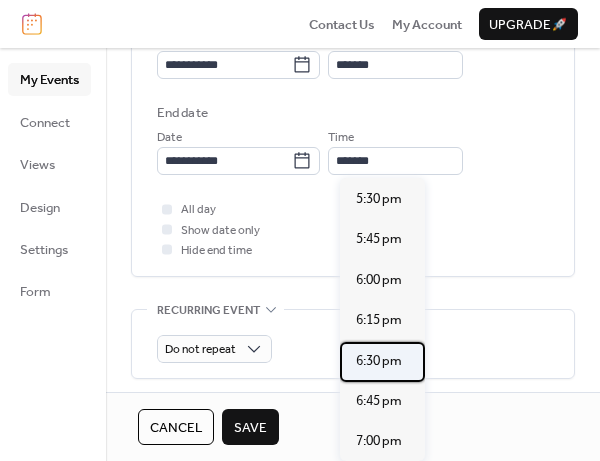 click on "6:30 pm" at bounding box center [379, 361] 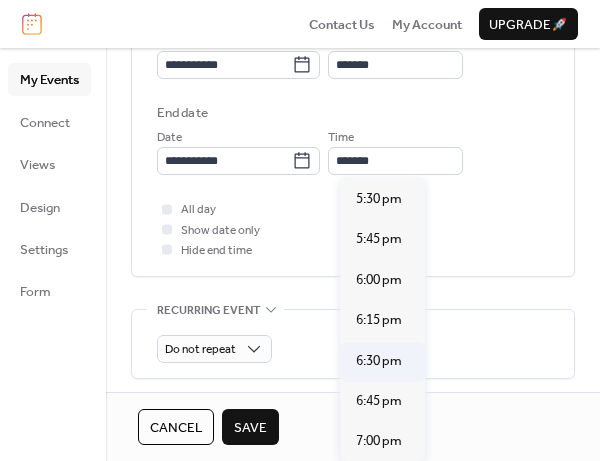 type on "*******" 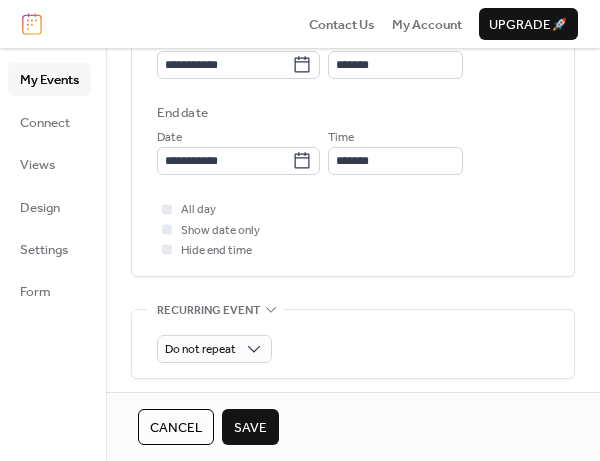 click on "Save" at bounding box center (250, 428) 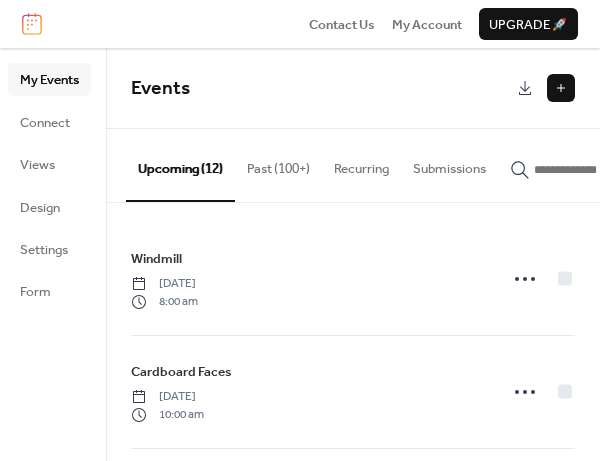 click at bounding box center [561, 88] 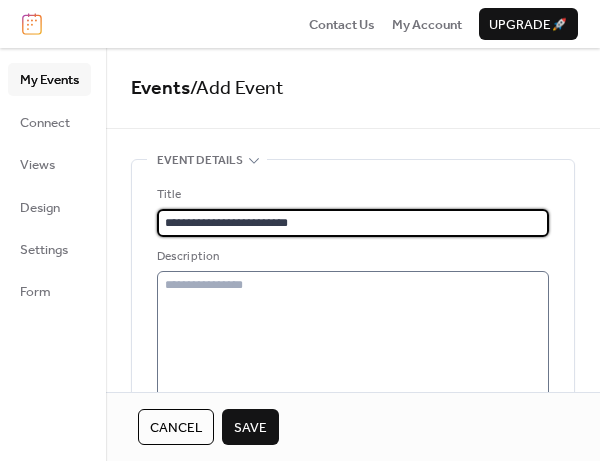 type on "**********" 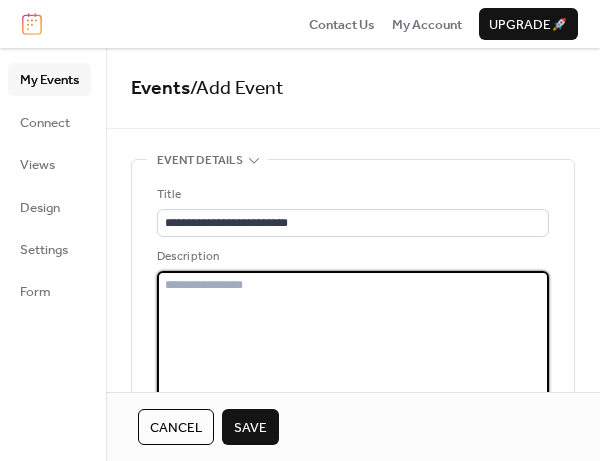 click at bounding box center (353, 336) 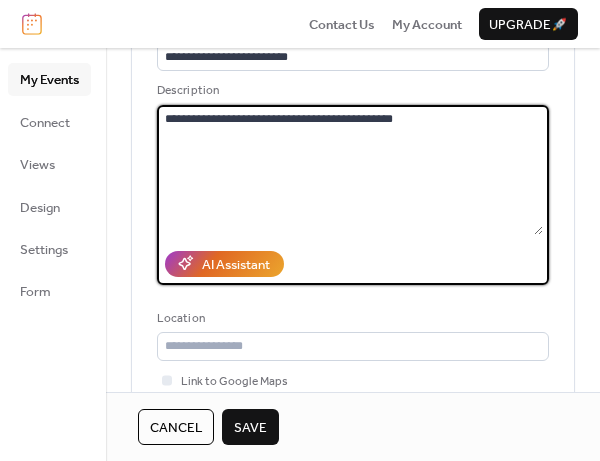 scroll, scrollTop: 300, scrollLeft: 0, axis: vertical 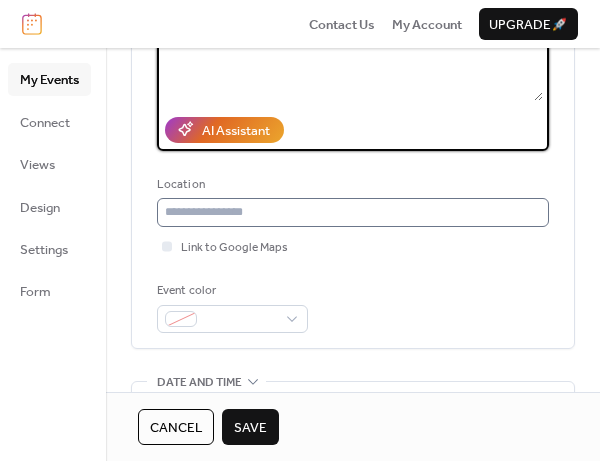 type on "**********" 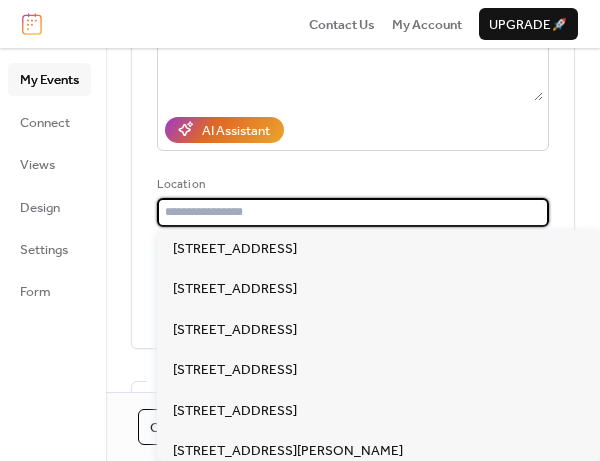 click at bounding box center (353, 212) 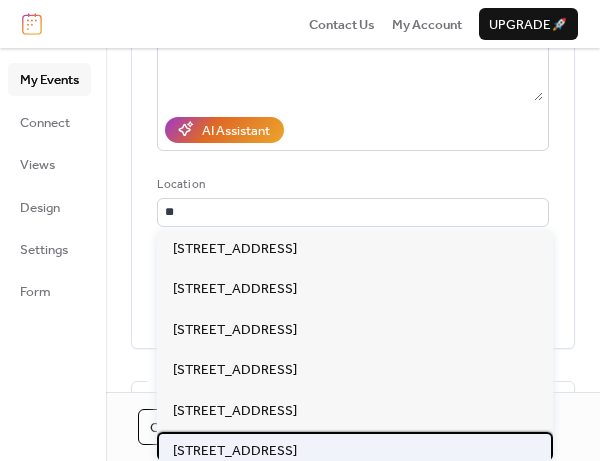 click on "[STREET_ADDRESS]" at bounding box center (235, 451) 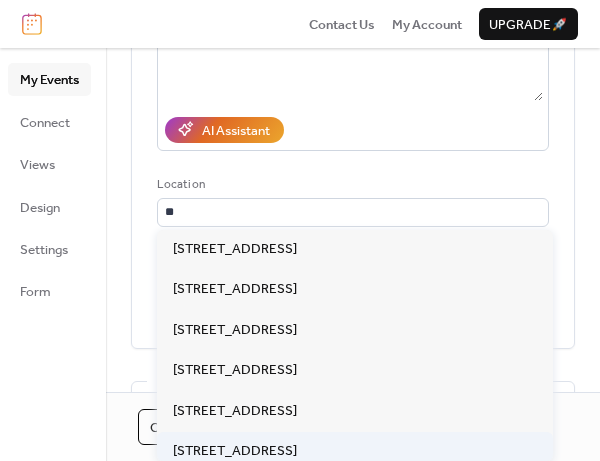 type on "**********" 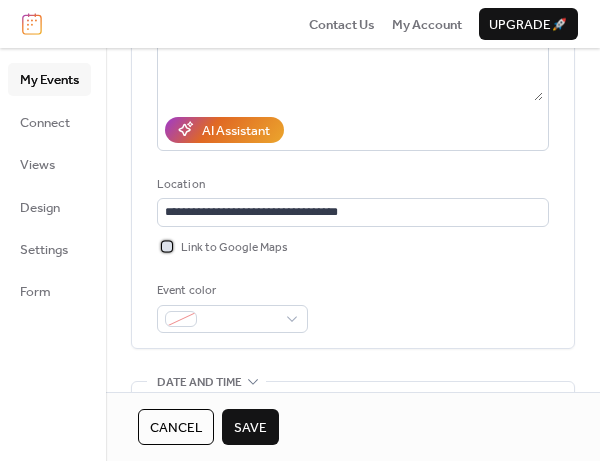 click at bounding box center [167, 246] 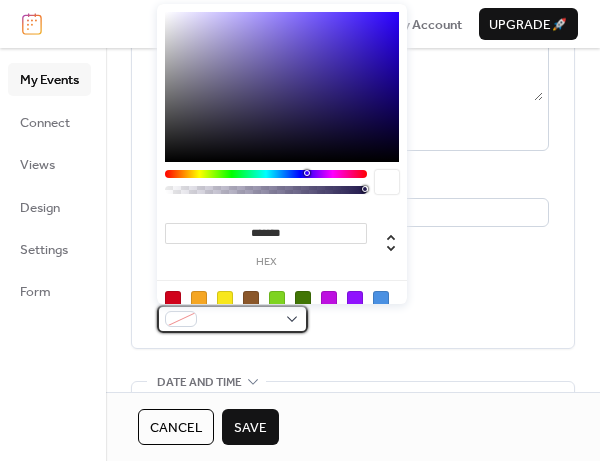 click at bounding box center [232, 319] 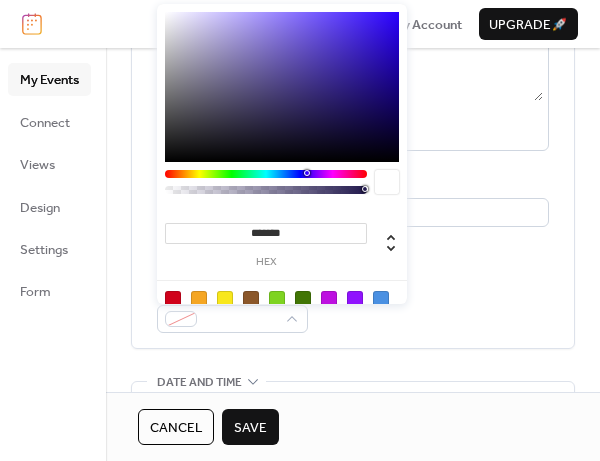 click at bounding box center (329, 299) 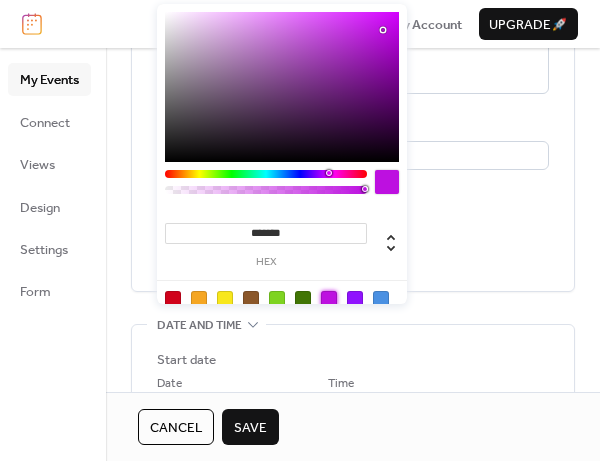 scroll, scrollTop: 400, scrollLeft: 0, axis: vertical 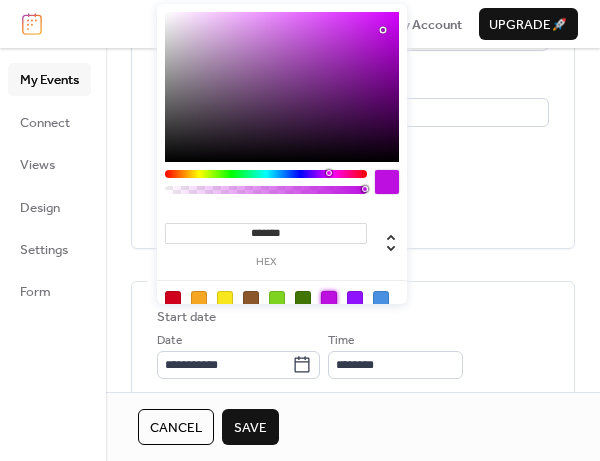 click on "**********" at bounding box center (353, 395) 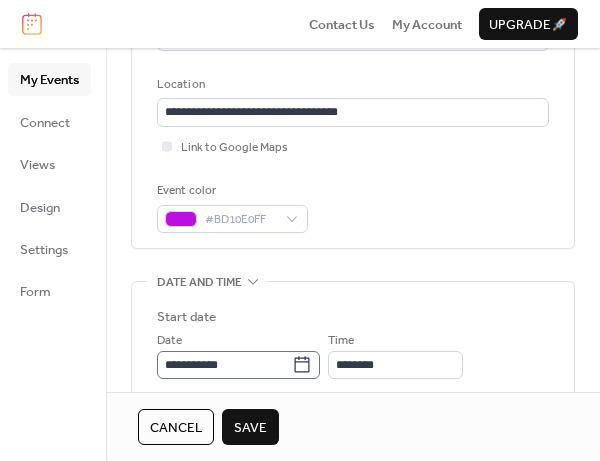 click 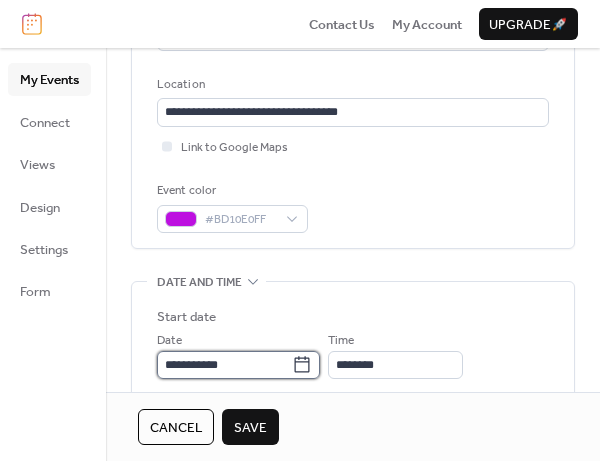 click on "**********" at bounding box center [224, 365] 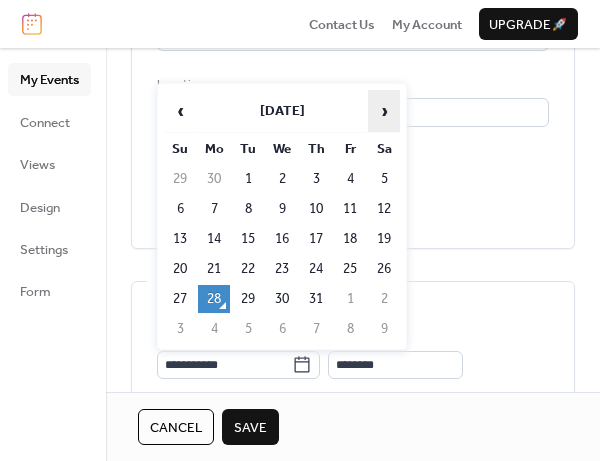 click on "›" at bounding box center (384, 111) 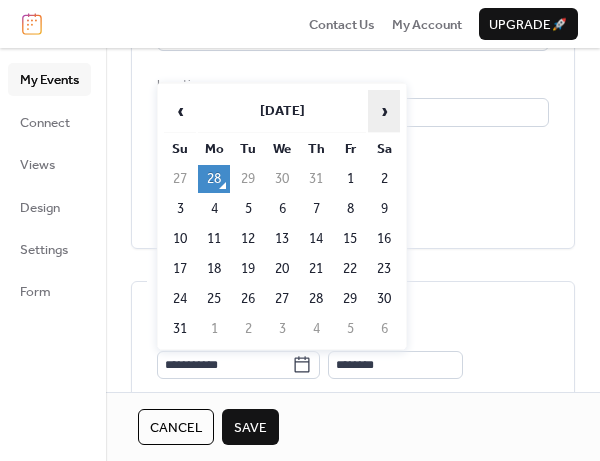 click on "›" at bounding box center (384, 111) 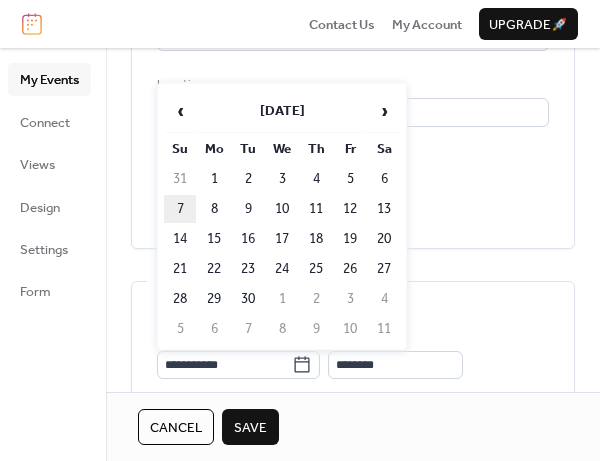 click on "7" at bounding box center [180, 209] 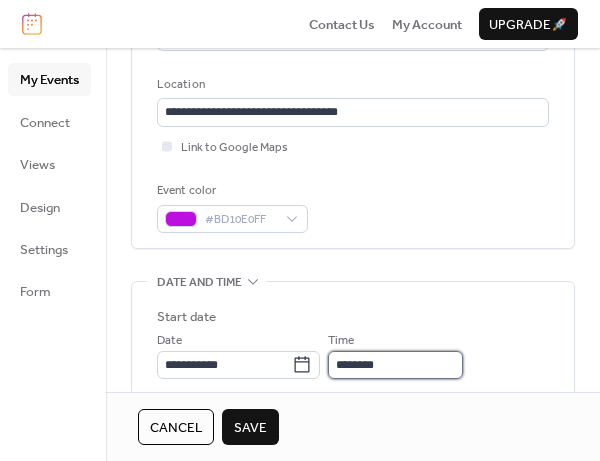 click on "********" at bounding box center (395, 365) 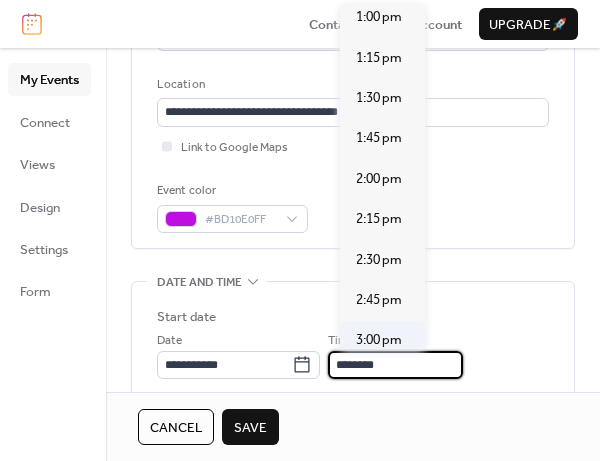 scroll, scrollTop: 1907, scrollLeft: 0, axis: vertical 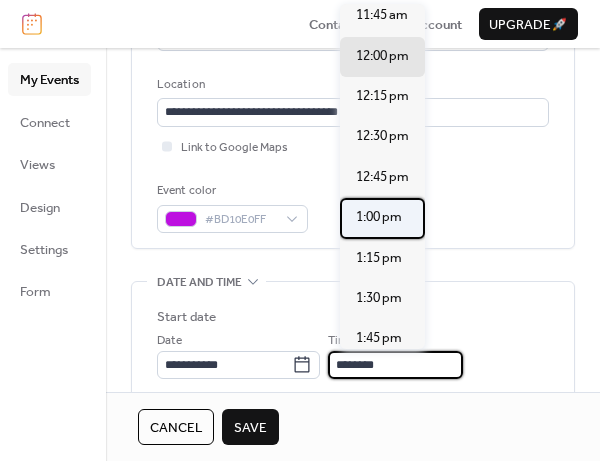 click on "1:00 pm" at bounding box center (379, 217) 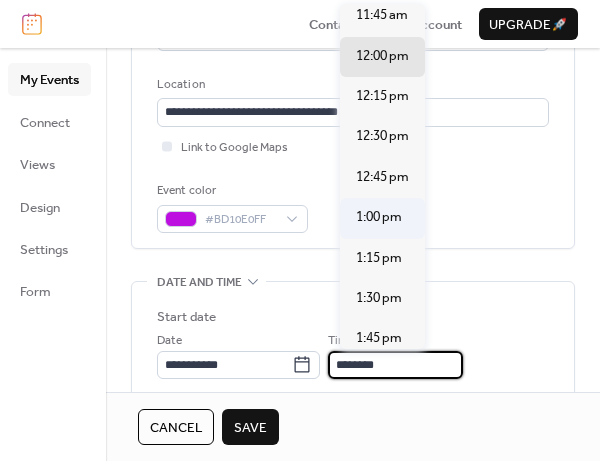 type on "*******" 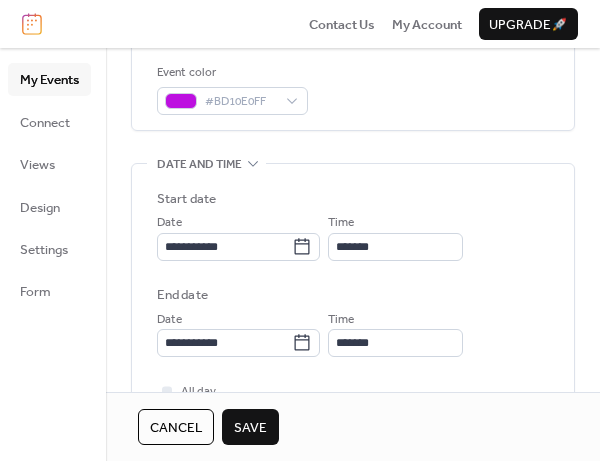 scroll, scrollTop: 600, scrollLeft: 0, axis: vertical 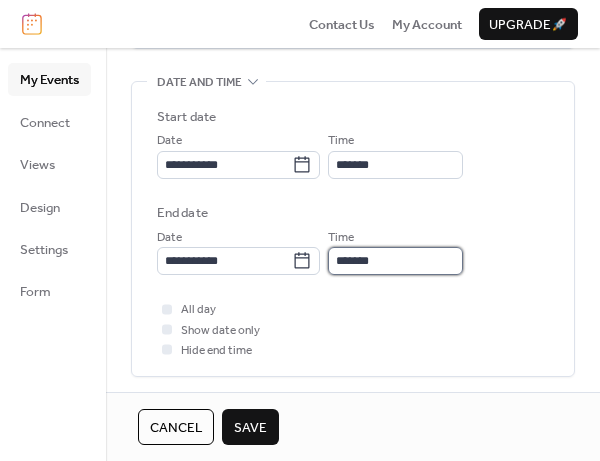 click on "*******" at bounding box center (395, 261) 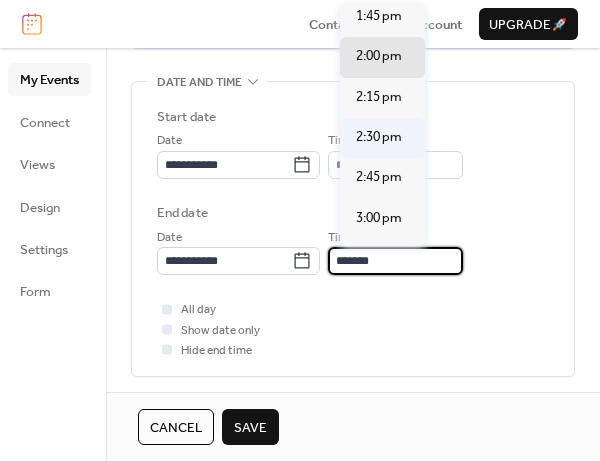 scroll, scrollTop: 200, scrollLeft: 0, axis: vertical 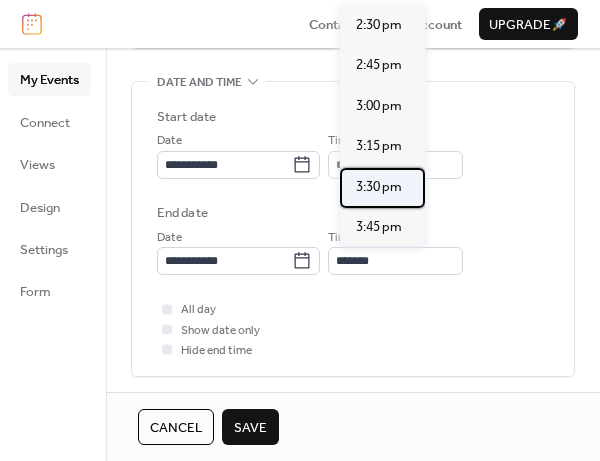 click on "3:30 pm" at bounding box center [379, 187] 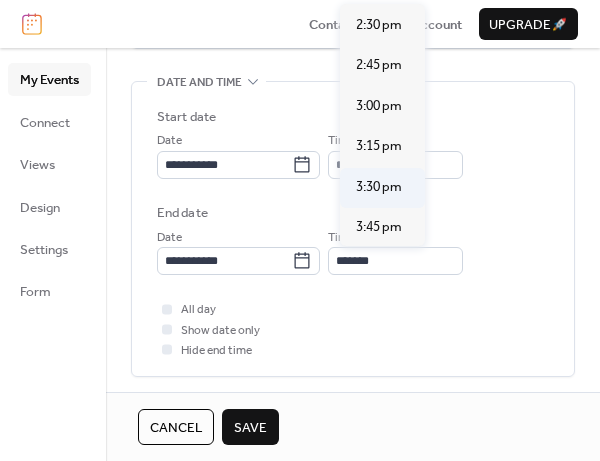 type on "*******" 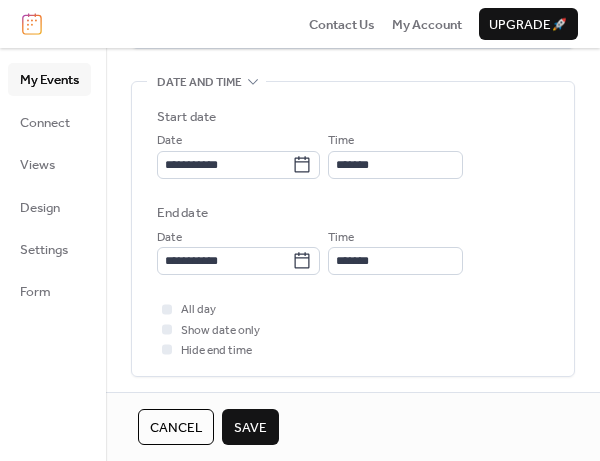 click on "Save" at bounding box center [250, 428] 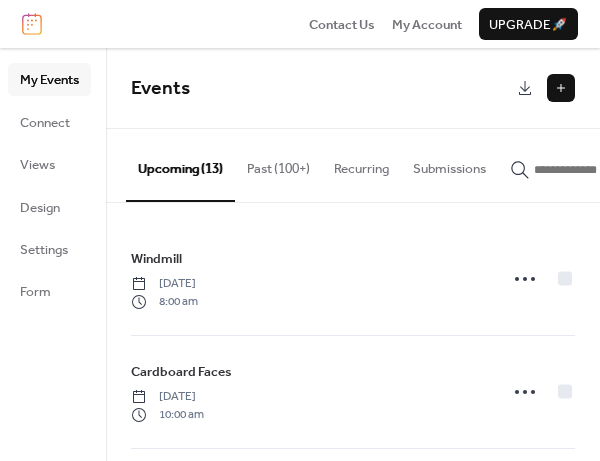click at bounding box center (561, 88) 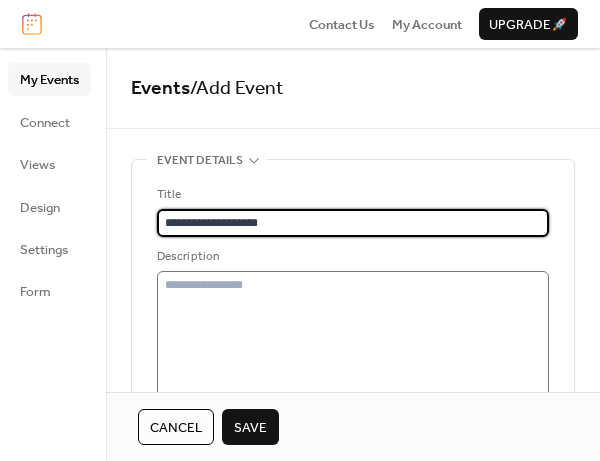 type on "**********" 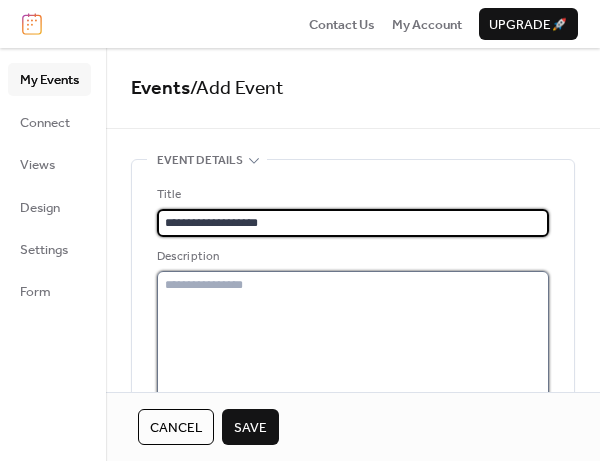 click at bounding box center (353, 336) 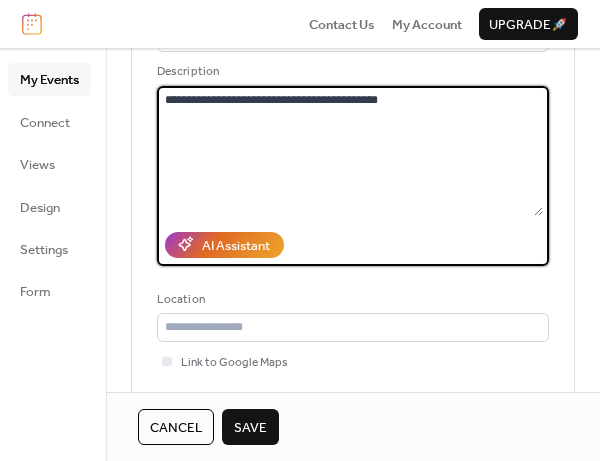 scroll, scrollTop: 200, scrollLeft: 0, axis: vertical 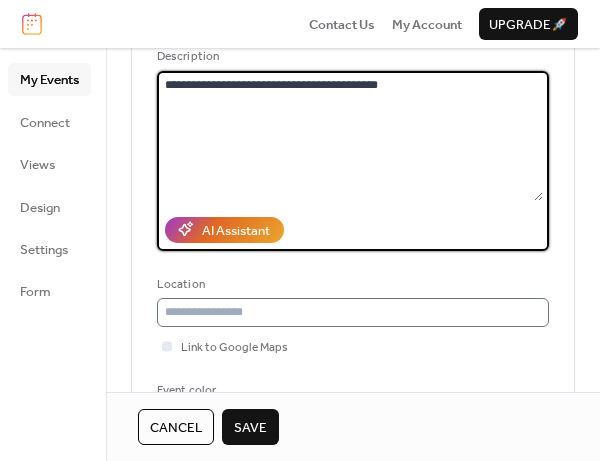 type on "**********" 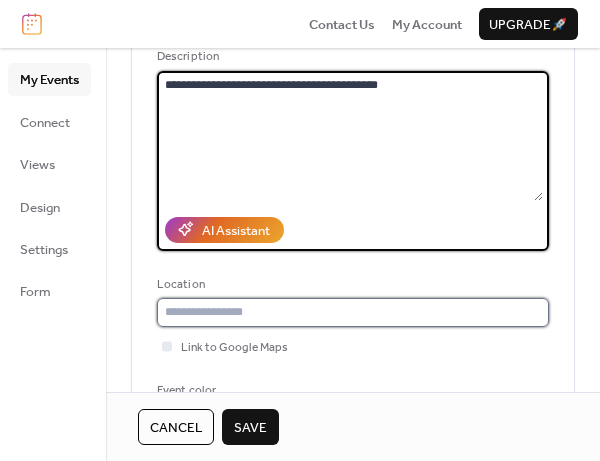 click at bounding box center (353, 312) 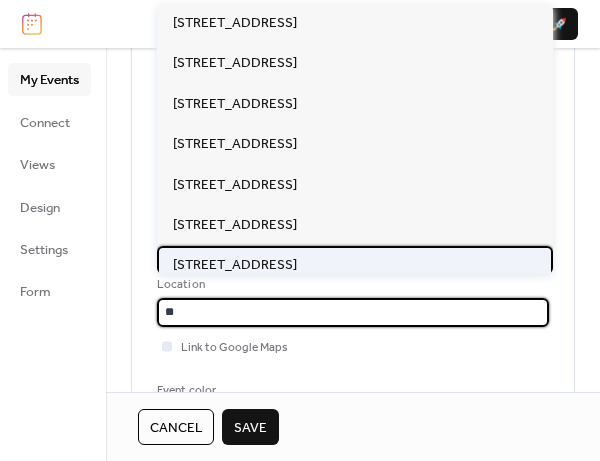 click on "[STREET_ADDRESS]" at bounding box center [235, 265] 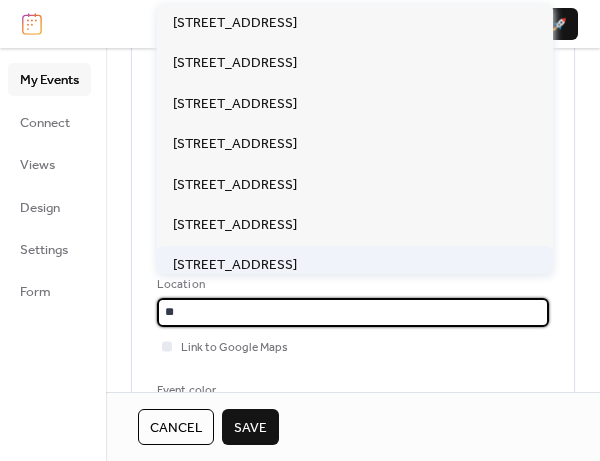 type on "**********" 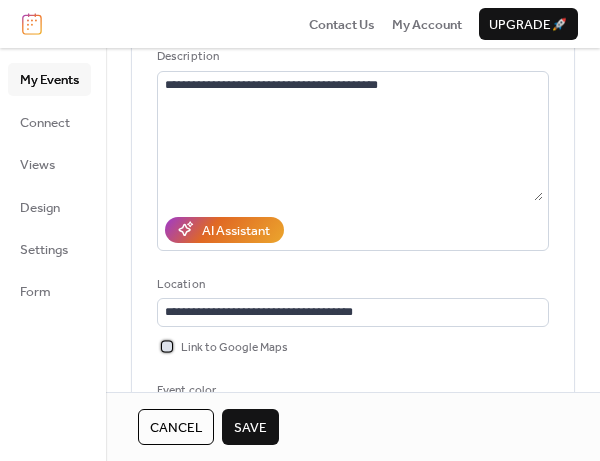 click at bounding box center (167, 346) 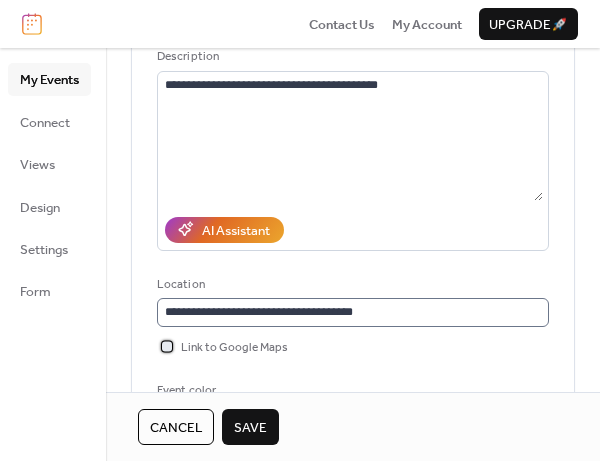 scroll, scrollTop: 0, scrollLeft: 0, axis: both 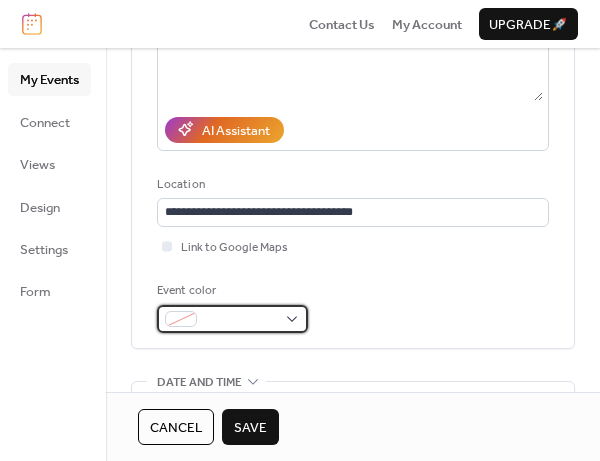 click at bounding box center [232, 319] 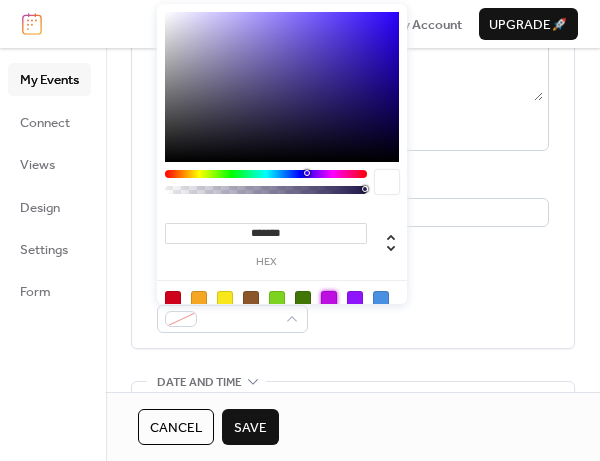 click at bounding box center (329, 299) 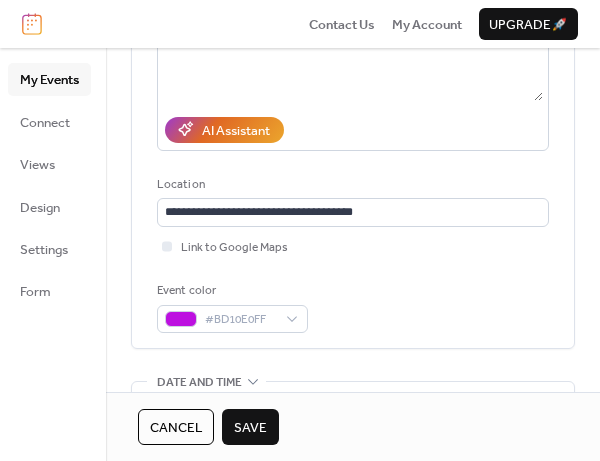 click on "Event color #BD10E0FF" at bounding box center [353, 307] 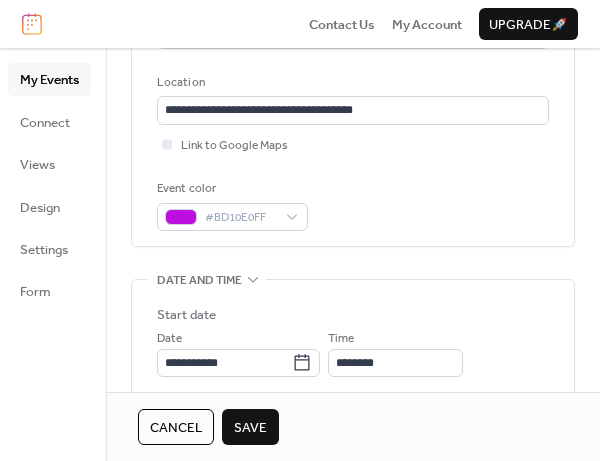 scroll, scrollTop: 500, scrollLeft: 0, axis: vertical 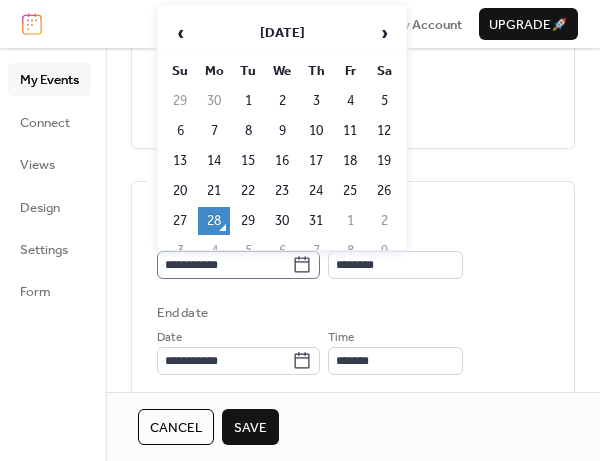 click 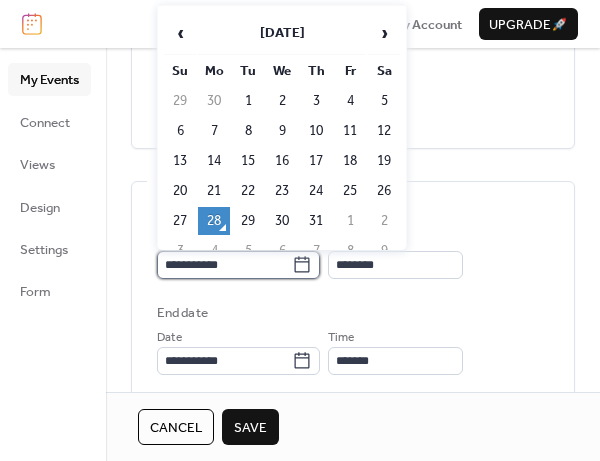 click on "**********" at bounding box center (224, 265) 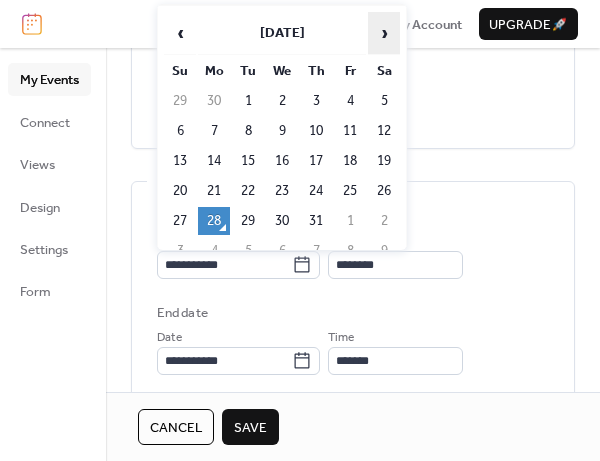 click on "›" at bounding box center [384, 33] 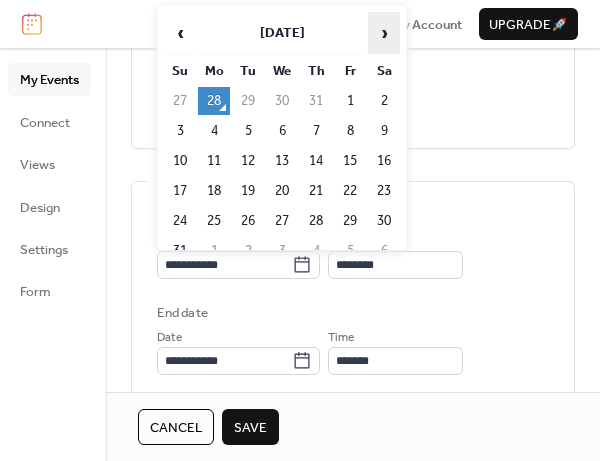 click on "›" at bounding box center (384, 33) 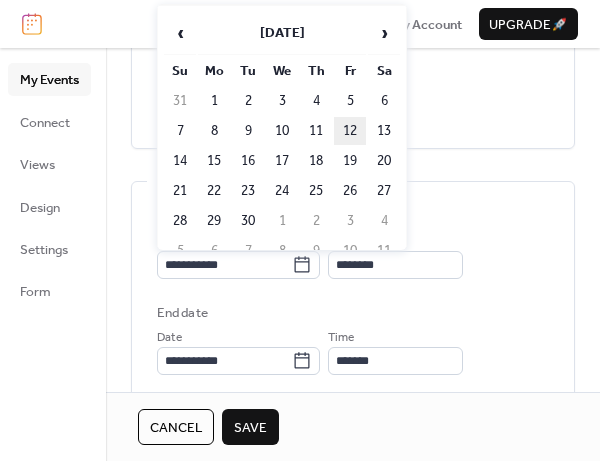 click on "12" at bounding box center [350, 131] 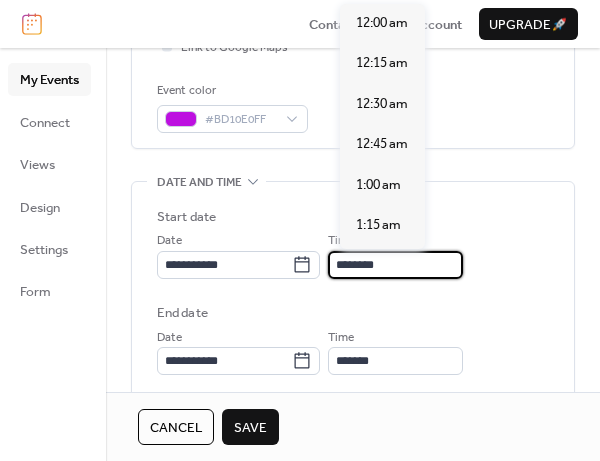 click on "********" at bounding box center [395, 265] 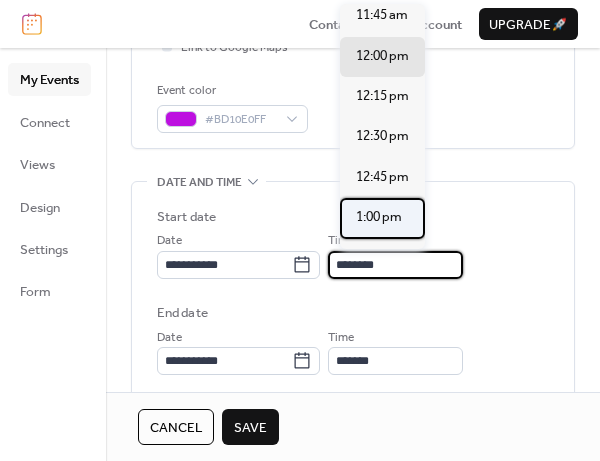 click on "1:00 pm" at bounding box center (379, 217) 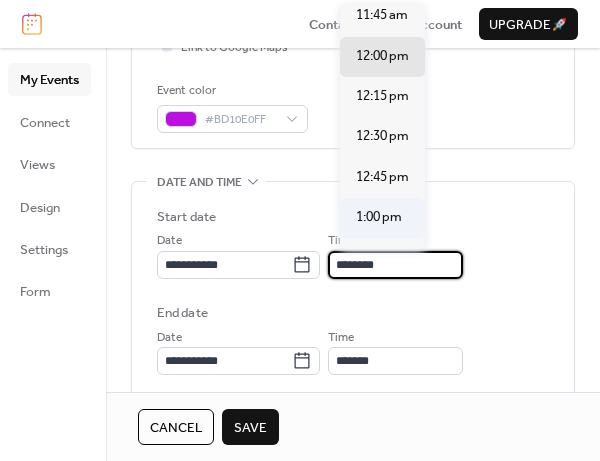 type on "*******" 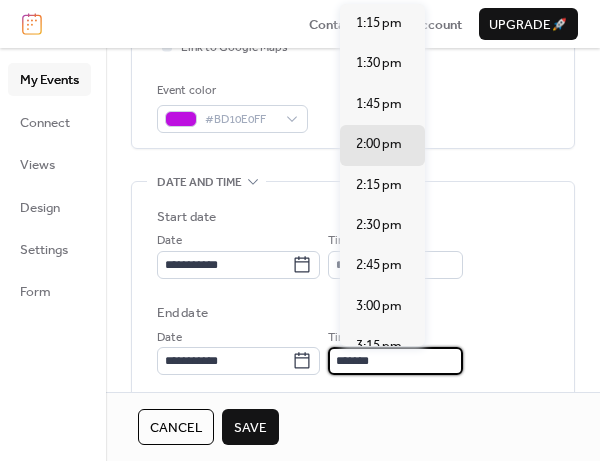 click on "*******" at bounding box center [395, 361] 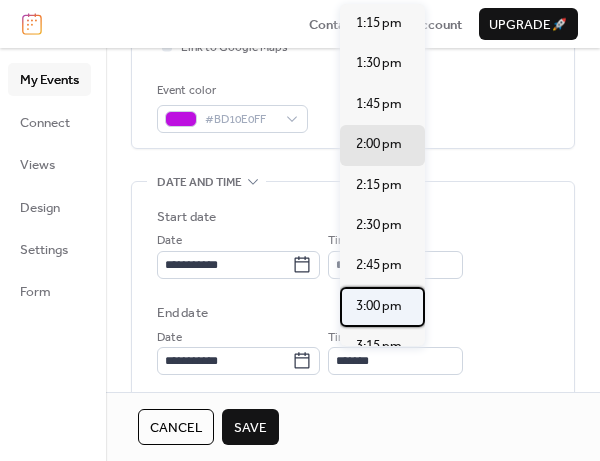 click on "3:00 pm" at bounding box center [379, 306] 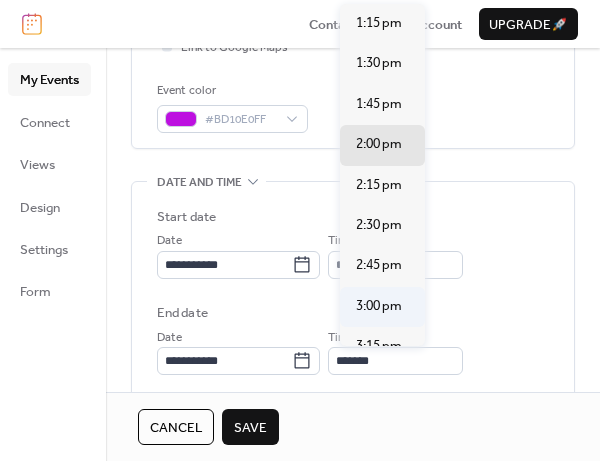 type on "*******" 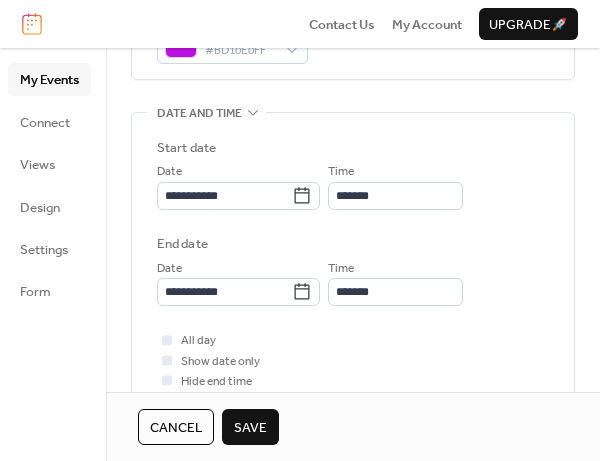 scroll, scrollTop: 600, scrollLeft: 0, axis: vertical 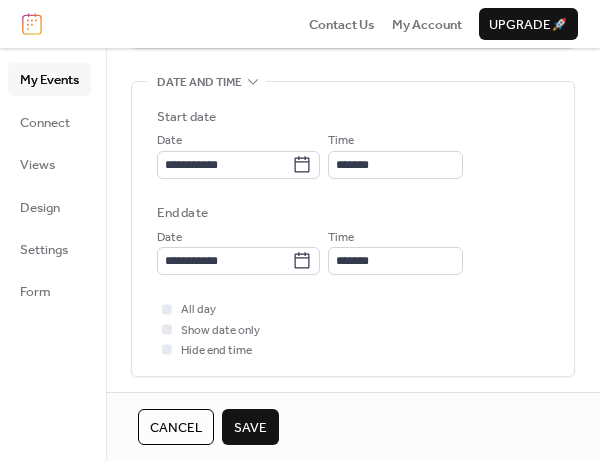 click on "Save" at bounding box center [250, 428] 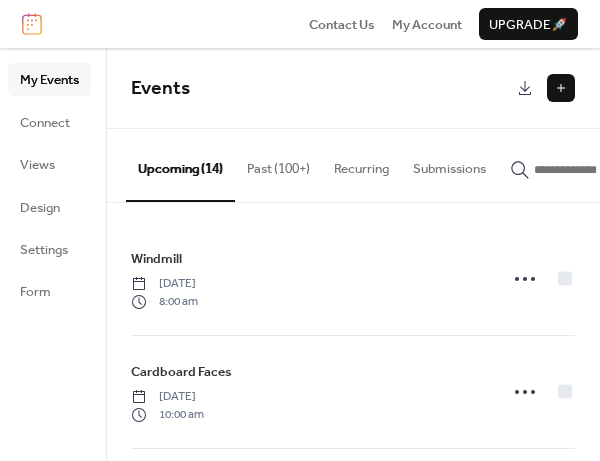 click at bounding box center (561, 88) 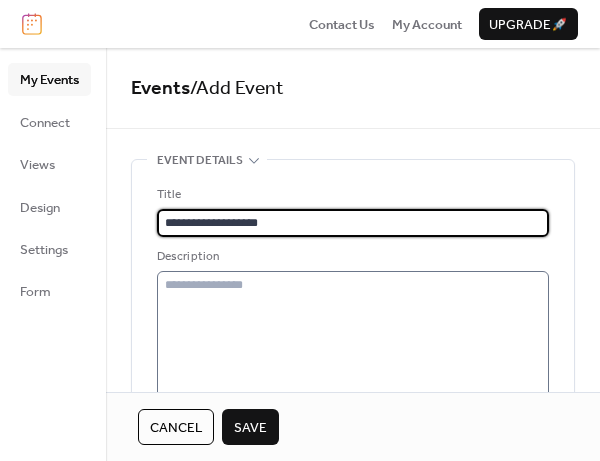 type on "**********" 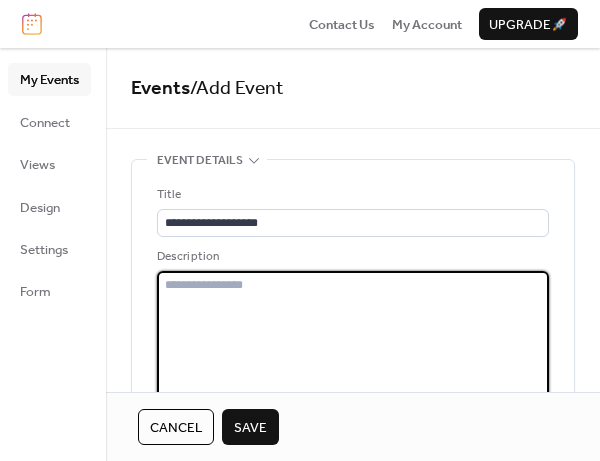 click at bounding box center (353, 336) 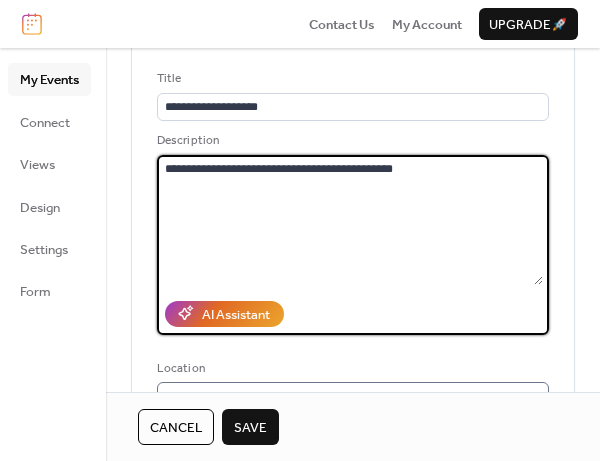 scroll, scrollTop: 200, scrollLeft: 0, axis: vertical 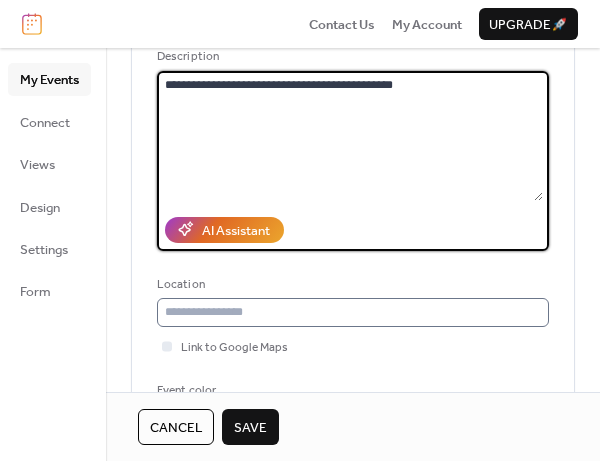 type on "**********" 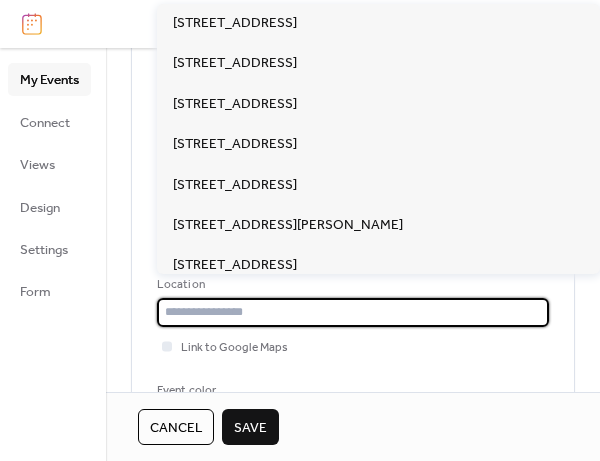 click at bounding box center (353, 312) 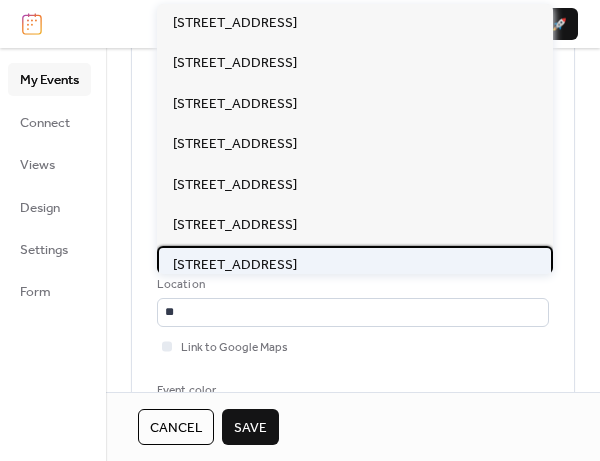 click on "[STREET_ADDRESS]" at bounding box center [235, 265] 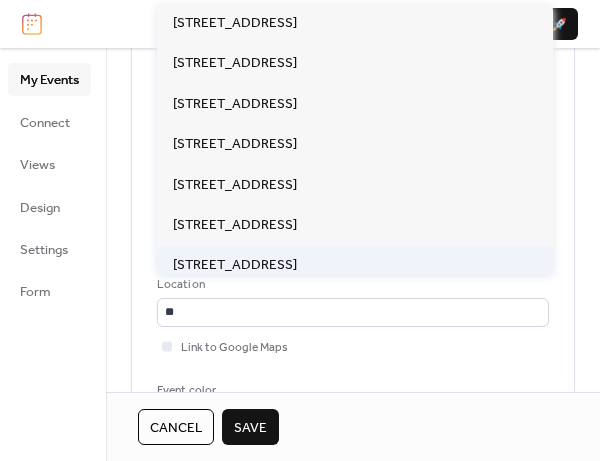 type on "**********" 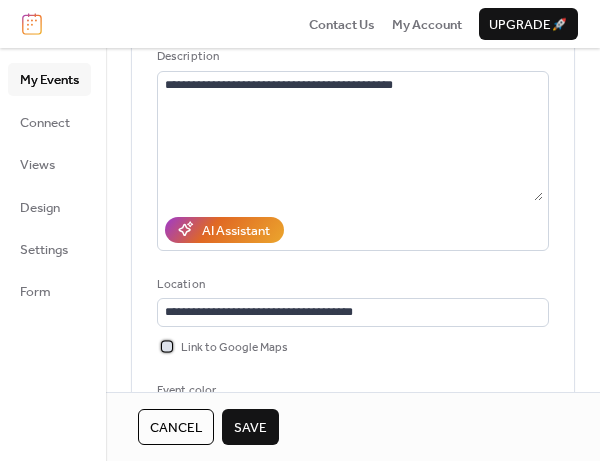 click at bounding box center (167, 346) 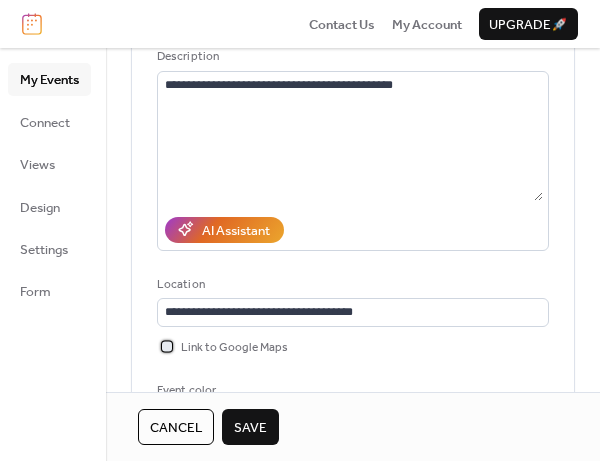 scroll, scrollTop: 400, scrollLeft: 0, axis: vertical 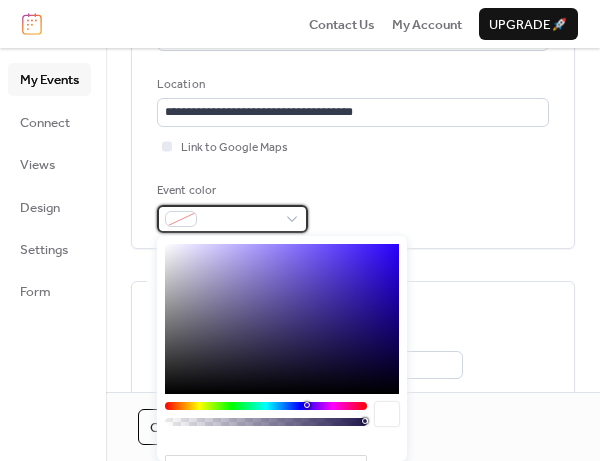 drag, startPoint x: 294, startPoint y: 220, endPoint x: 285, endPoint y: 241, distance: 22.847319 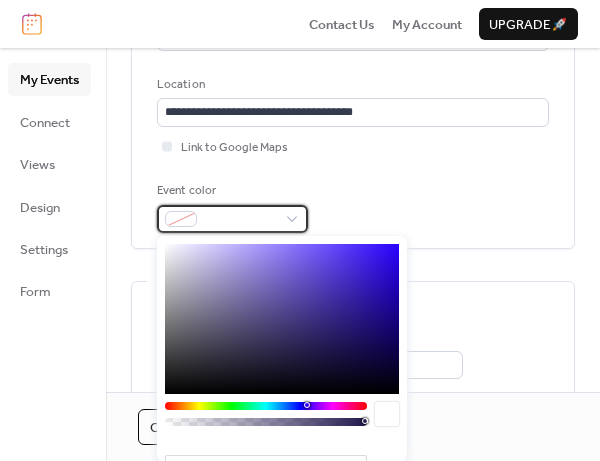 click at bounding box center [232, 219] 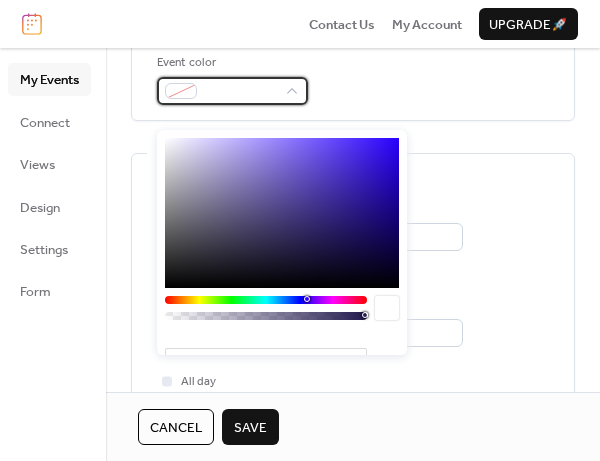 scroll, scrollTop: 500, scrollLeft: 0, axis: vertical 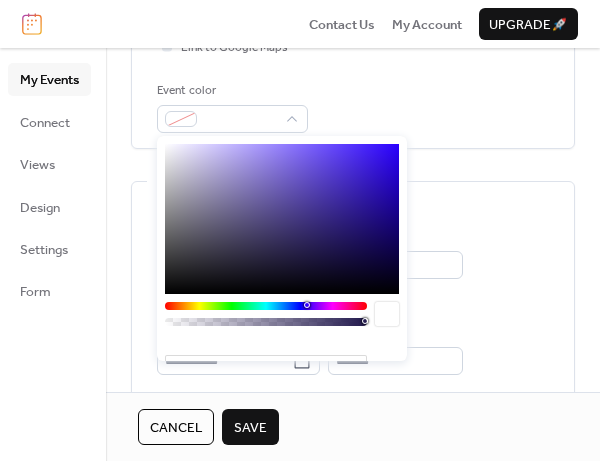 click on "**********" at bounding box center [353, 329] 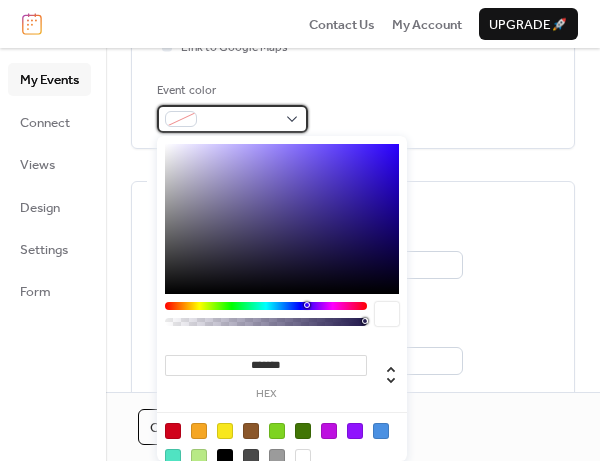 click at bounding box center [232, 119] 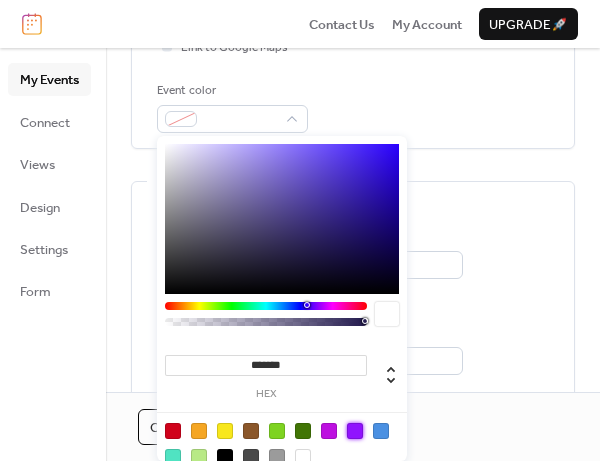 click at bounding box center [355, 431] 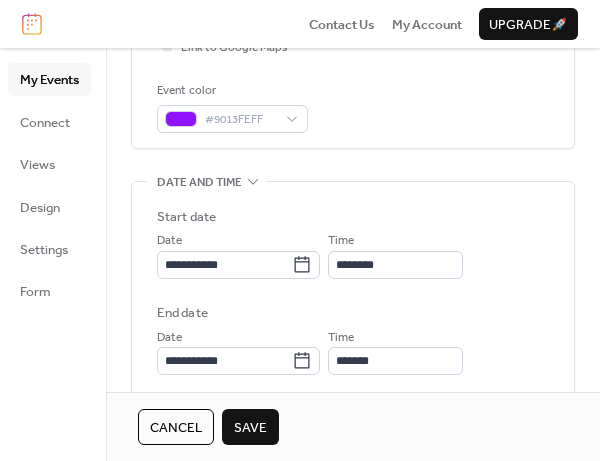 click on "**********" at bounding box center (353, 291) 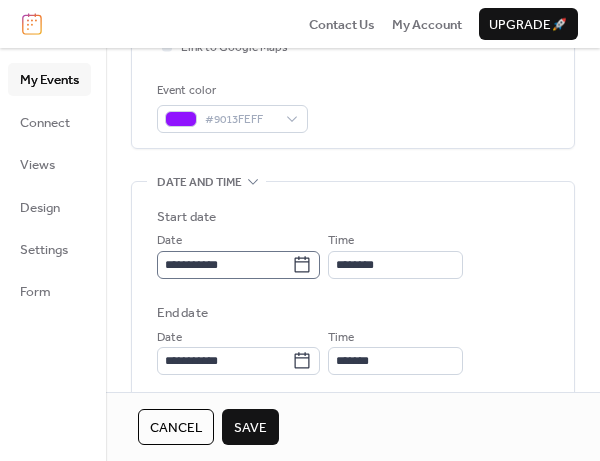 click on "**********" at bounding box center [238, 265] 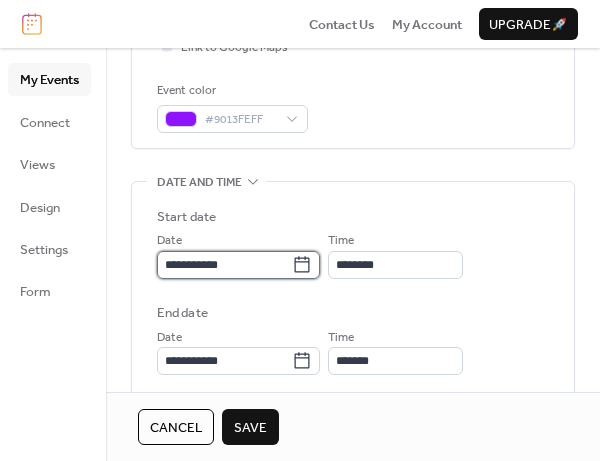 click on "**********" at bounding box center (224, 265) 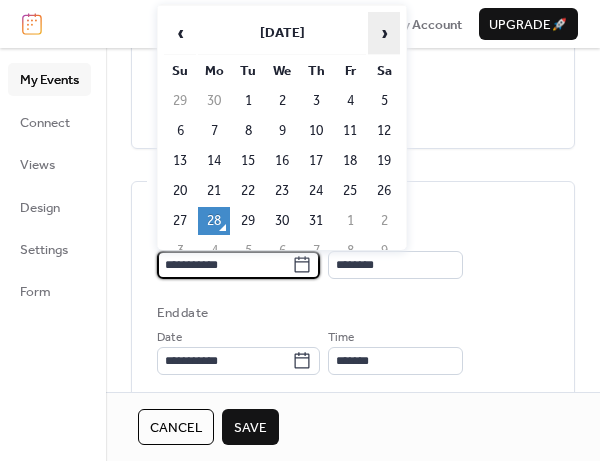 click on "›" at bounding box center [384, 33] 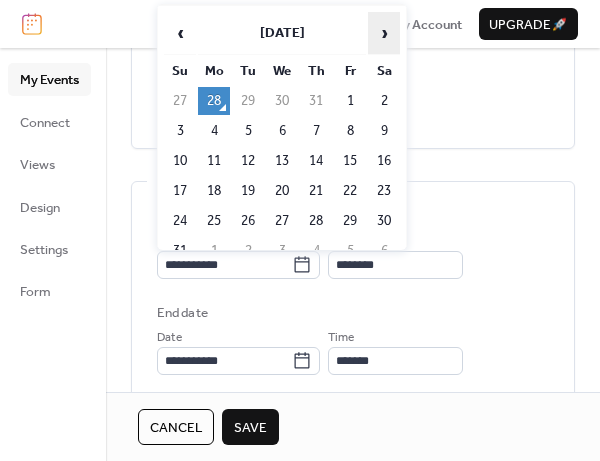 click on "›" at bounding box center [384, 33] 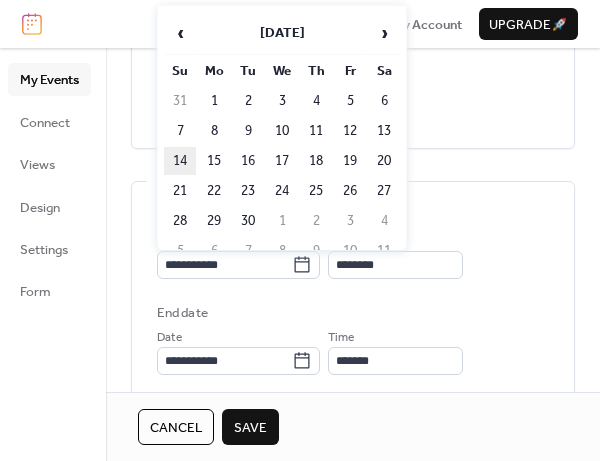 click on "14" at bounding box center (180, 161) 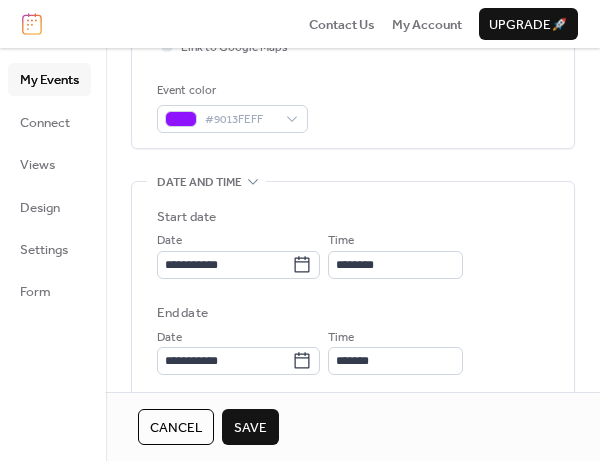 type on "**********" 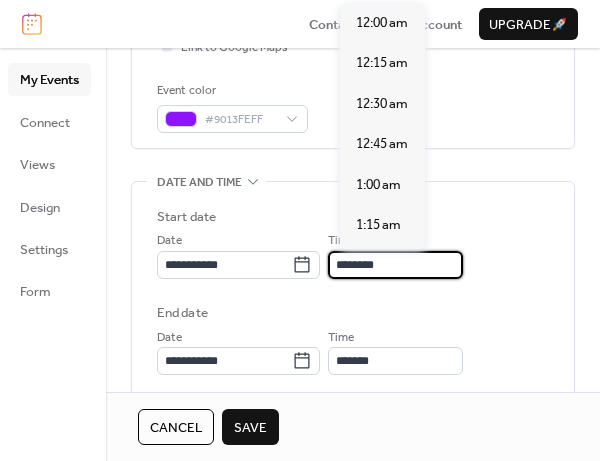 click on "********" at bounding box center [395, 265] 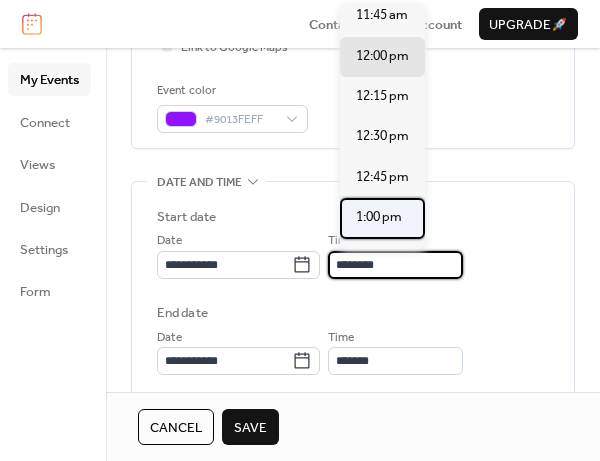 click on "1:00 pm" at bounding box center [379, 217] 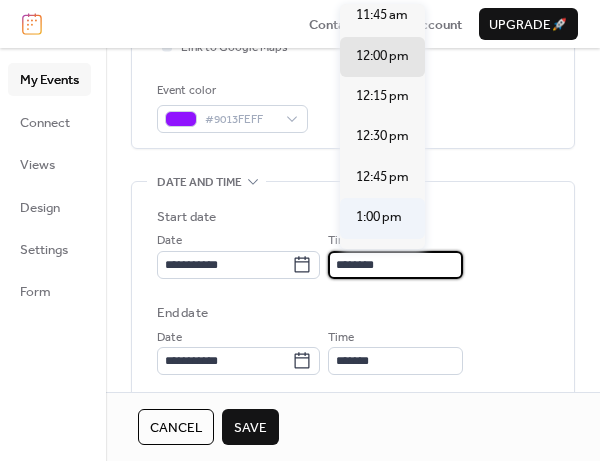 type on "*******" 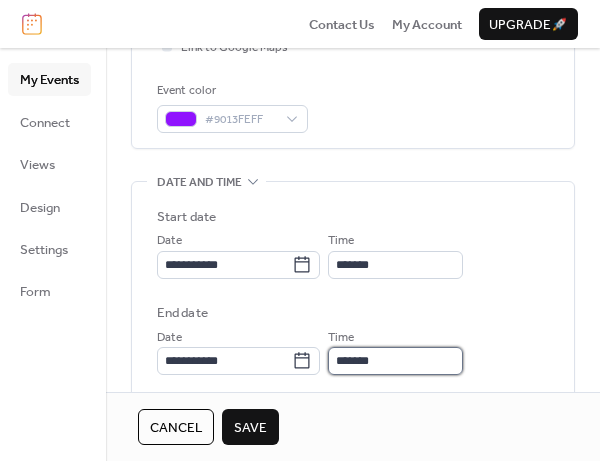 click on "*******" at bounding box center [395, 361] 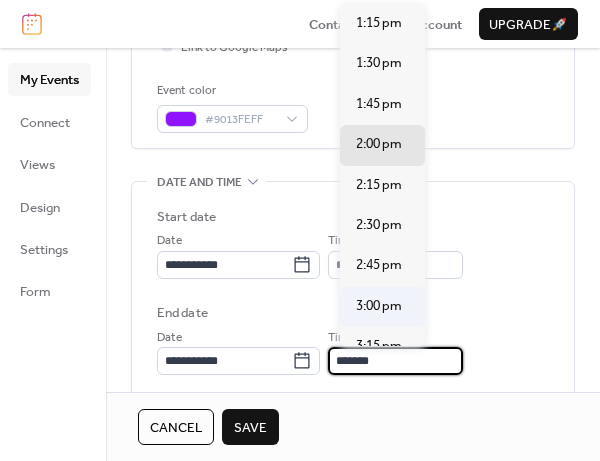 scroll, scrollTop: 100, scrollLeft: 0, axis: vertical 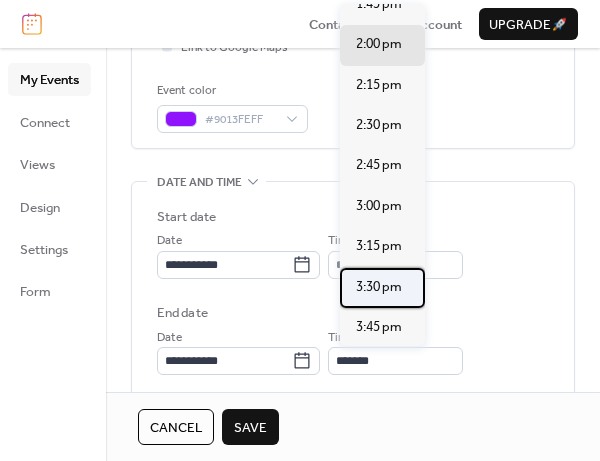 click on "3:30 pm" at bounding box center [379, 287] 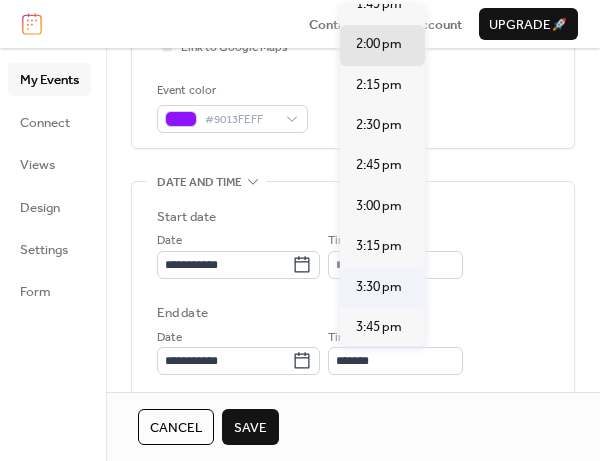 type on "*******" 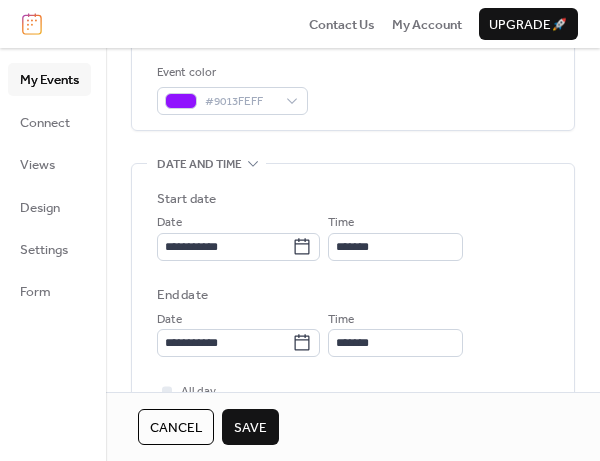 scroll, scrollTop: 600, scrollLeft: 0, axis: vertical 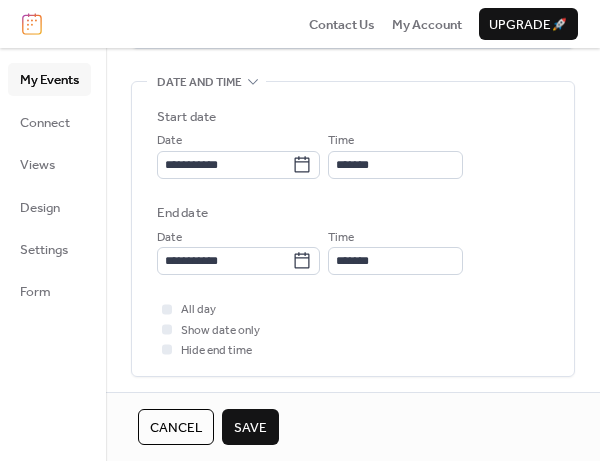 click on "Save" at bounding box center (250, 428) 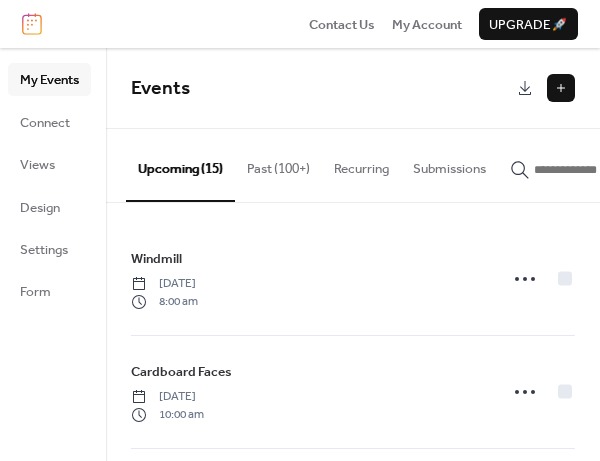 click at bounding box center [561, 88] 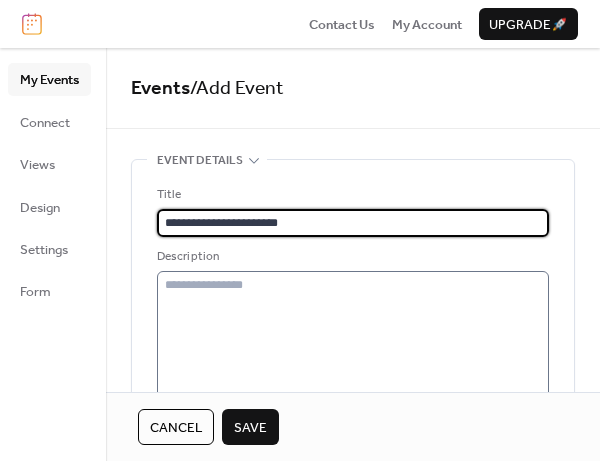 type on "**********" 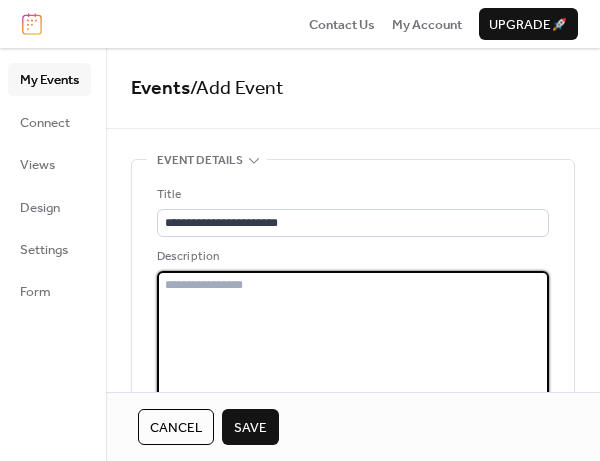 click at bounding box center (353, 336) 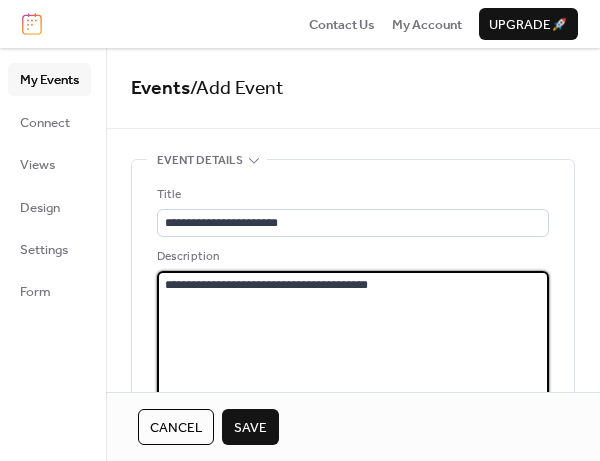 drag, startPoint x: 270, startPoint y: 290, endPoint x: 342, endPoint y: 311, distance: 75 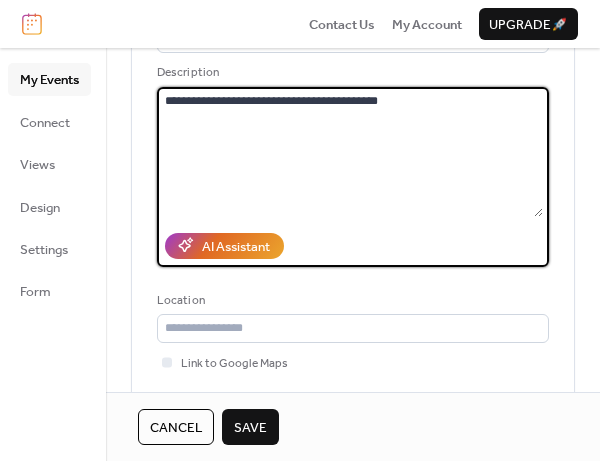 scroll, scrollTop: 300, scrollLeft: 0, axis: vertical 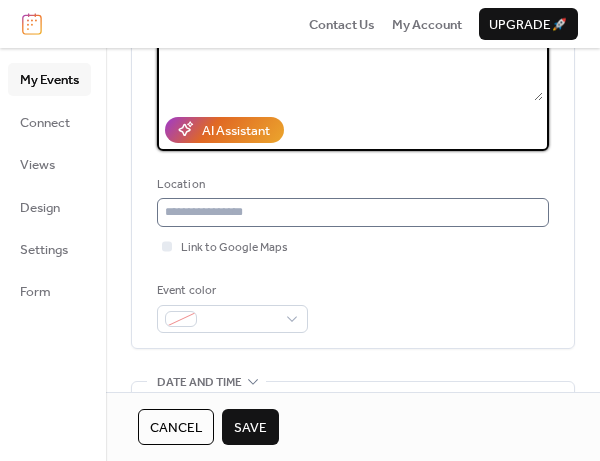 type on "**********" 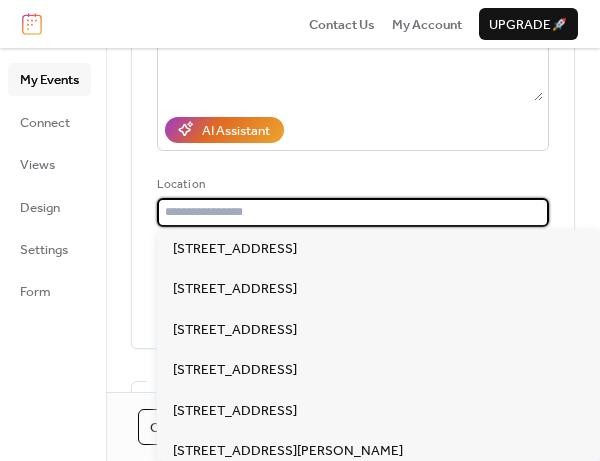 click at bounding box center (353, 212) 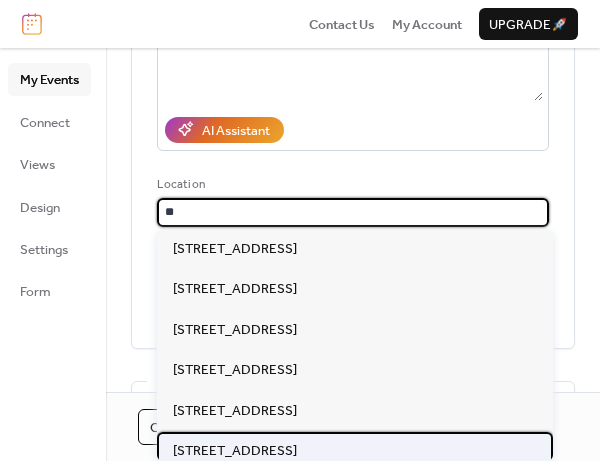 click on "[STREET_ADDRESS]" at bounding box center [235, 451] 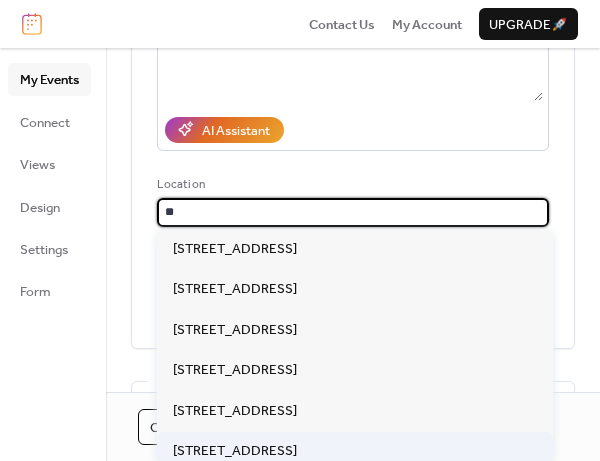 type on "**********" 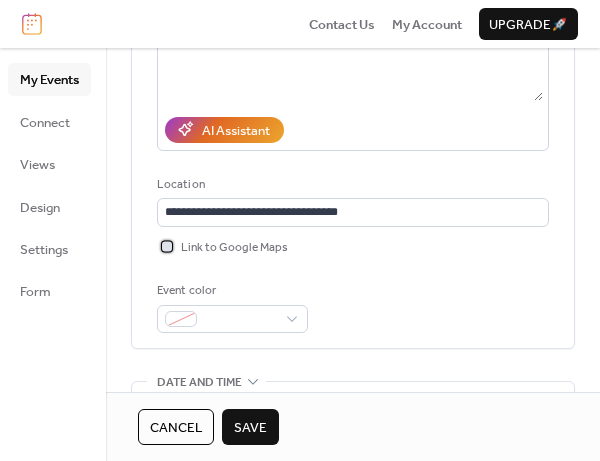 click at bounding box center (167, 246) 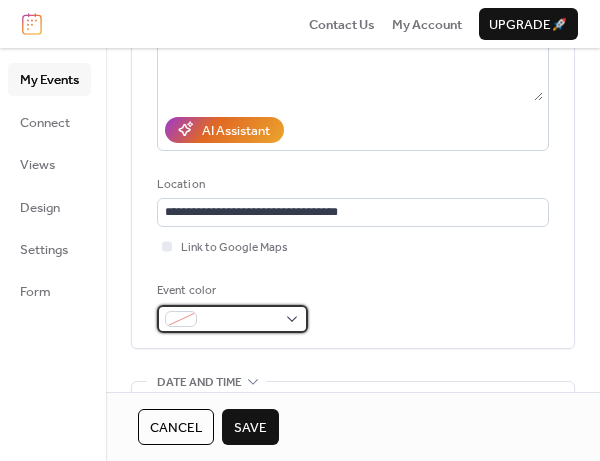 click at bounding box center (232, 319) 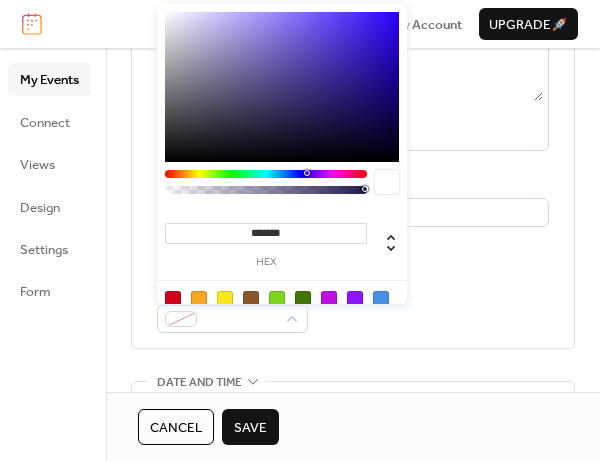 click at bounding box center (329, 299) 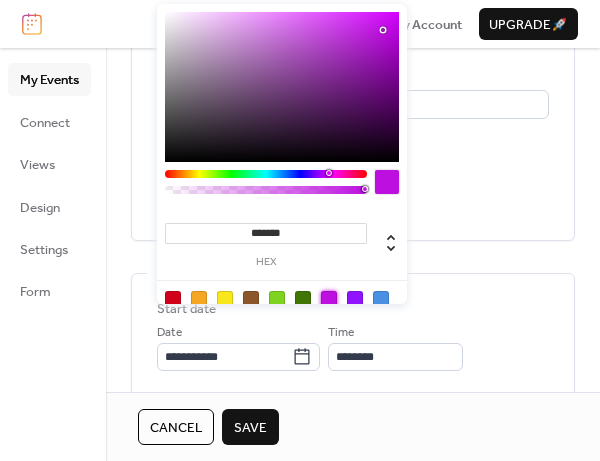 scroll, scrollTop: 500, scrollLeft: 0, axis: vertical 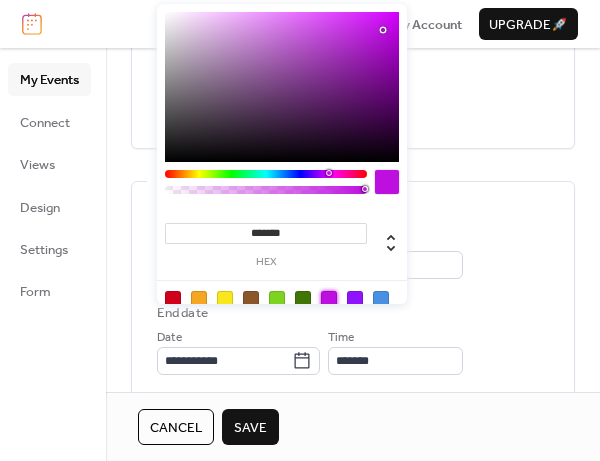 click on "**********" at bounding box center [353, 254] 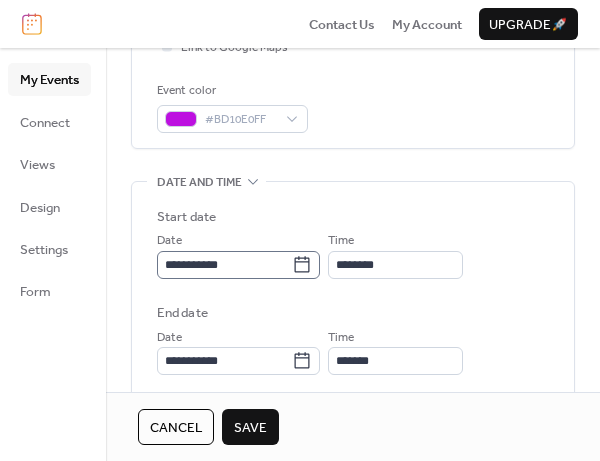 click 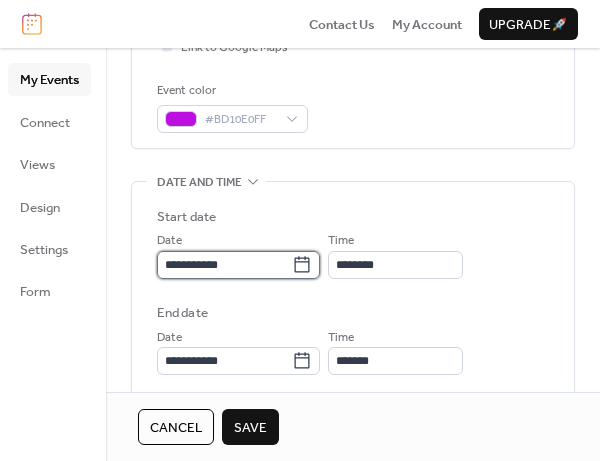 click on "**********" at bounding box center (224, 265) 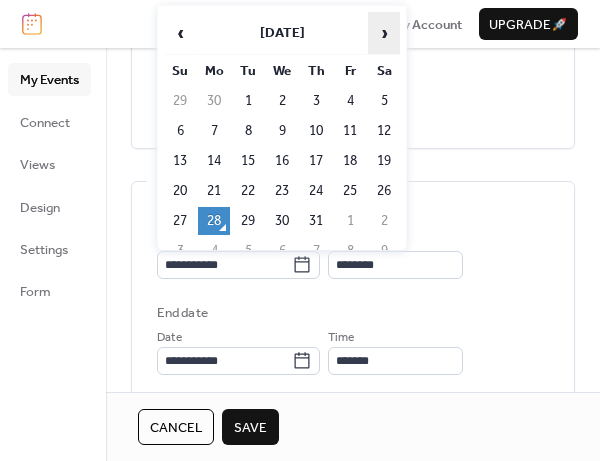 click on "›" at bounding box center (384, 33) 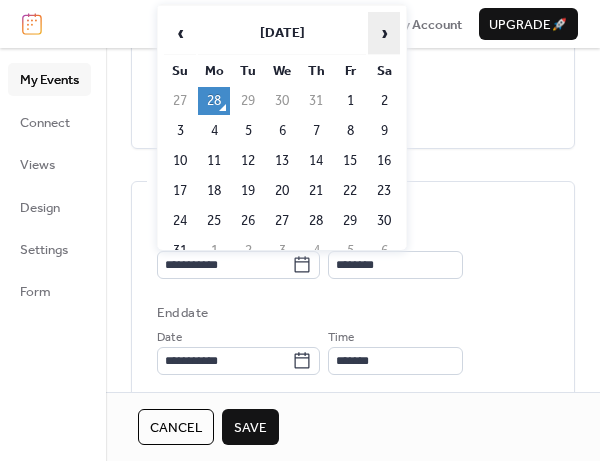 click on "›" at bounding box center (384, 33) 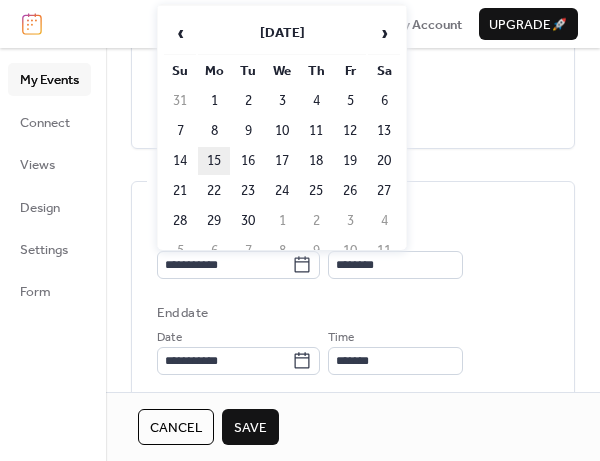 click on "15" at bounding box center (214, 161) 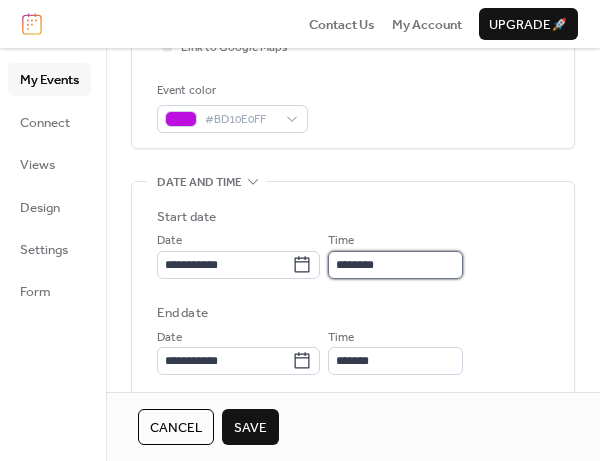 click on "********" at bounding box center [395, 265] 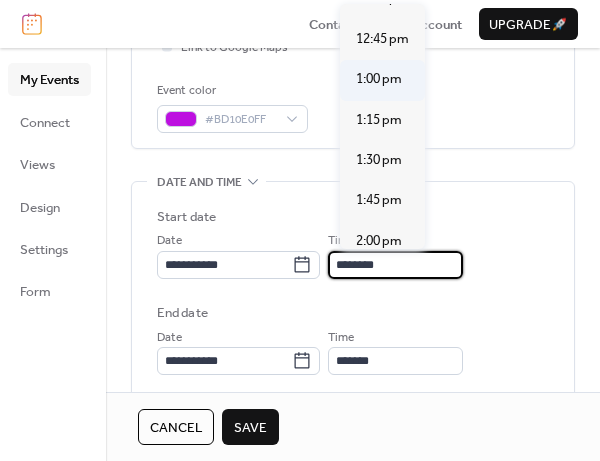 scroll, scrollTop: 2107, scrollLeft: 0, axis: vertical 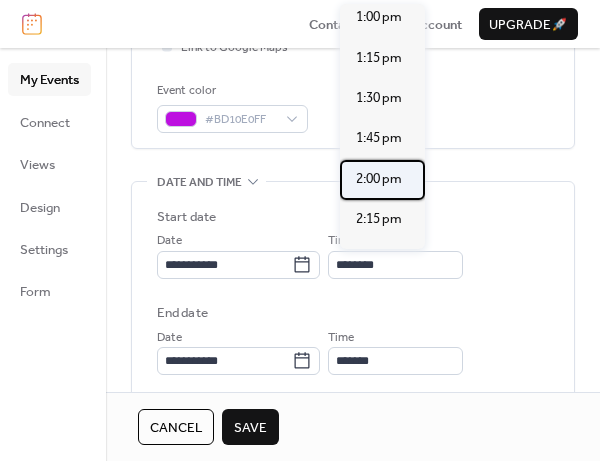 click on "2:00 pm" at bounding box center [379, 179] 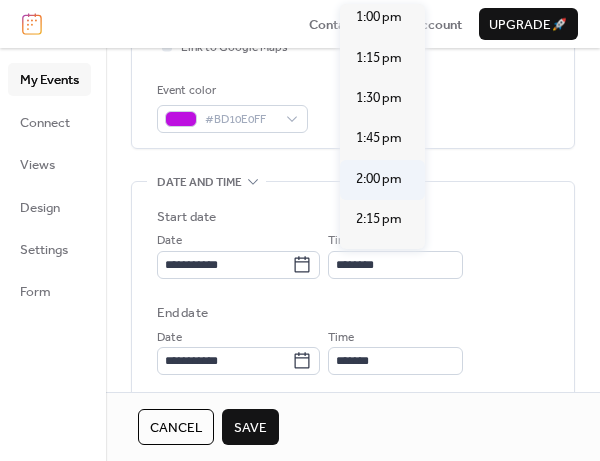 type on "*******" 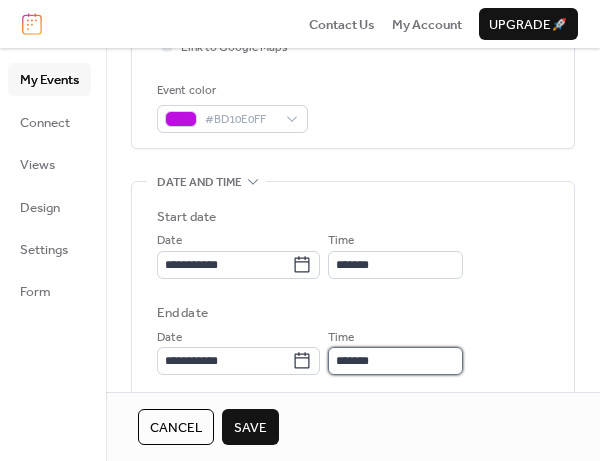 click on "*******" at bounding box center (395, 361) 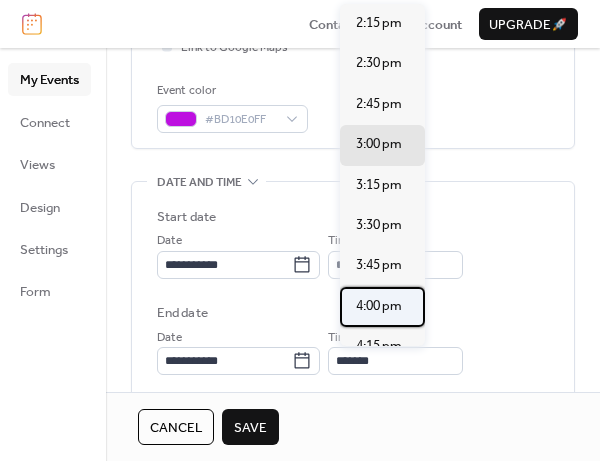 click on "4:00 pm" at bounding box center [379, 306] 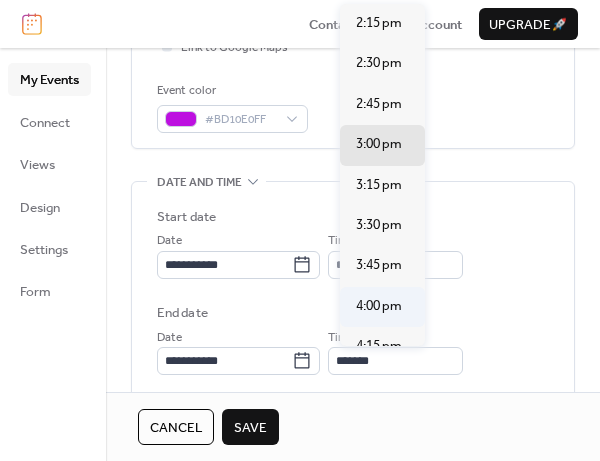 type on "*******" 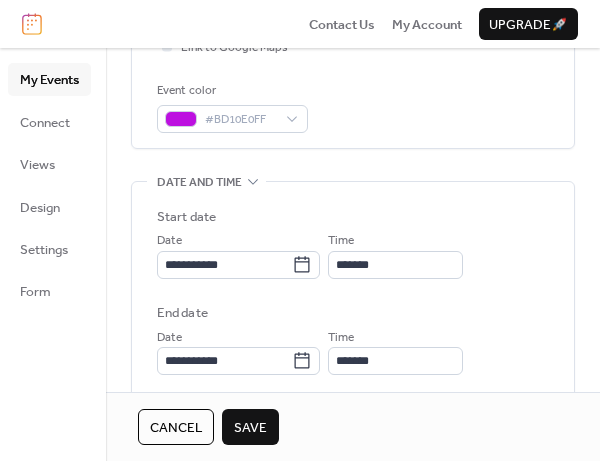 scroll, scrollTop: 700, scrollLeft: 0, axis: vertical 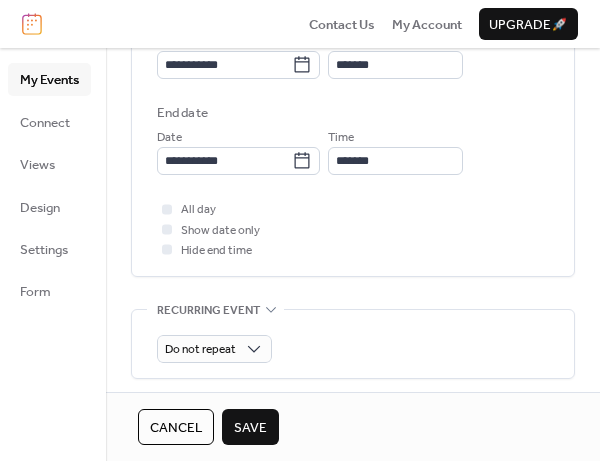 click on "Save" at bounding box center (250, 428) 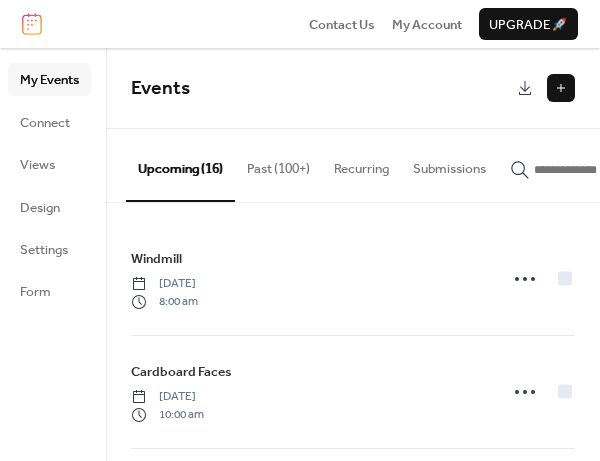 click at bounding box center [561, 88] 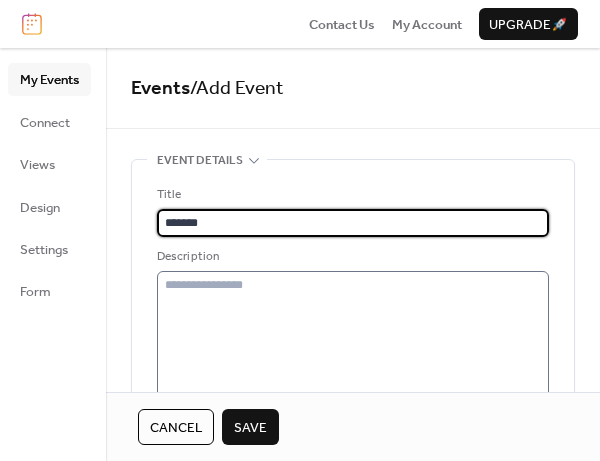 type on "*******" 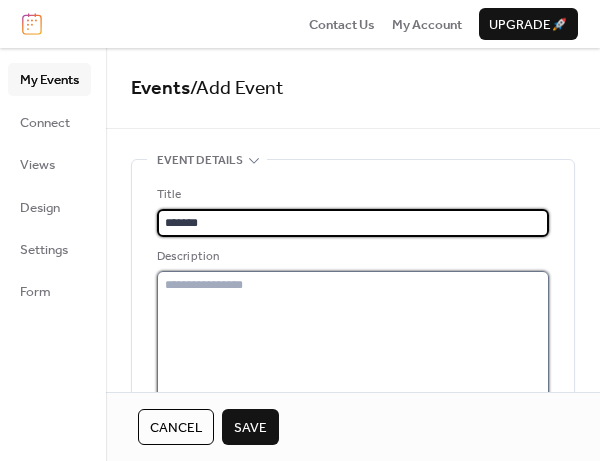 click at bounding box center (353, 336) 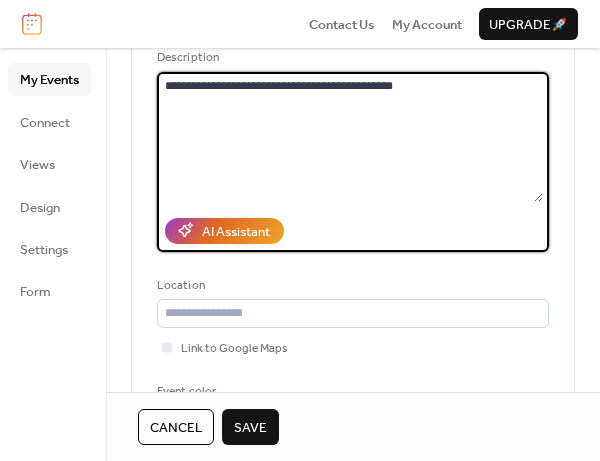 scroll, scrollTop: 200, scrollLeft: 0, axis: vertical 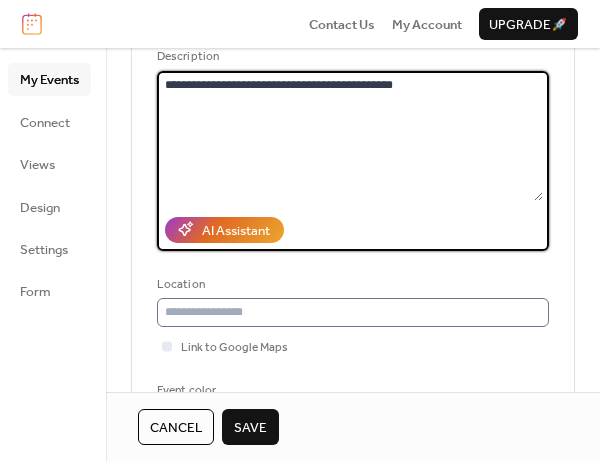 type on "**********" 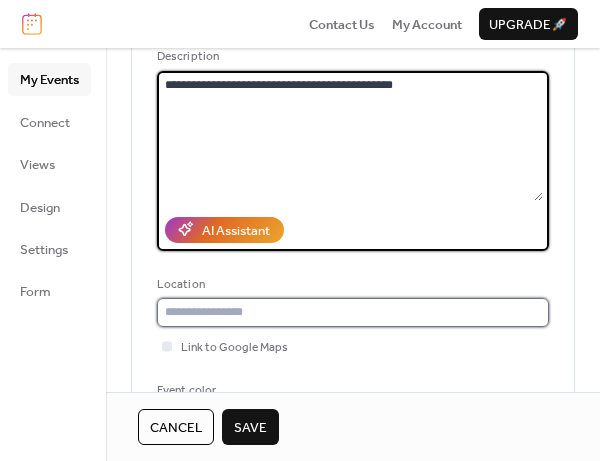 click at bounding box center (353, 312) 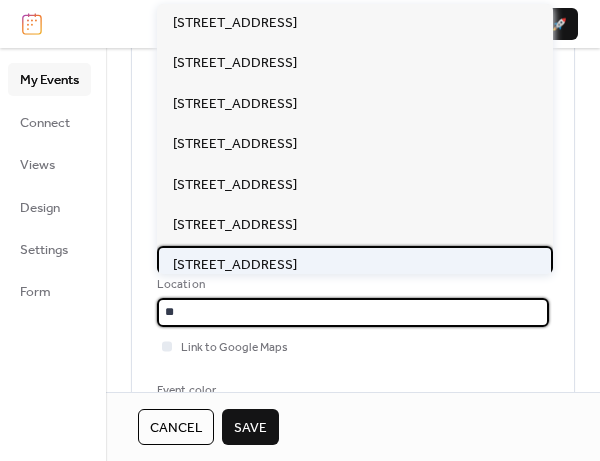 click on "[STREET_ADDRESS]" at bounding box center (235, 265) 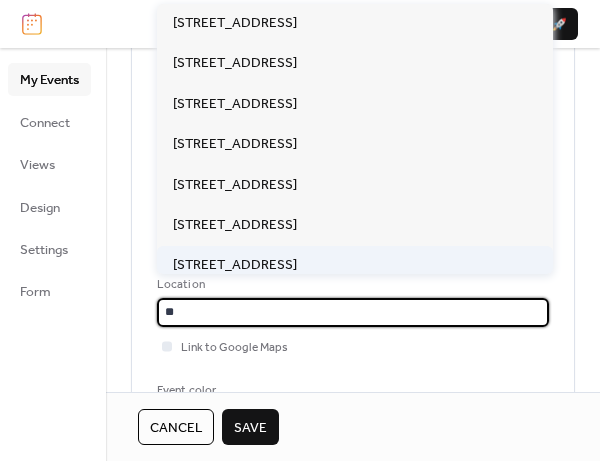 type on "**********" 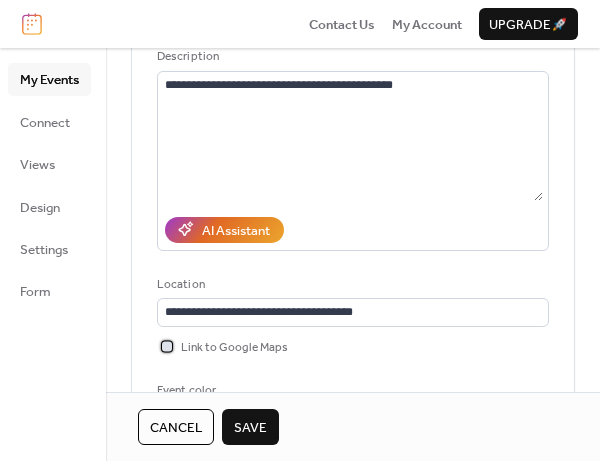 click at bounding box center [167, 346] 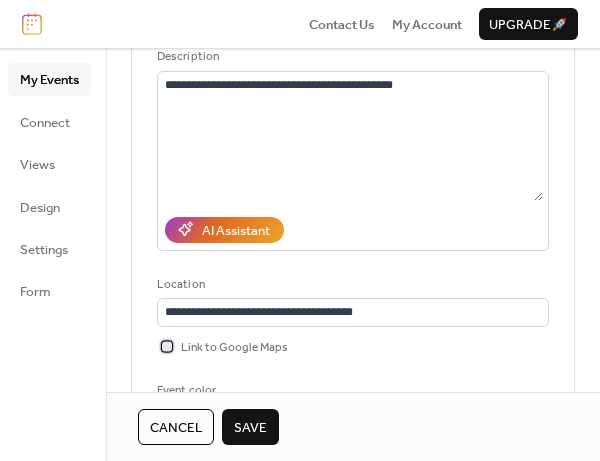 scroll, scrollTop: 300, scrollLeft: 0, axis: vertical 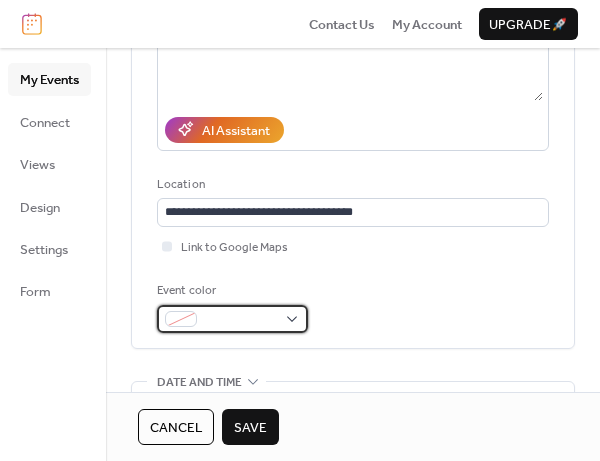 click at bounding box center [232, 319] 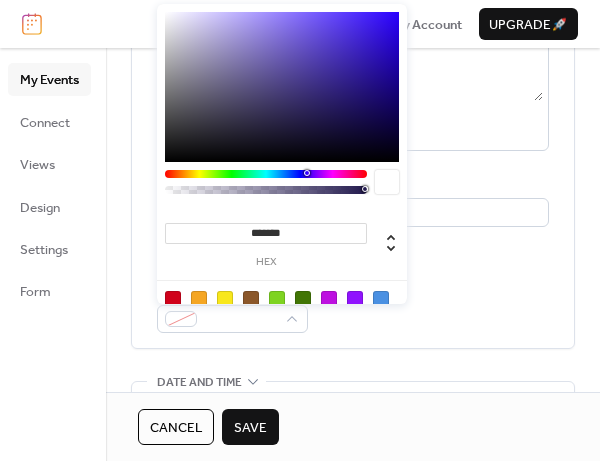 click at bounding box center [329, 299] 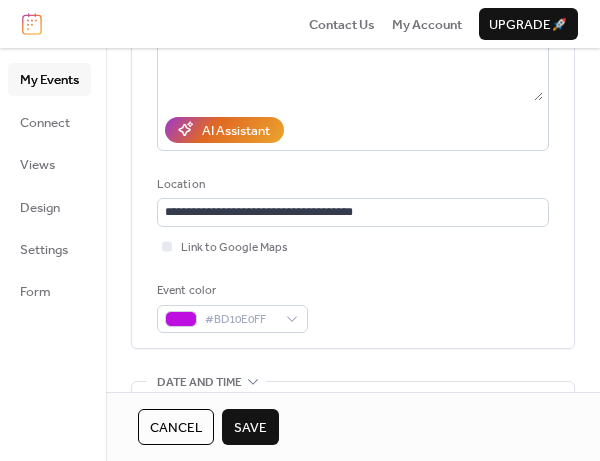 click on "Event color #BD10E0FF" at bounding box center [353, 307] 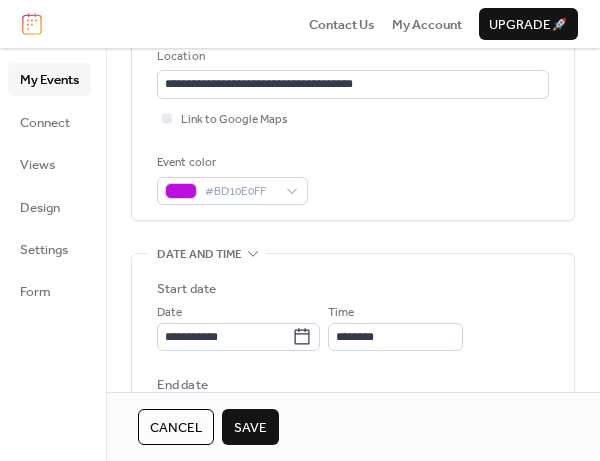 scroll, scrollTop: 500, scrollLeft: 0, axis: vertical 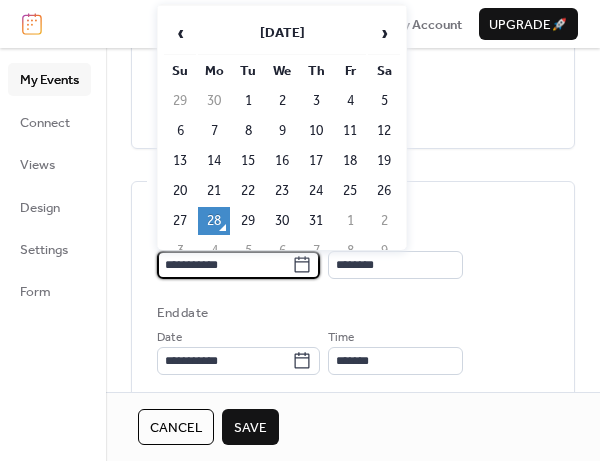 click on "**********" at bounding box center [224, 265] 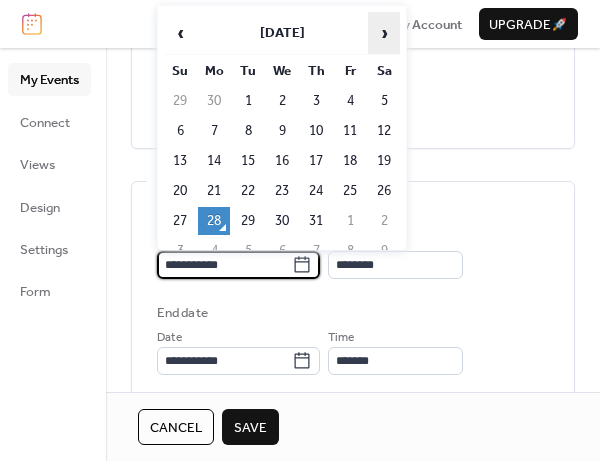 click on "›" at bounding box center [384, 33] 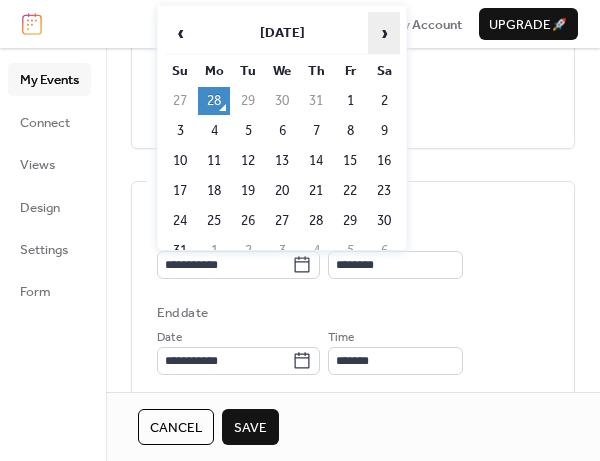 click on "›" at bounding box center (384, 33) 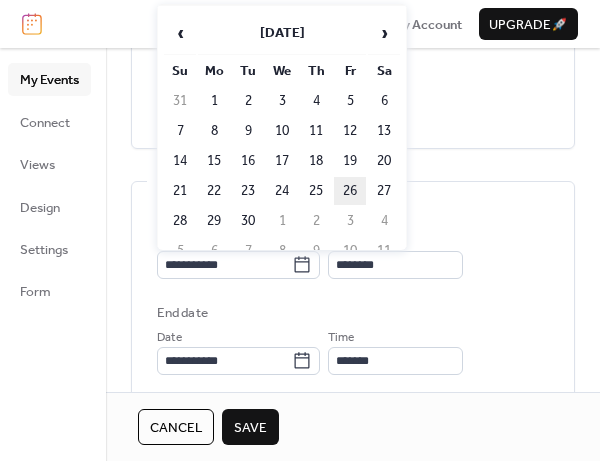 click on "26" at bounding box center (350, 191) 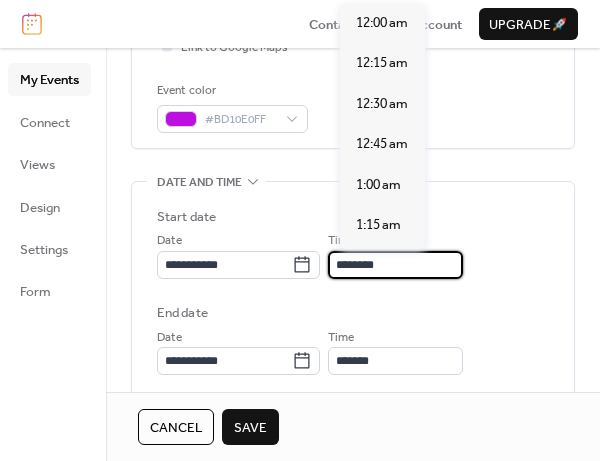 click on "********" at bounding box center (395, 265) 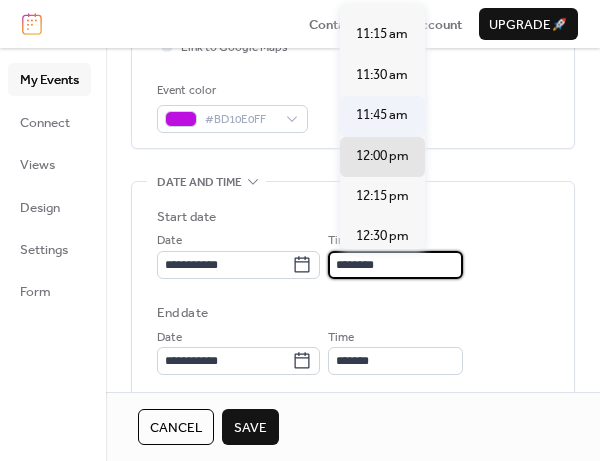 scroll, scrollTop: 1707, scrollLeft: 0, axis: vertical 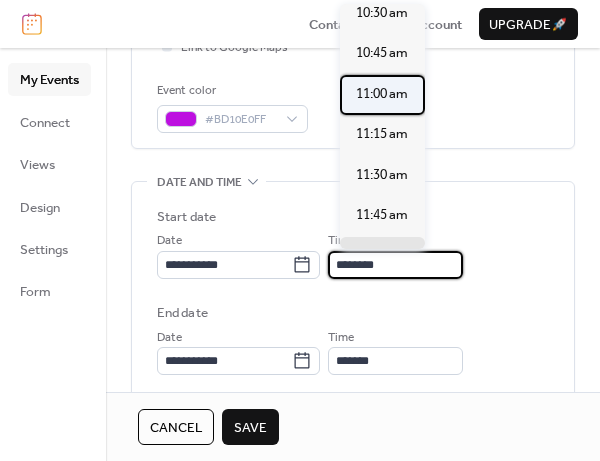 click on "11:00 am" at bounding box center [382, 94] 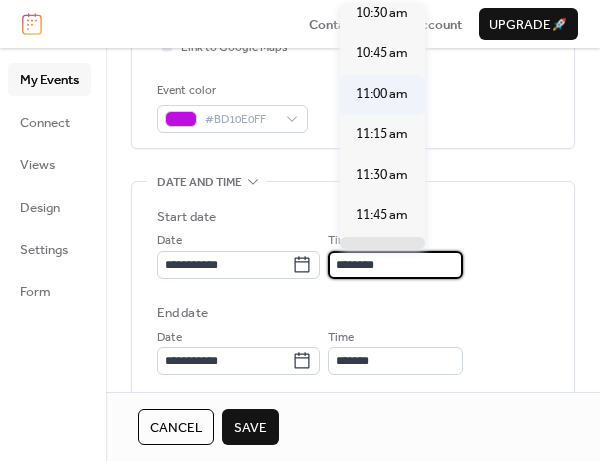 type on "********" 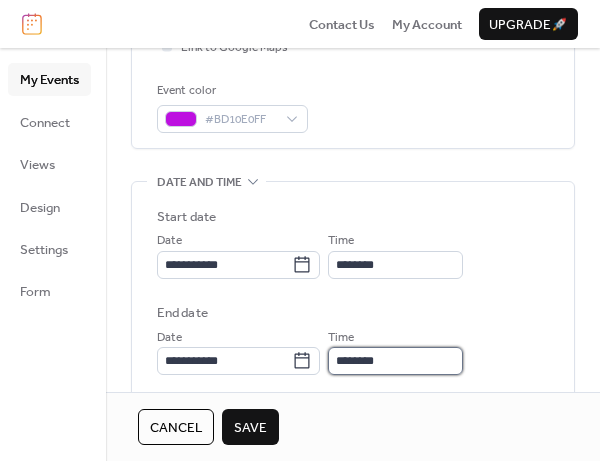 click on "********" at bounding box center [395, 361] 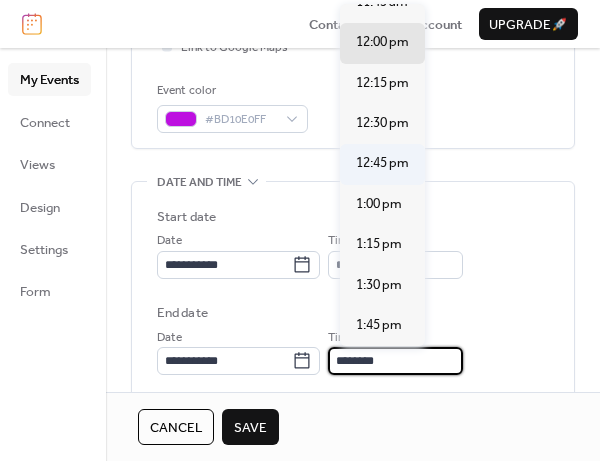 scroll, scrollTop: 200, scrollLeft: 0, axis: vertical 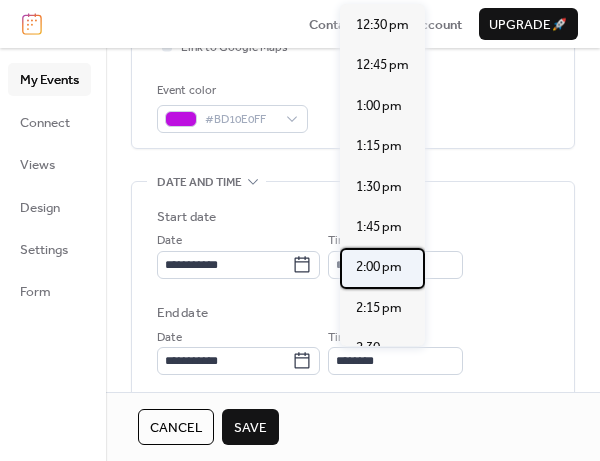 click on "2:00 pm" at bounding box center [379, 267] 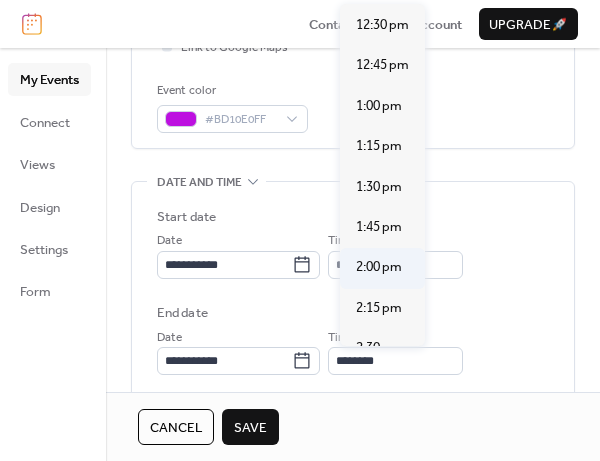 type on "*******" 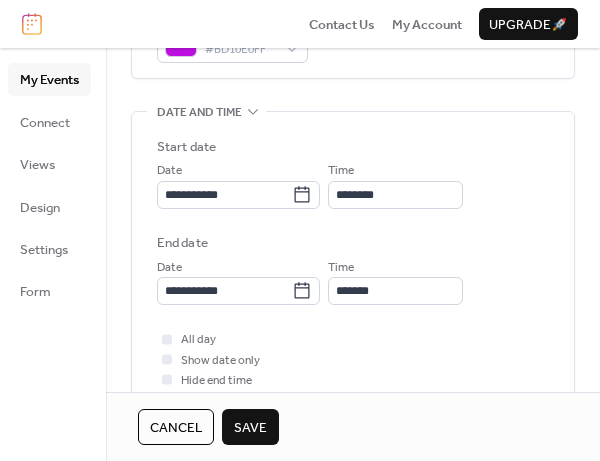 scroll, scrollTop: 600, scrollLeft: 0, axis: vertical 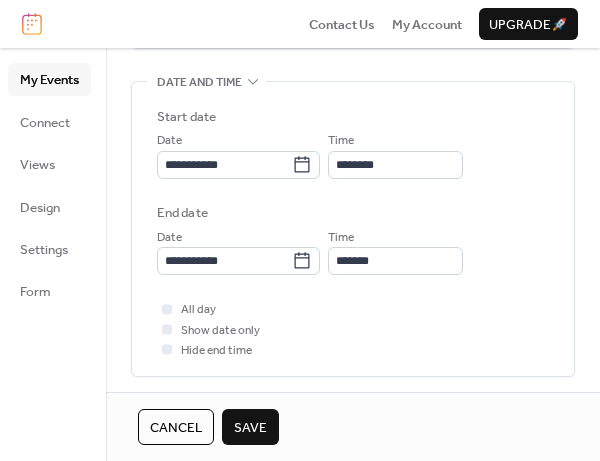click on "Save" at bounding box center (250, 428) 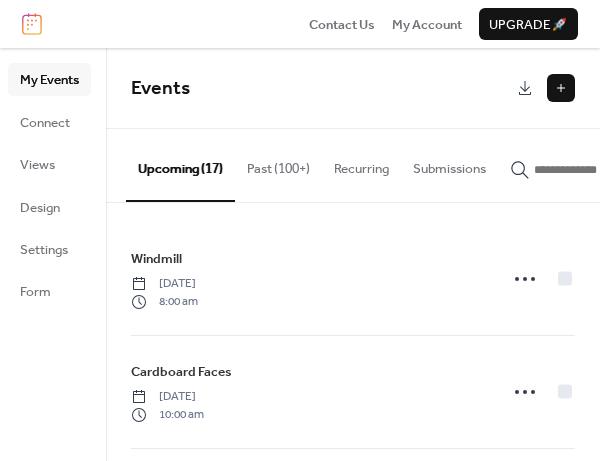 click at bounding box center (561, 88) 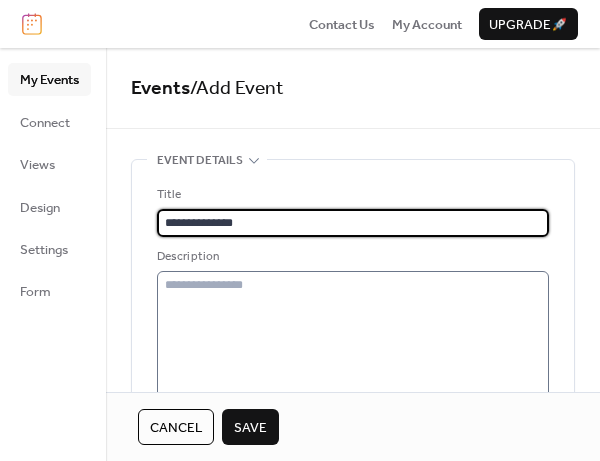 type on "**********" 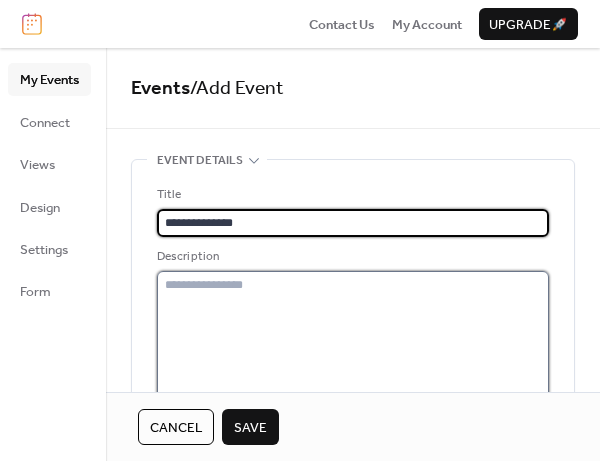 click at bounding box center [353, 336] 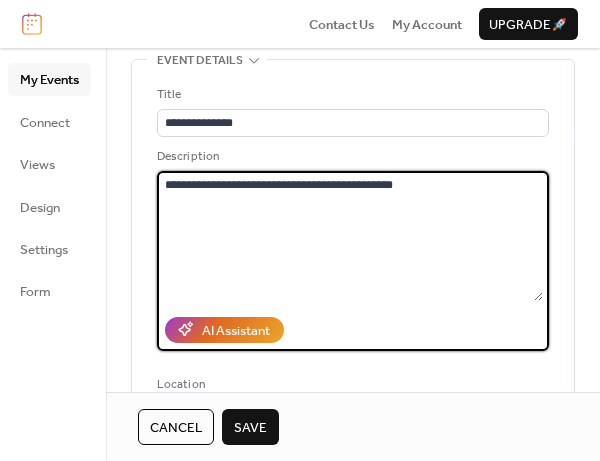 scroll, scrollTop: 300, scrollLeft: 0, axis: vertical 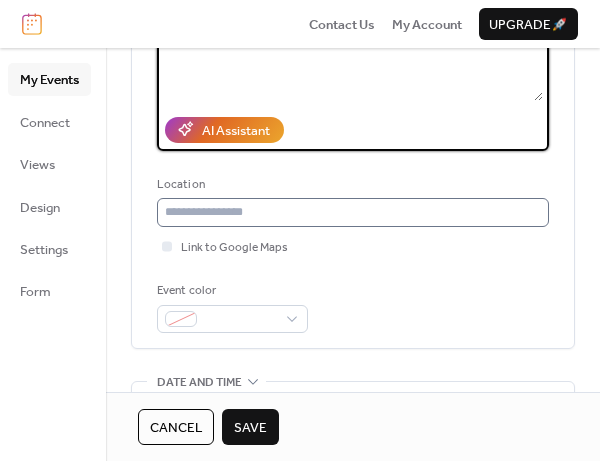 type on "**********" 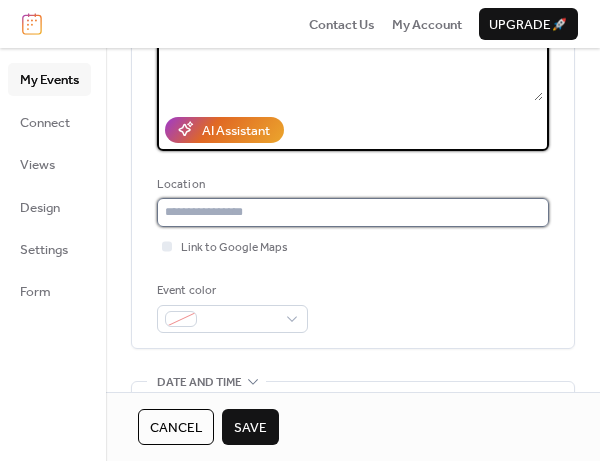 click at bounding box center [353, 212] 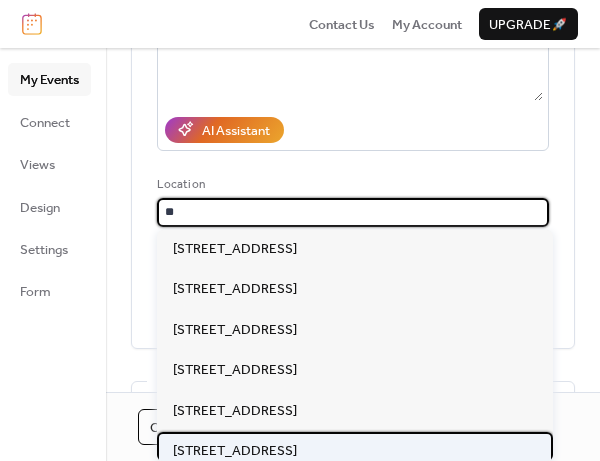 click on "[STREET_ADDRESS]" at bounding box center [235, 451] 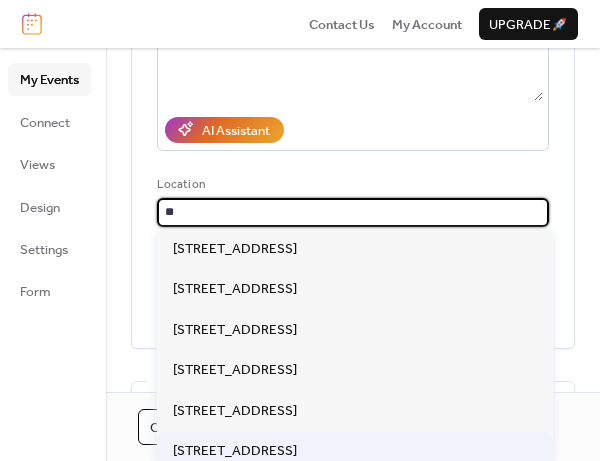 type on "**********" 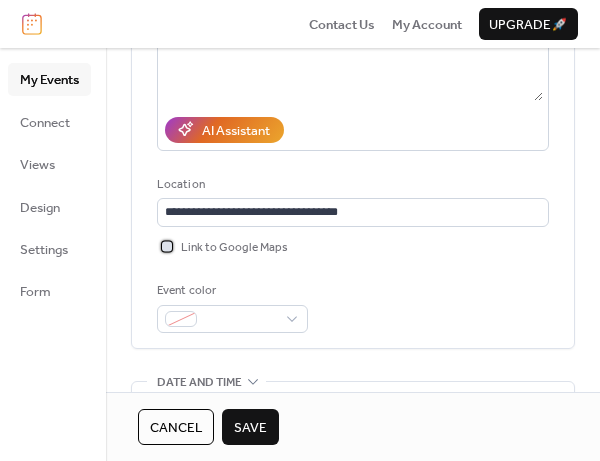 click at bounding box center (167, 246) 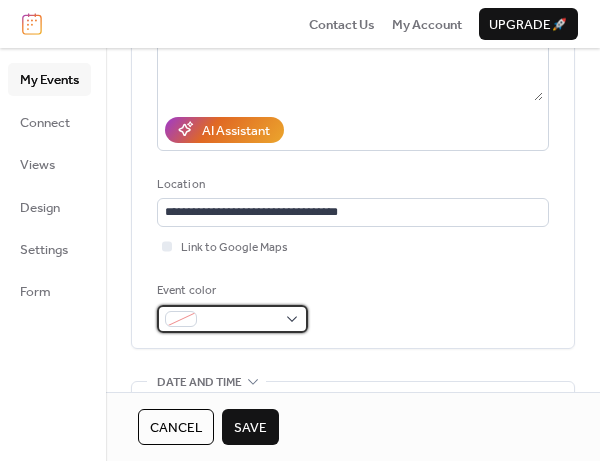 click at bounding box center [232, 319] 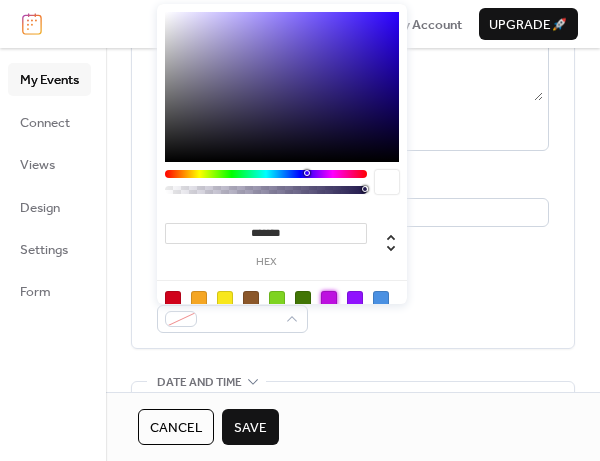 click at bounding box center [329, 299] 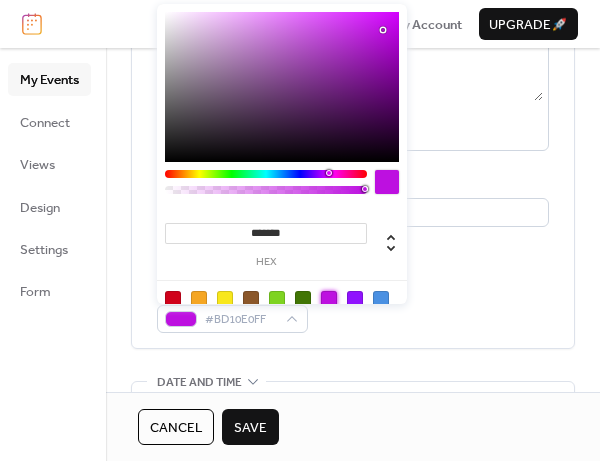 click on "**********" at bounding box center (353, 109) 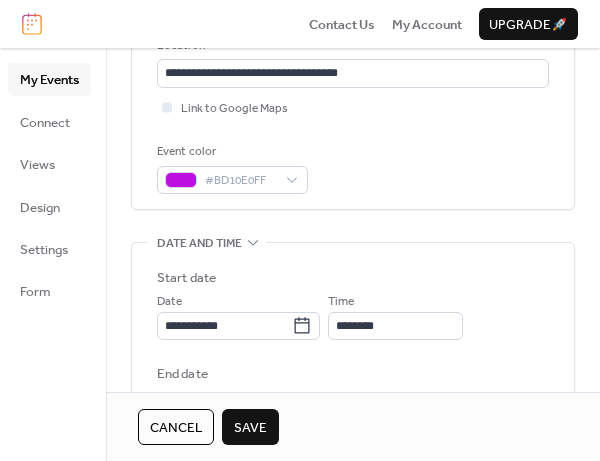 scroll, scrollTop: 500, scrollLeft: 0, axis: vertical 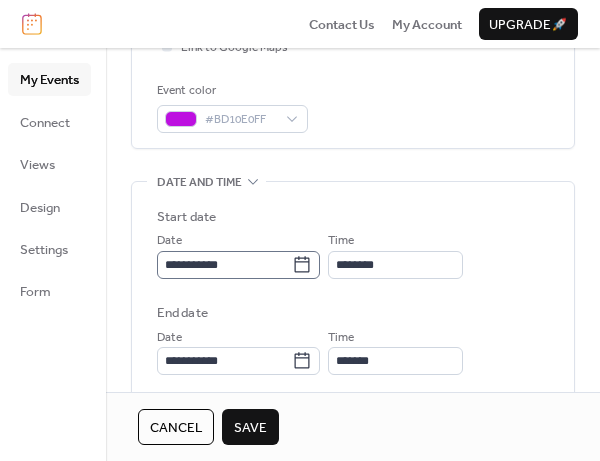 click 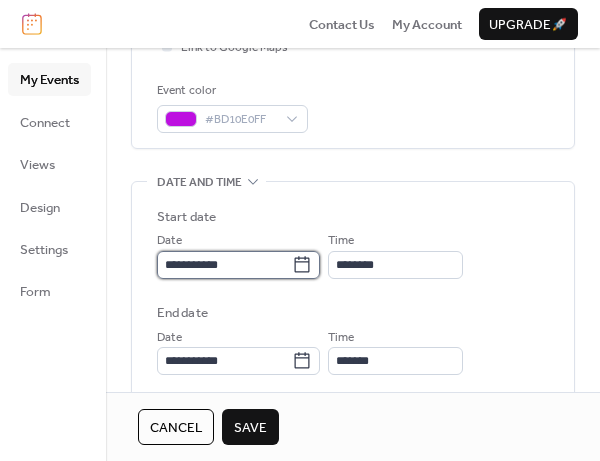 click on "**********" at bounding box center (224, 265) 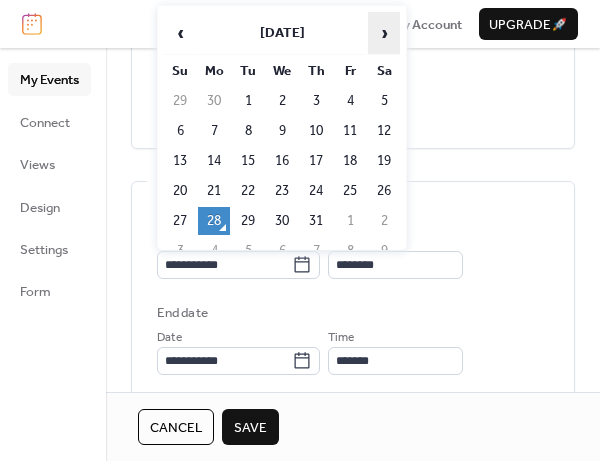 click on "›" at bounding box center [384, 33] 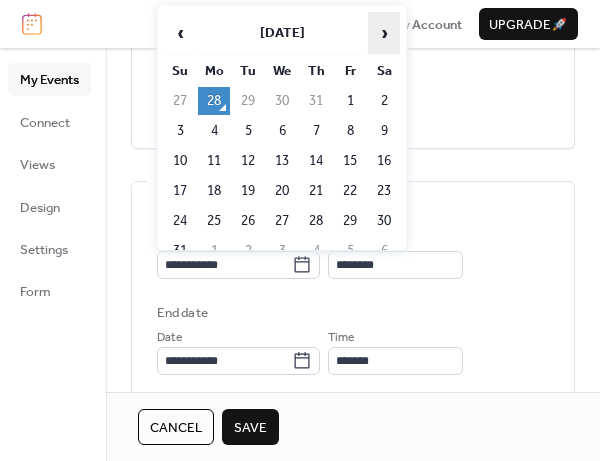 click on "›" at bounding box center (384, 33) 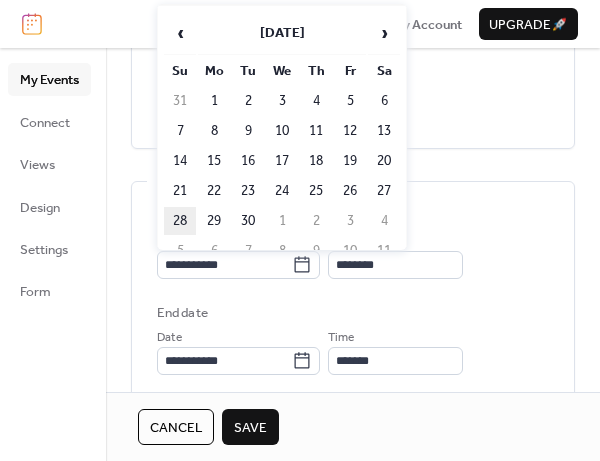click on "28" at bounding box center (180, 221) 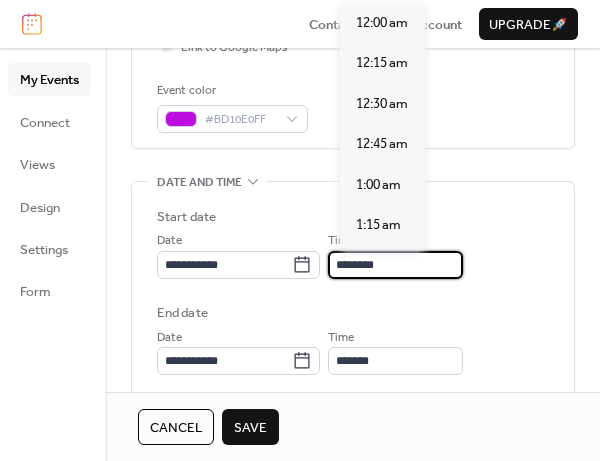 click on "********" at bounding box center (395, 265) 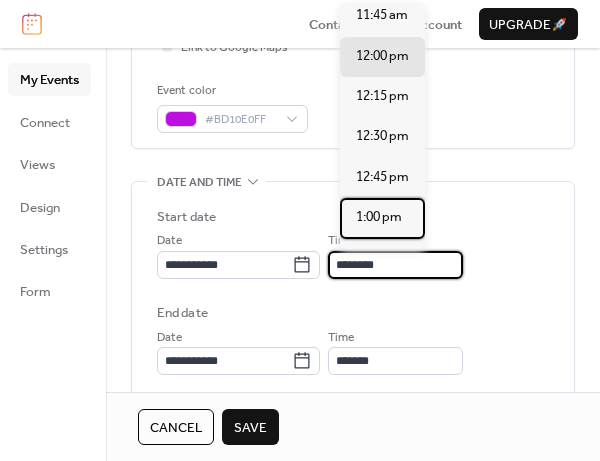 click on "1:00 pm" at bounding box center [379, 217] 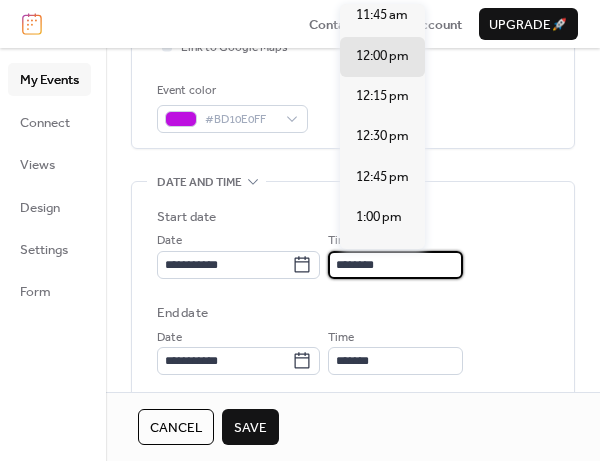 type on "*******" 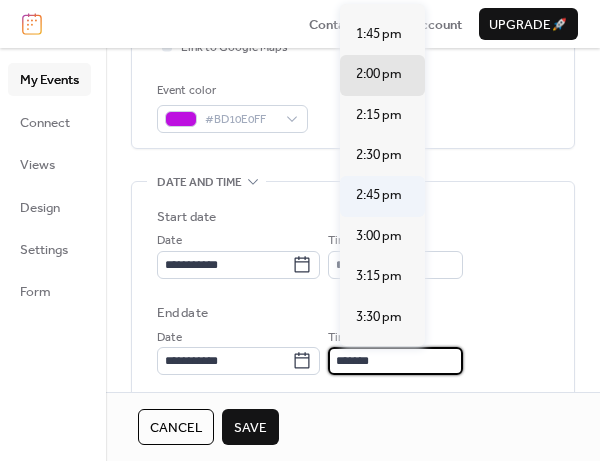 scroll, scrollTop: 100, scrollLeft: 0, axis: vertical 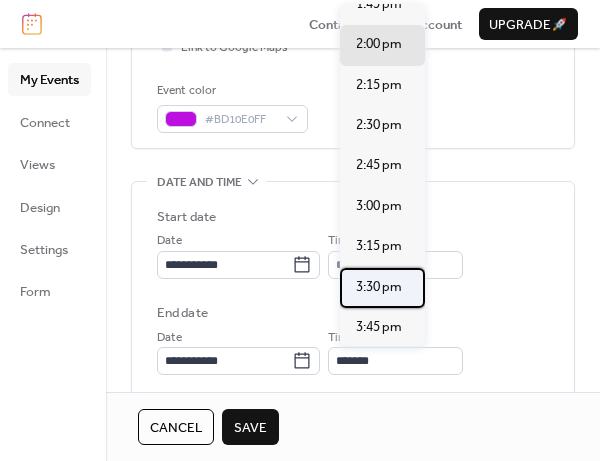 click on "3:30 pm" at bounding box center [379, 287] 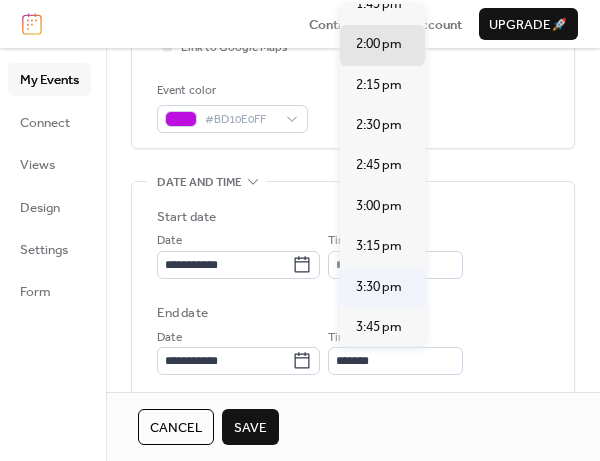 type on "*******" 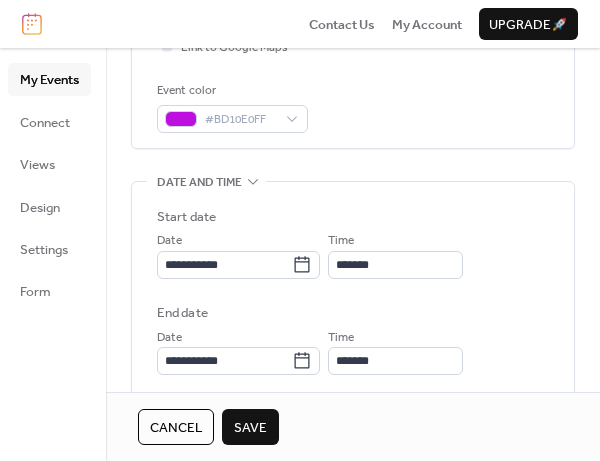 click on "Save" at bounding box center (250, 428) 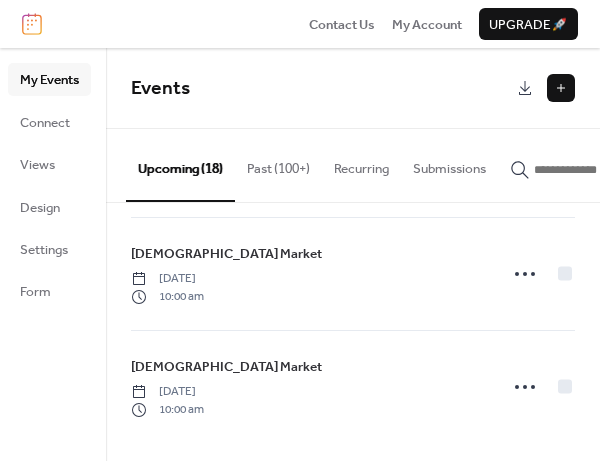 scroll, scrollTop: 1615, scrollLeft: 0, axis: vertical 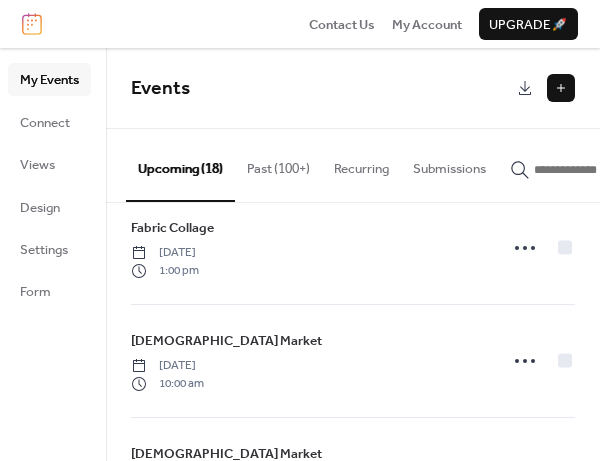 click at bounding box center (561, 88) 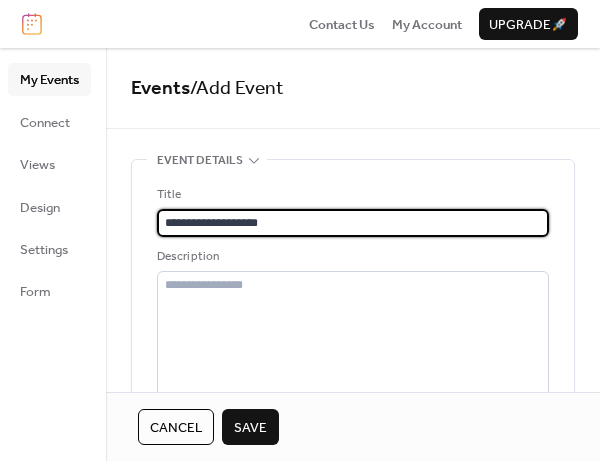 type on "**********" 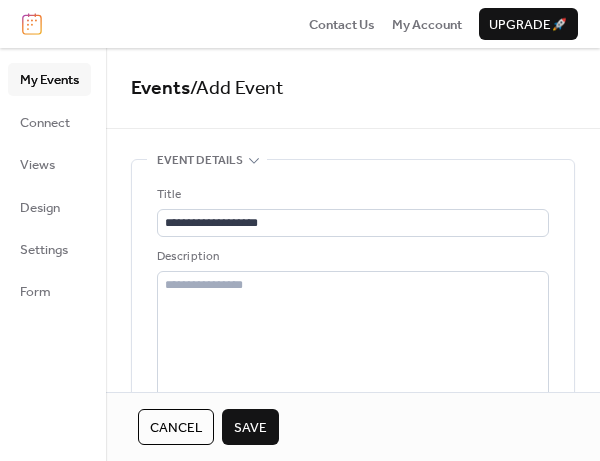 drag, startPoint x: 552, startPoint y: 75, endPoint x: 546, endPoint y: 92, distance: 18.027756 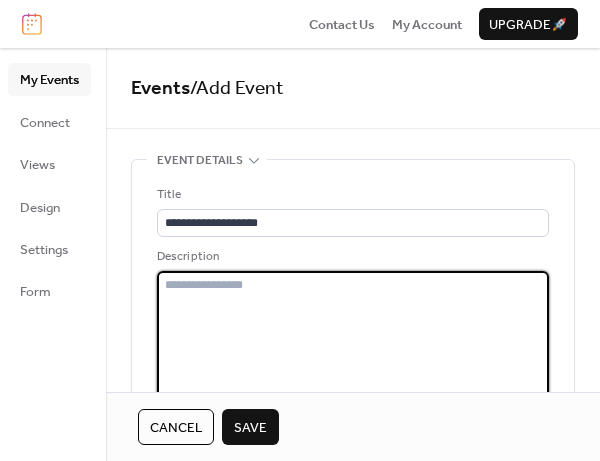 click at bounding box center (353, 336) 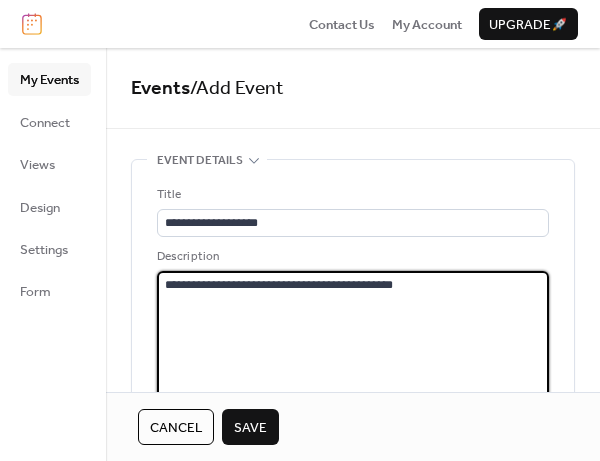 scroll, scrollTop: 300, scrollLeft: 0, axis: vertical 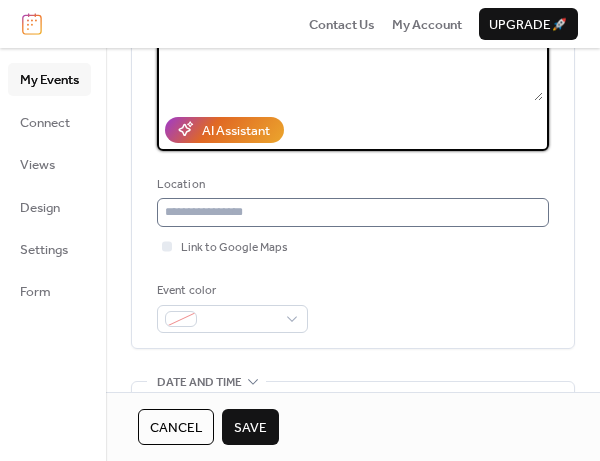 type on "**********" 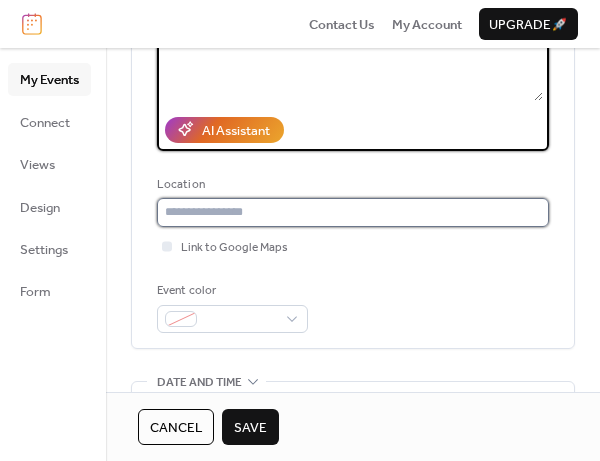 click at bounding box center [353, 212] 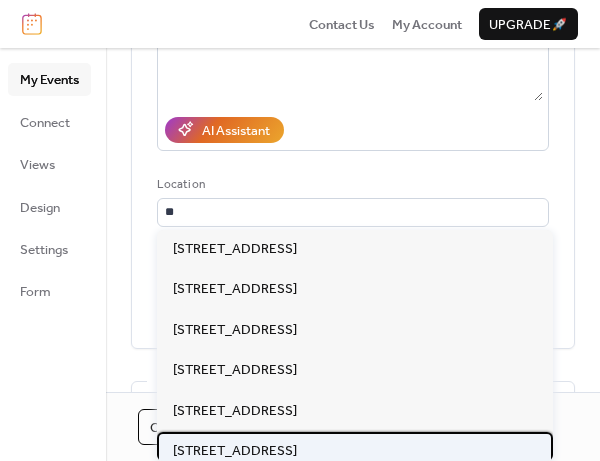 click on "[STREET_ADDRESS]" at bounding box center (235, 451) 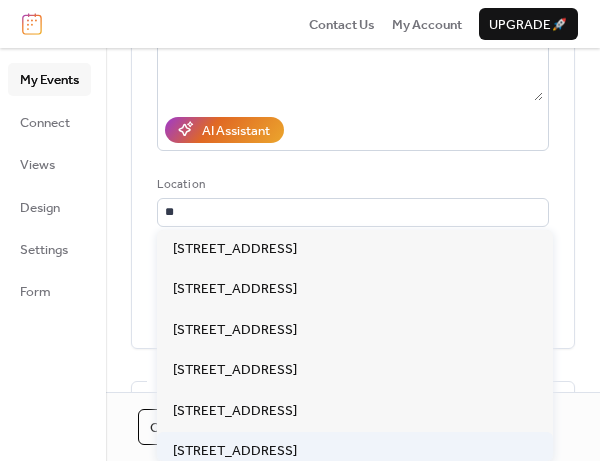 type on "**********" 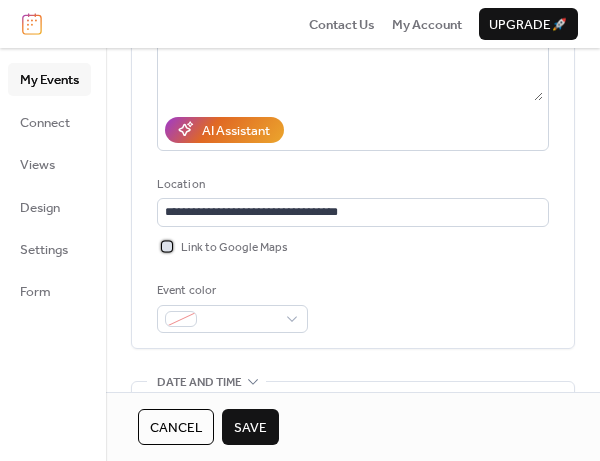 click at bounding box center (167, 246) 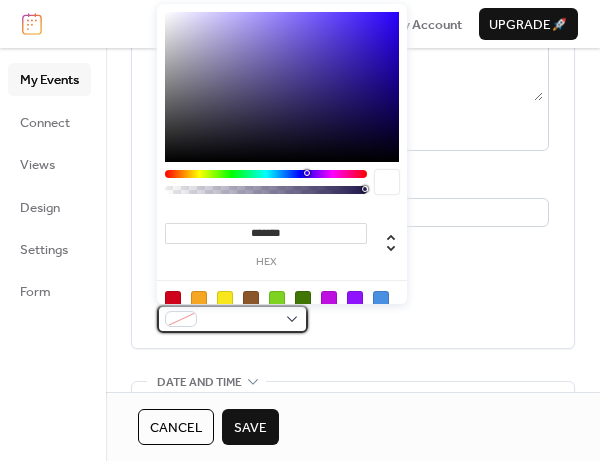click at bounding box center (232, 319) 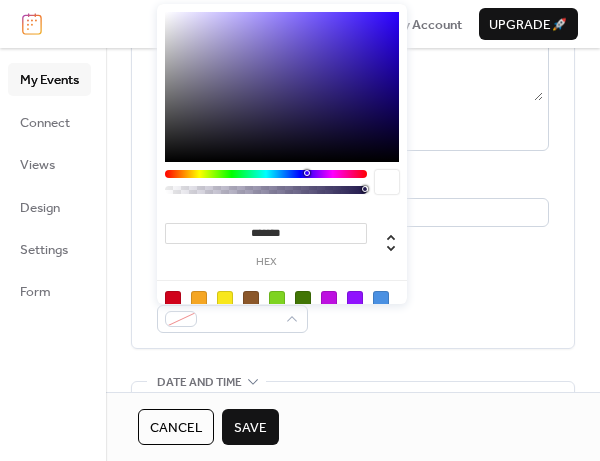 click at bounding box center [329, 299] 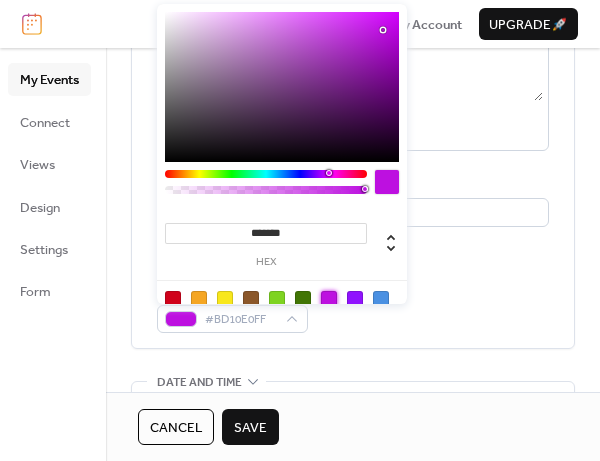 click on "**********" at bounding box center (353, 109) 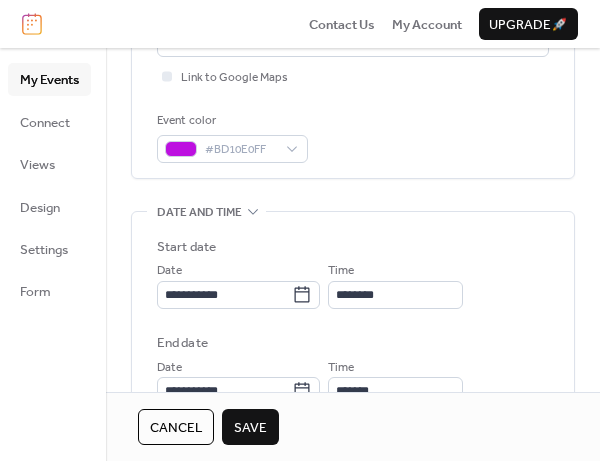 scroll, scrollTop: 500, scrollLeft: 0, axis: vertical 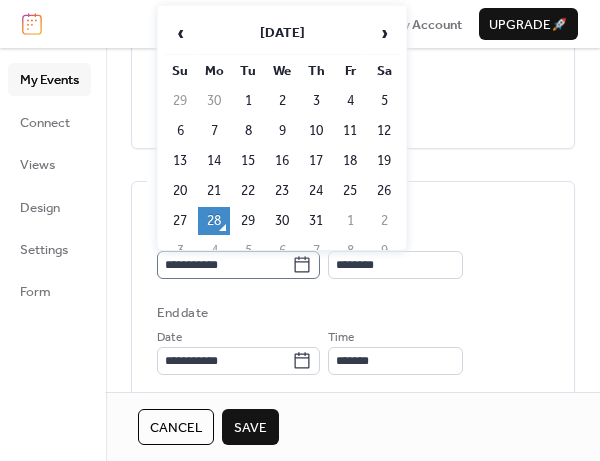 click 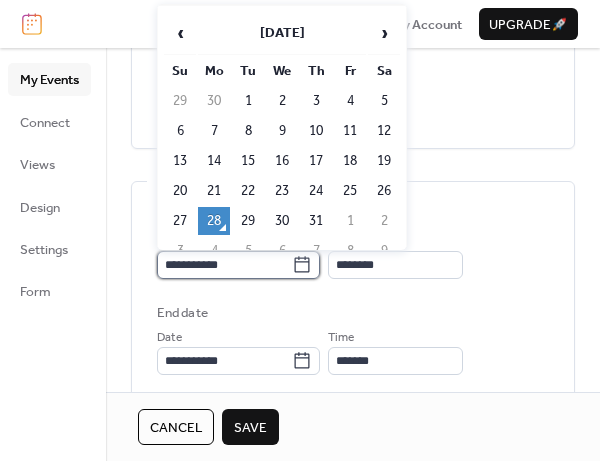 click on "**********" at bounding box center (224, 265) 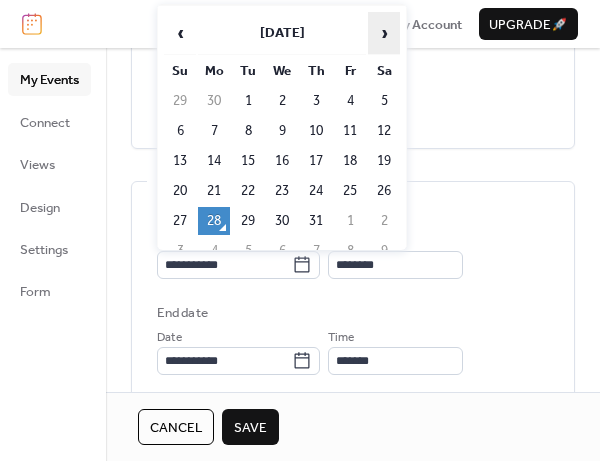 click on "›" at bounding box center (384, 33) 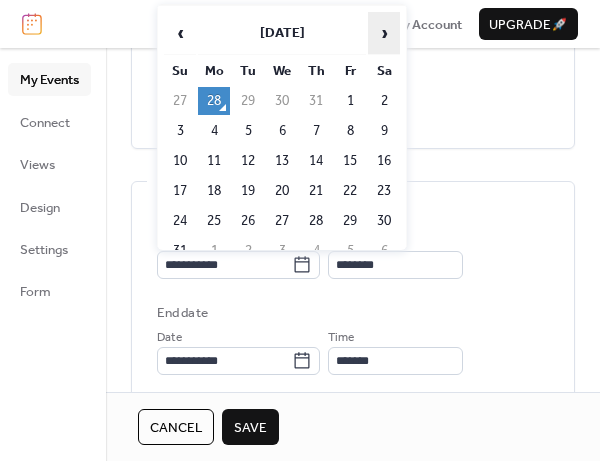 click on "›" at bounding box center (384, 33) 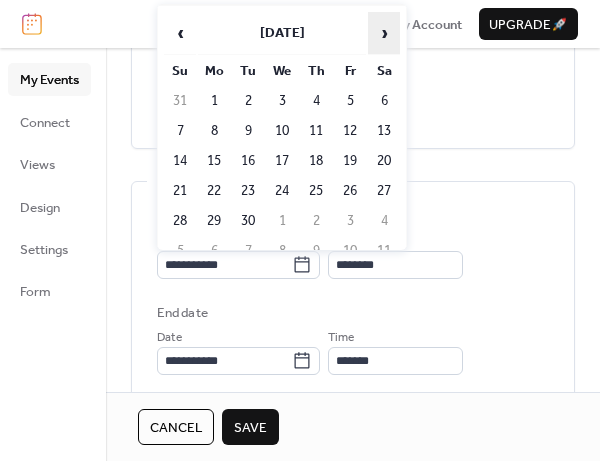 click on "›" at bounding box center [384, 33] 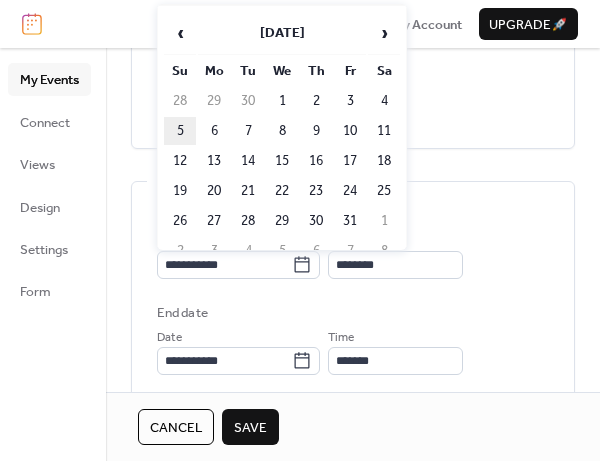 click on "5" at bounding box center (180, 131) 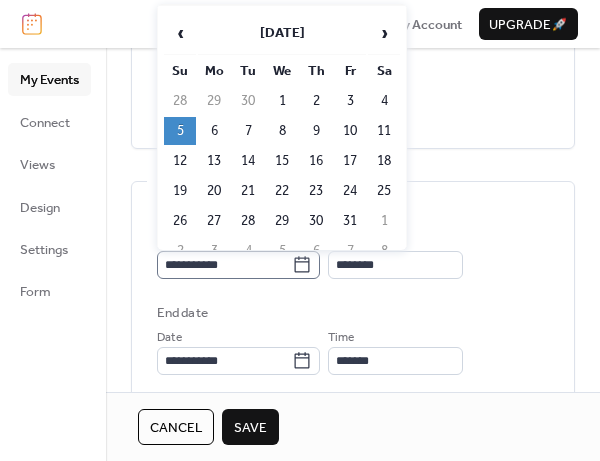 click 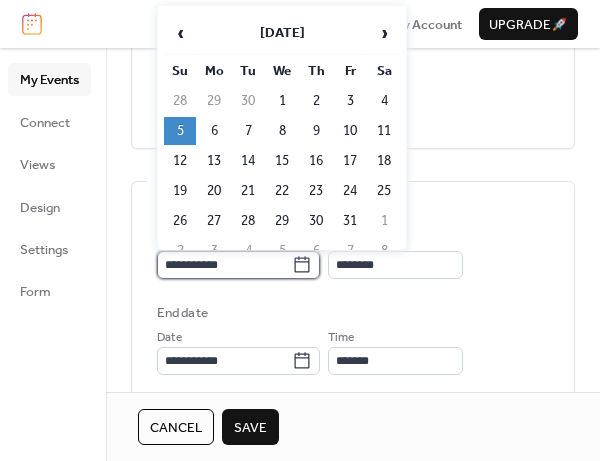 click on "**********" at bounding box center (224, 265) 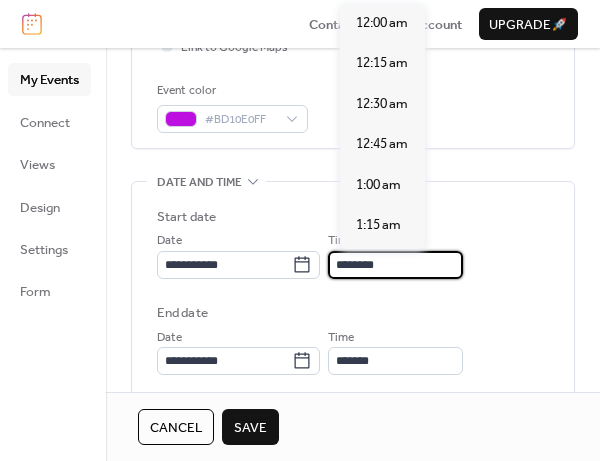 scroll, scrollTop: 1907, scrollLeft: 0, axis: vertical 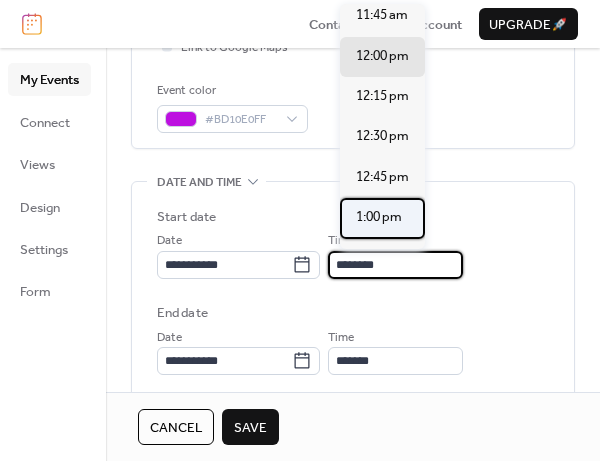 click on "1:00 pm" at bounding box center (379, 217) 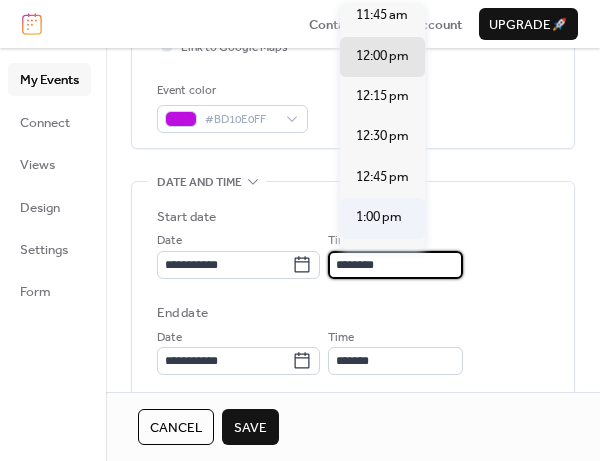 type on "*******" 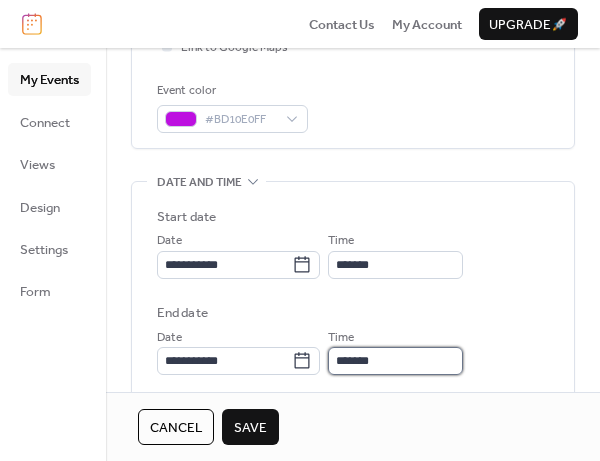 click on "*******" at bounding box center [395, 361] 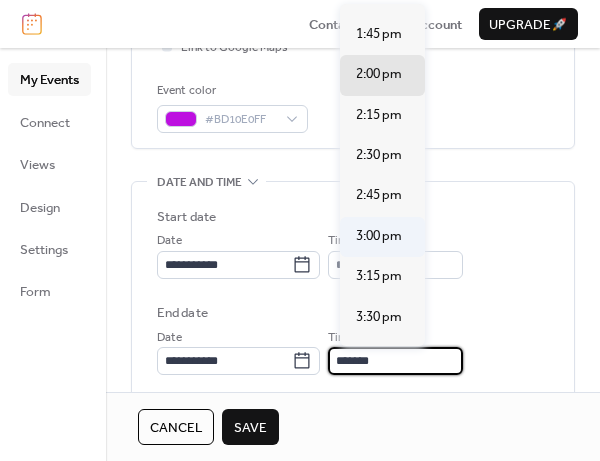 scroll, scrollTop: 100, scrollLeft: 0, axis: vertical 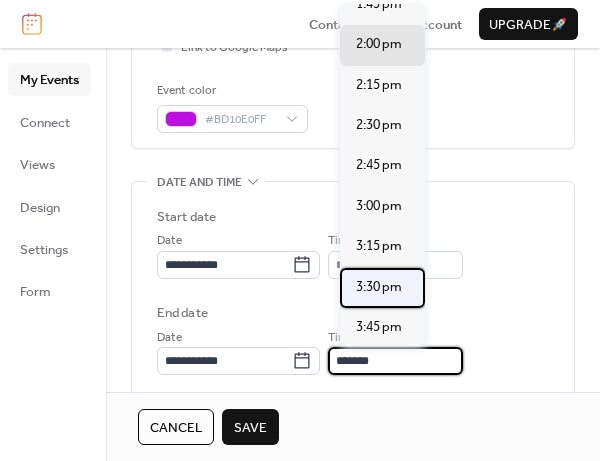 click on "3:30 pm" at bounding box center (379, 287) 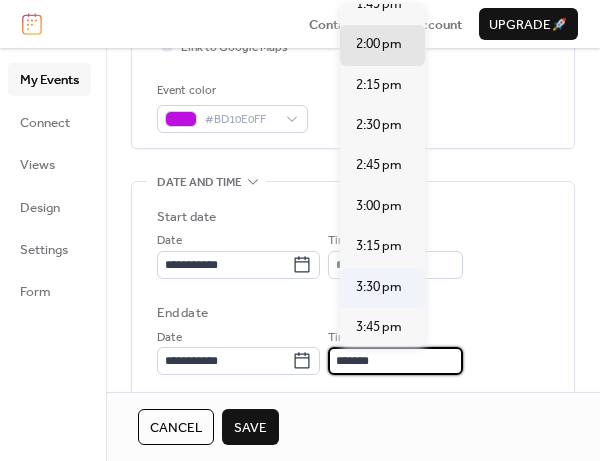 type on "*******" 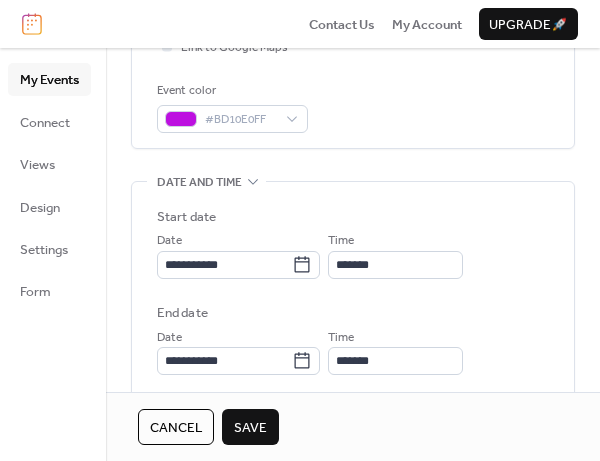 click on "Save" at bounding box center [250, 428] 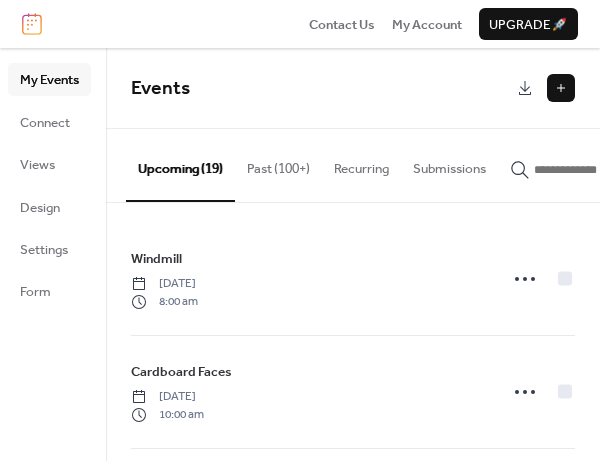 click at bounding box center (561, 88) 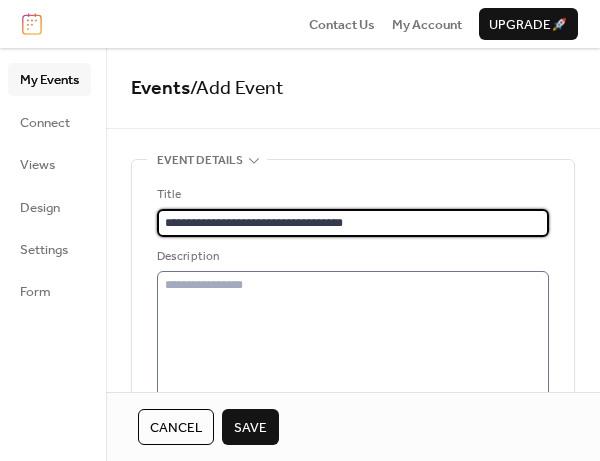 type on "**********" 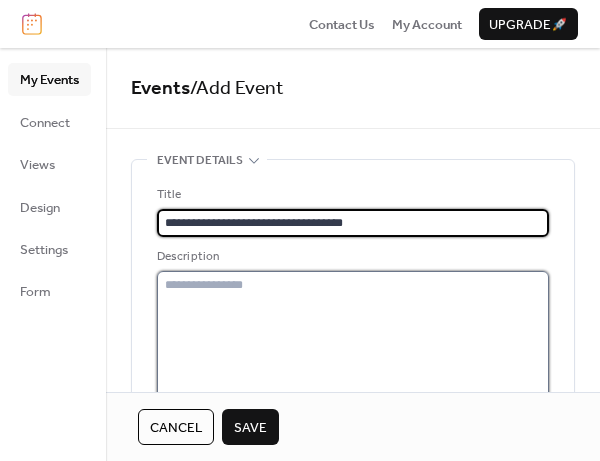 click at bounding box center (353, 336) 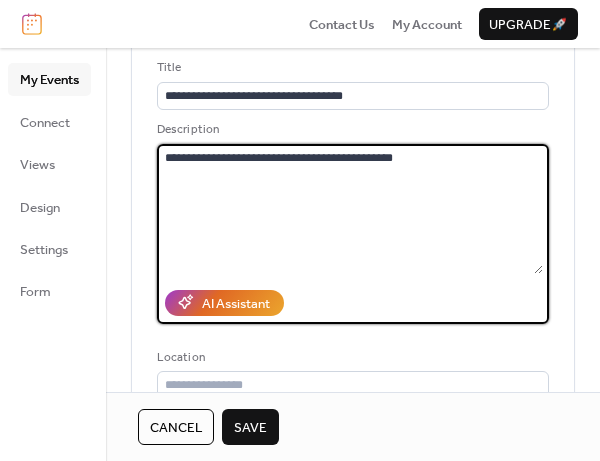 scroll, scrollTop: 200, scrollLeft: 0, axis: vertical 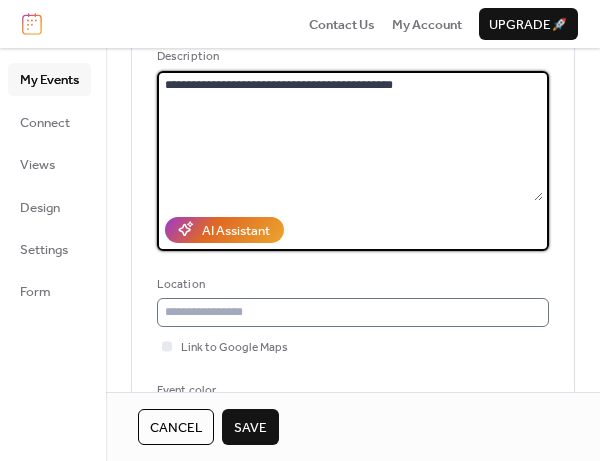 type on "**********" 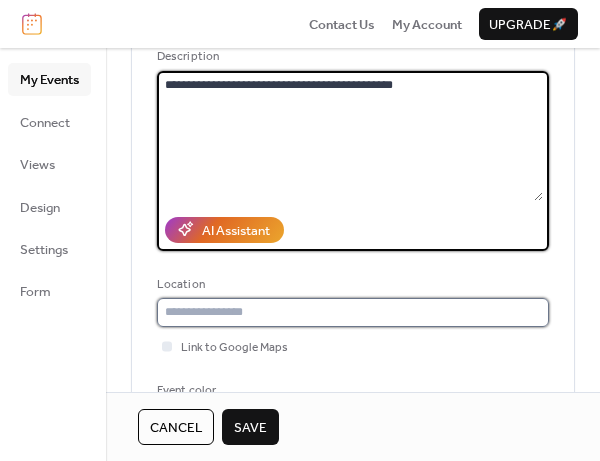 click at bounding box center [353, 312] 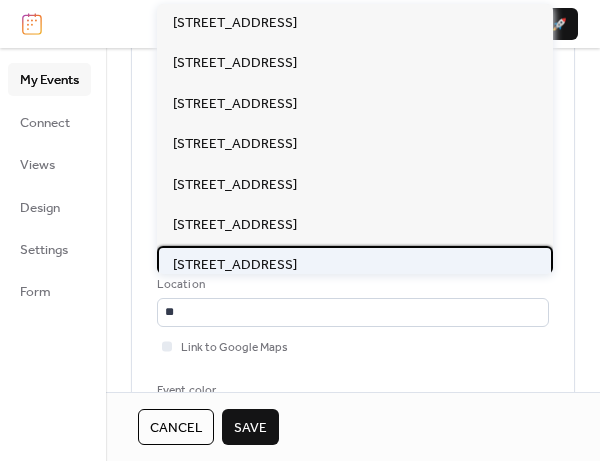 click on "[STREET_ADDRESS]" at bounding box center [235, 265] 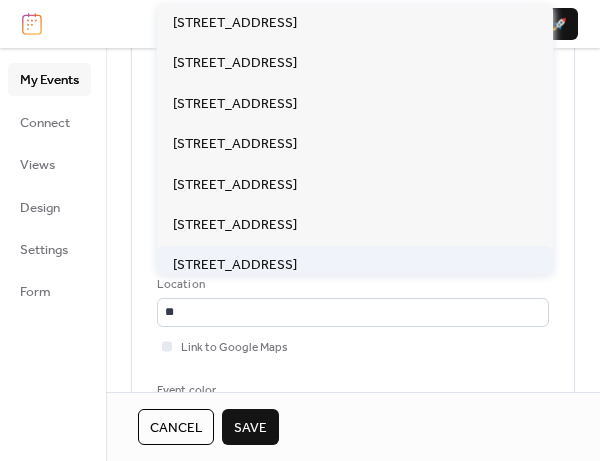 type on "**********" 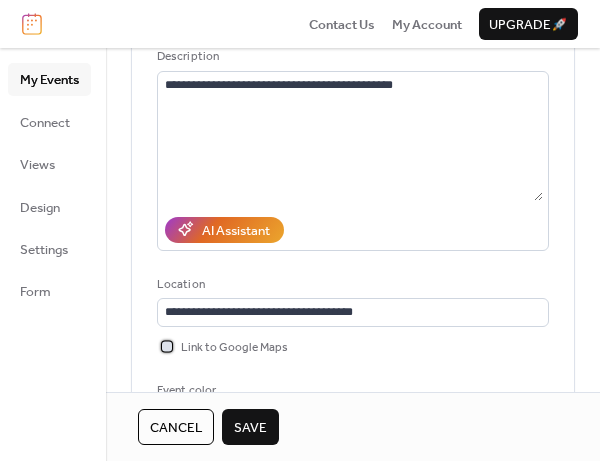 click at bounding box center [167, 346] 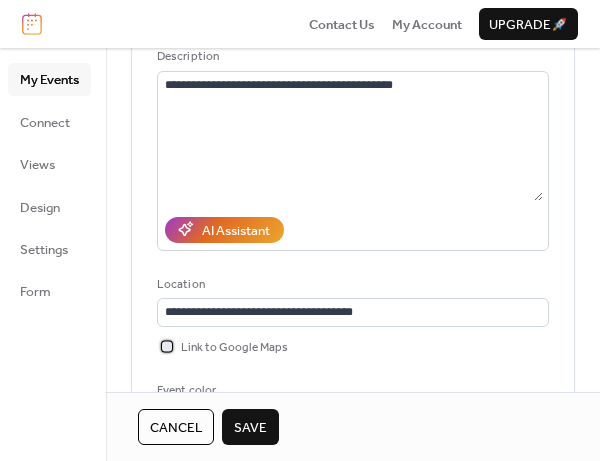 scroll, scrollTop: 400, scrollLeft: 0, axis: vertical 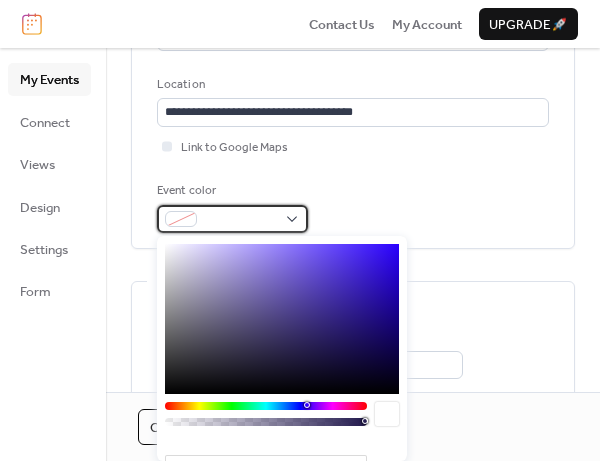 click at bounding box center [232, 219] 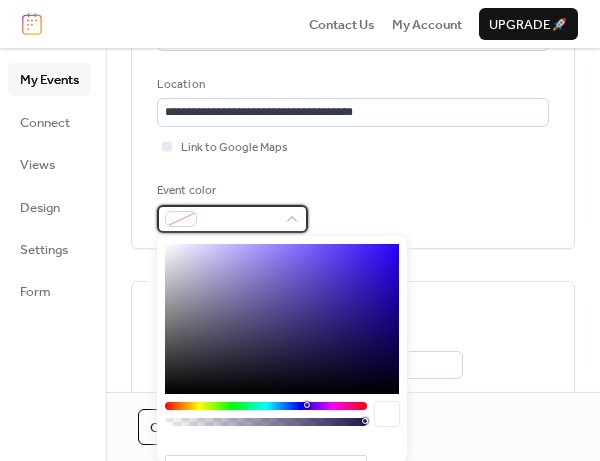 scroll, scrollTop: 600, scrollLeft: 0, axis: vertical 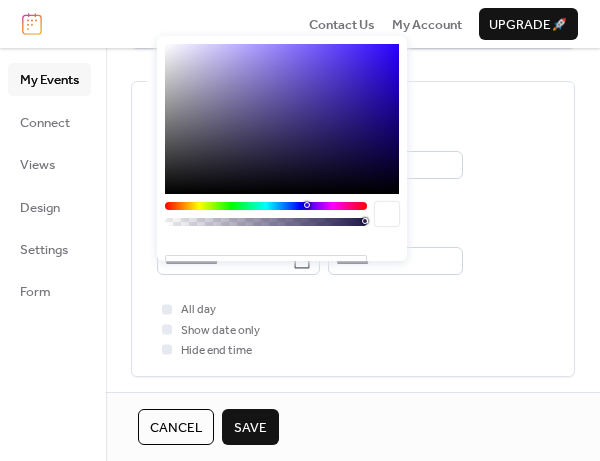 drag, startPoint x: 506, startPoint y: 227, endPoint x: 507, endPoint y: 212, distance: 15.033297 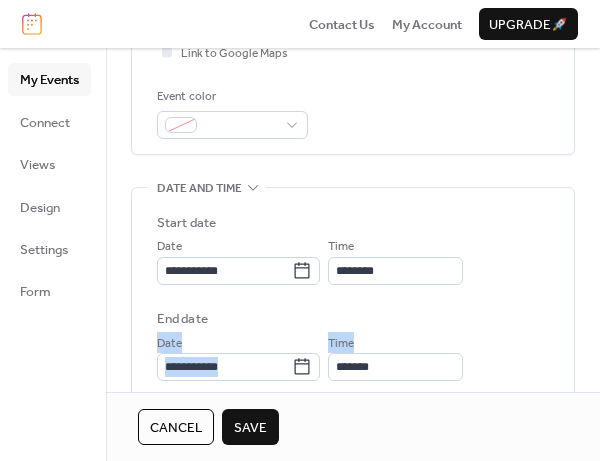 scroll, scrollTop: 400, scrollLeft: 0, axis: vertical 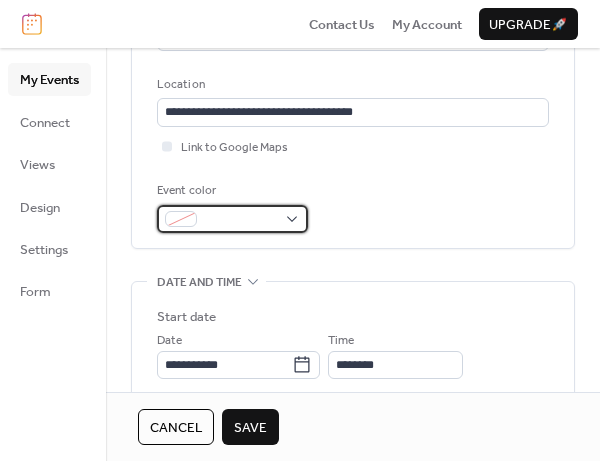 click at bounding box center (232, 219) 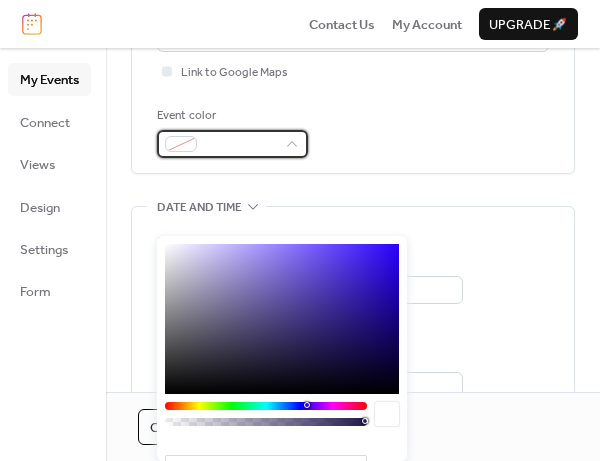 scroll, scrollTop: 500, scrollLeft: 0, axis: vertical 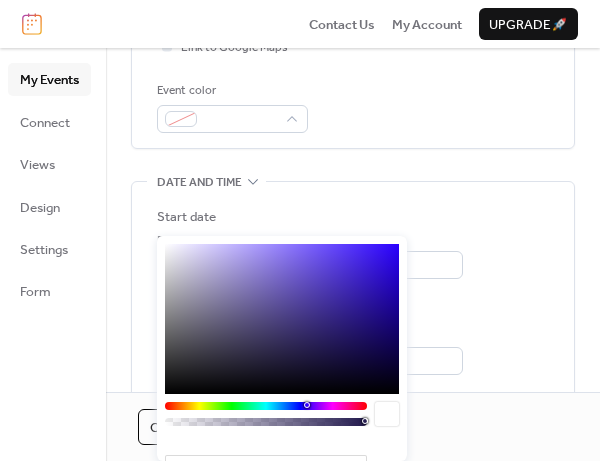 type on "*******" 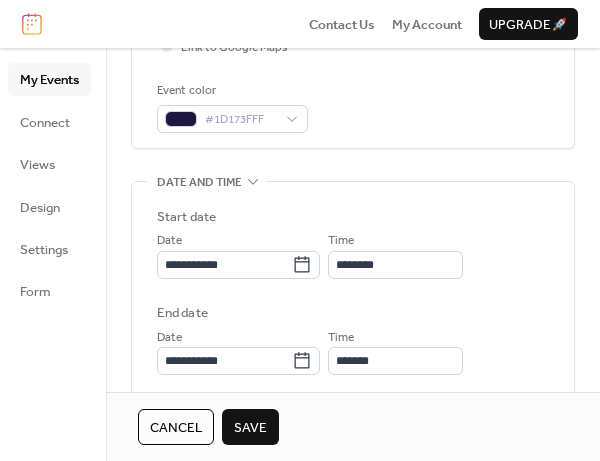 click on "**********" at bounding box center (353, 254) 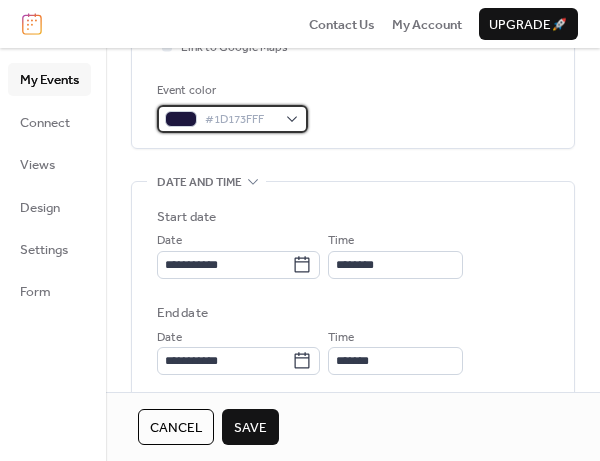 click on "#1D173FFF" at bounding box center [232, 119] 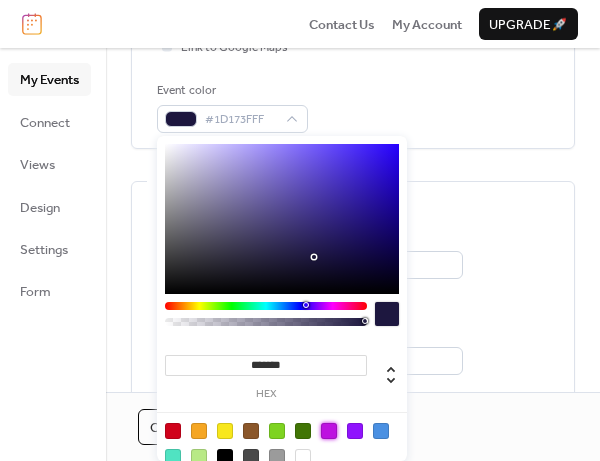 click at bounding box center (329, 431) 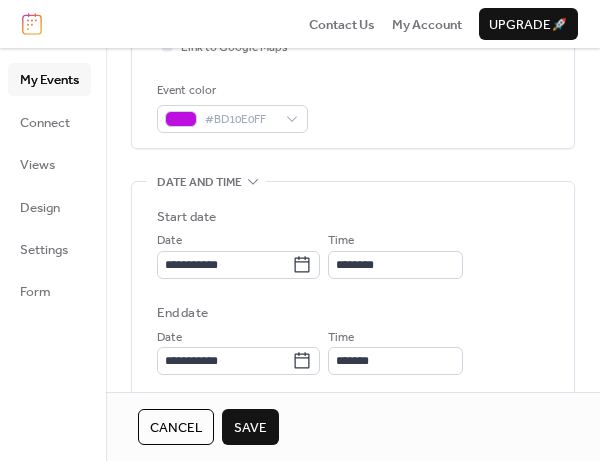 click on "End date" at bounding box center (353, 313) 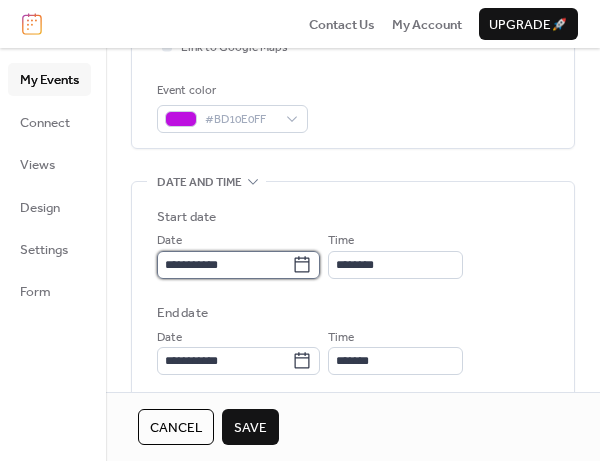 click on "**********" at bounding box center (224, 265) 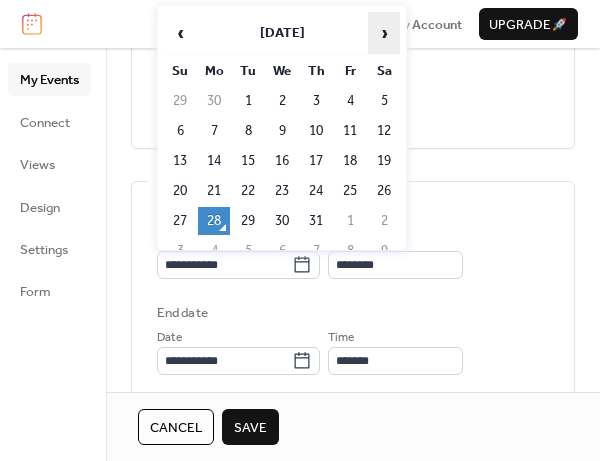 click on "›" at bounding box center [384, 33] 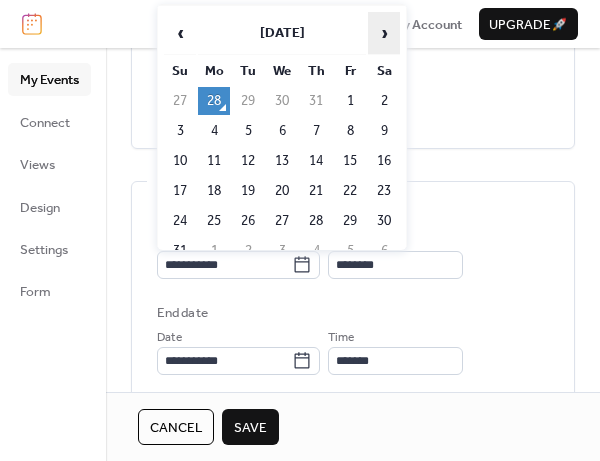 click on "›" at bounding box center (384, 33) 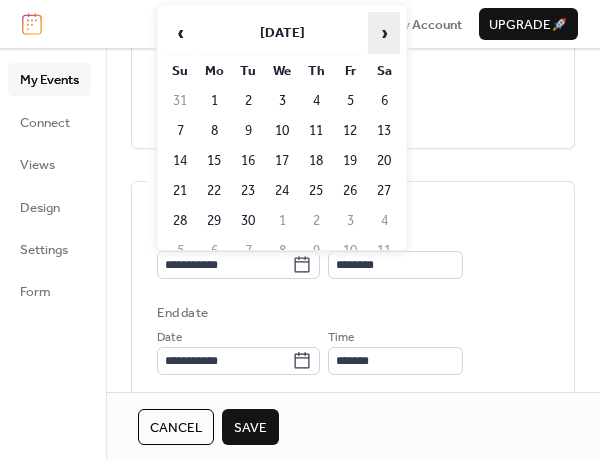 click on "›" at bounding box center (384, 33) 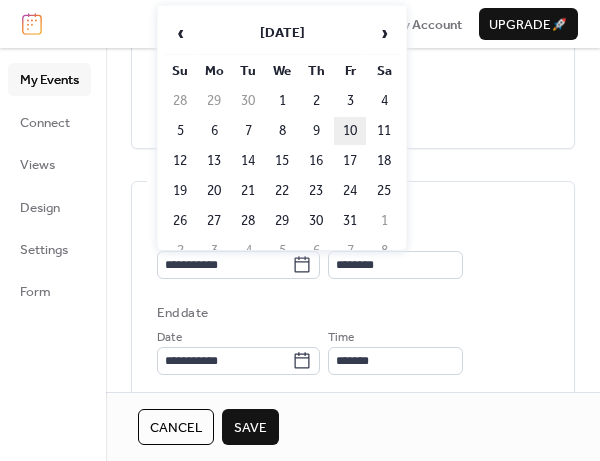 click on "10" at bounding box center (350, 131) 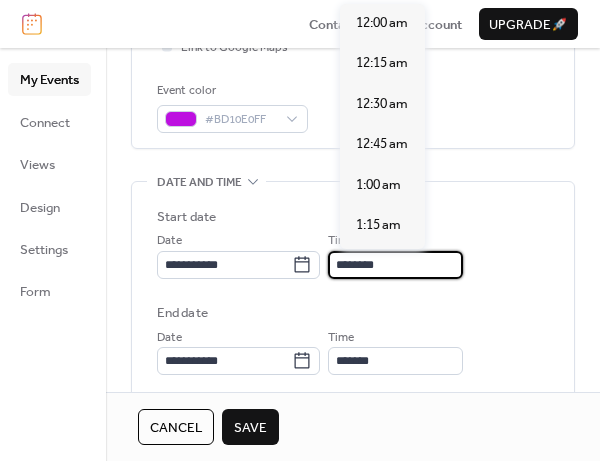 click on "********" at bounding box center [395, 265] 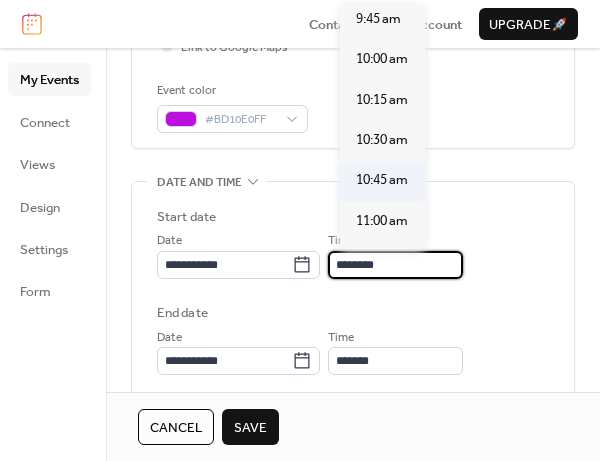 scroll, scrollTop: 1607, scrollLeft: 0, axis: vertical 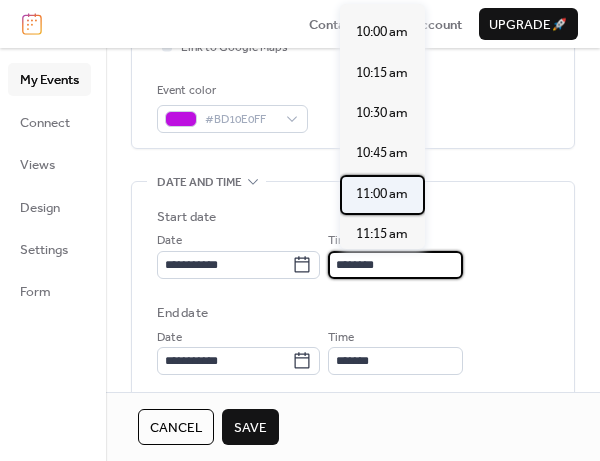 click on "11:00 am" at bounding box center [382, 194] 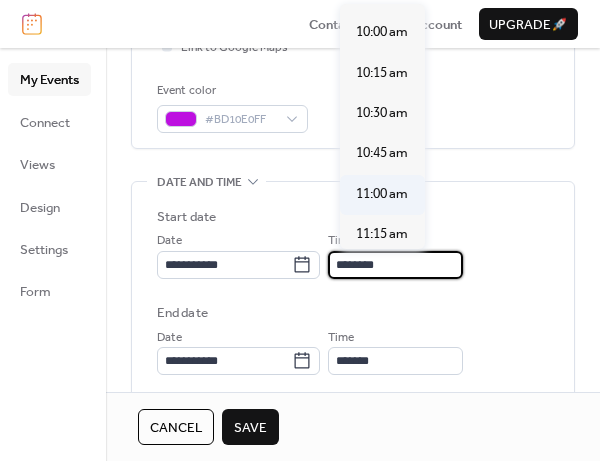 type on "********" 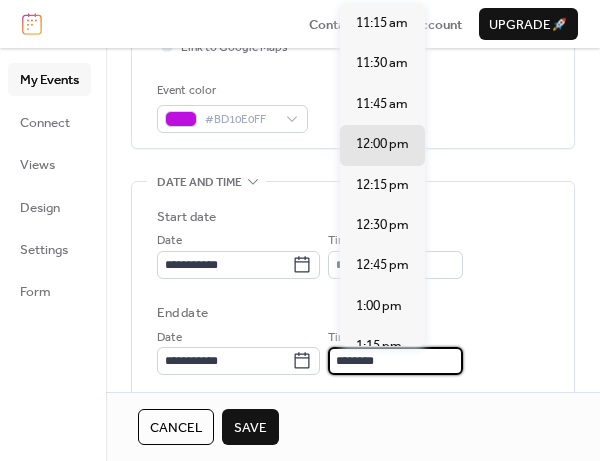 click on "********" at bounding box center (395, 361) 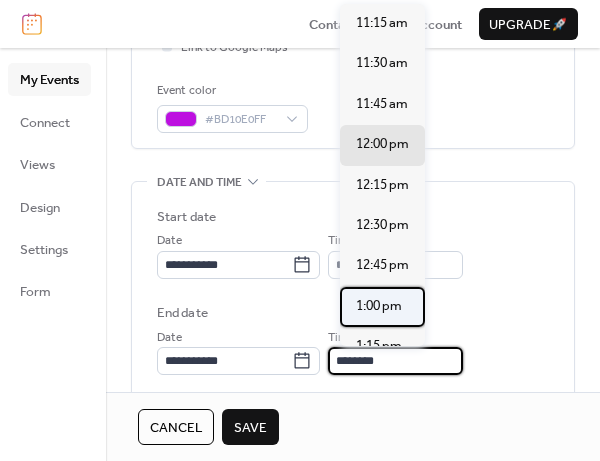 click on "1:00 pm" at bounding box center [379, 306] 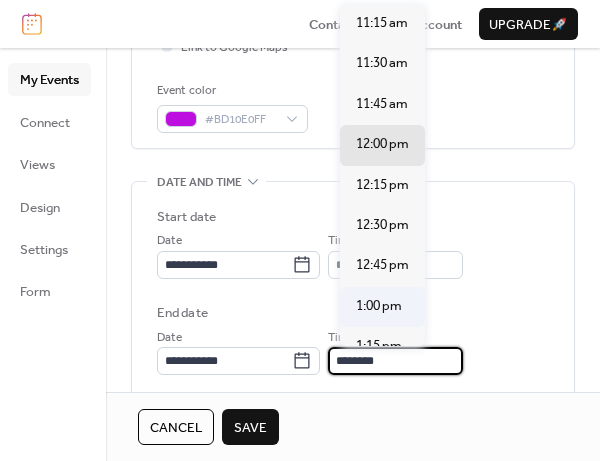 type on "*******" 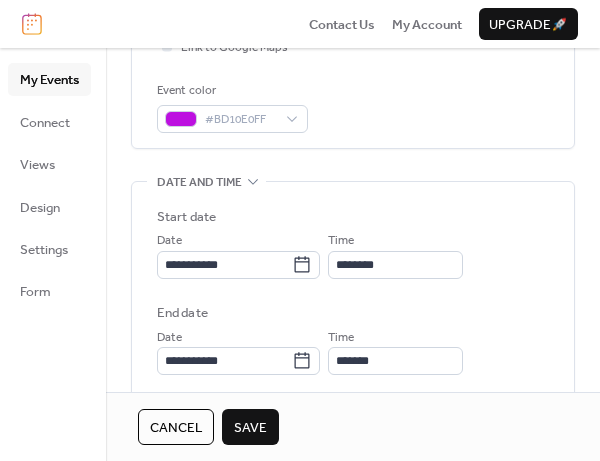 click on "Save" at bounding box center (250, 428) 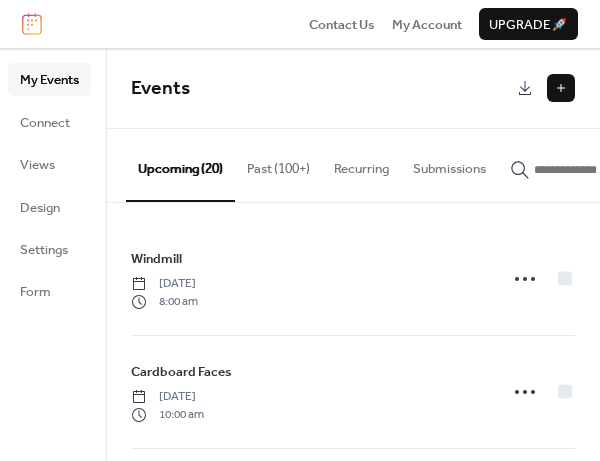 click at bounding box center (561, 88) 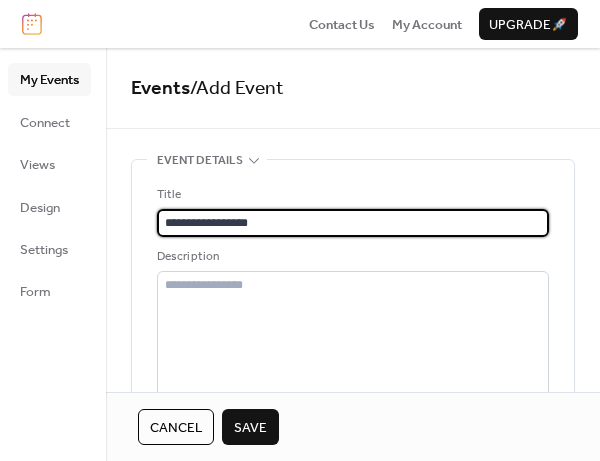 click on "**********" at bounding box center (353, 223) 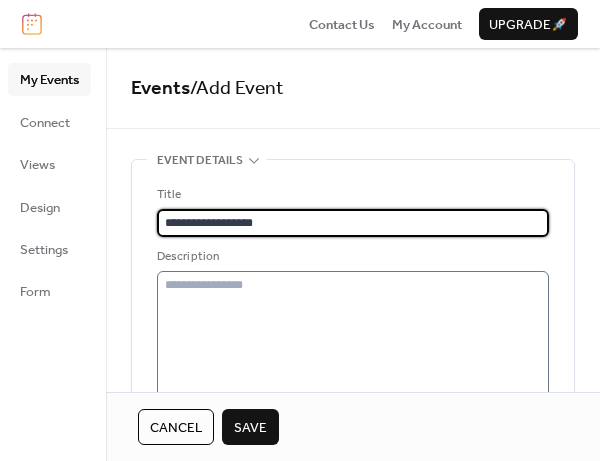type on "**********" 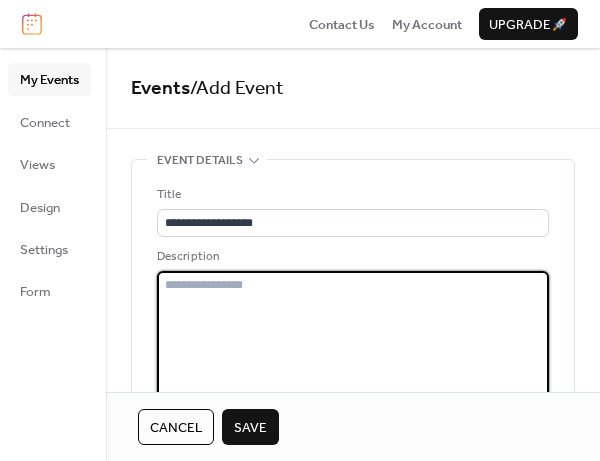 click at bounding box center (353, 336) 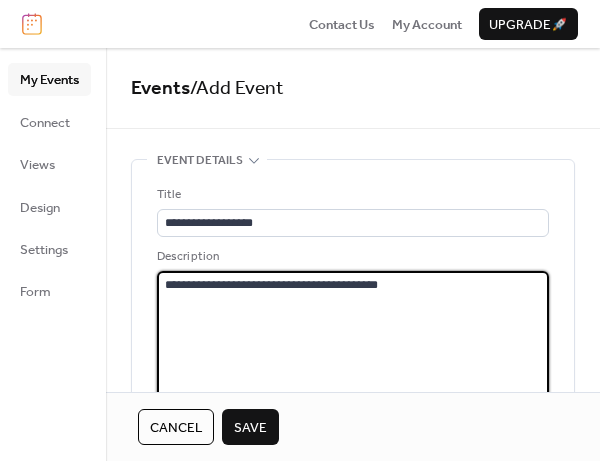 scroll, scrollTop: 300, scrollLeft: 0, axis: vertical 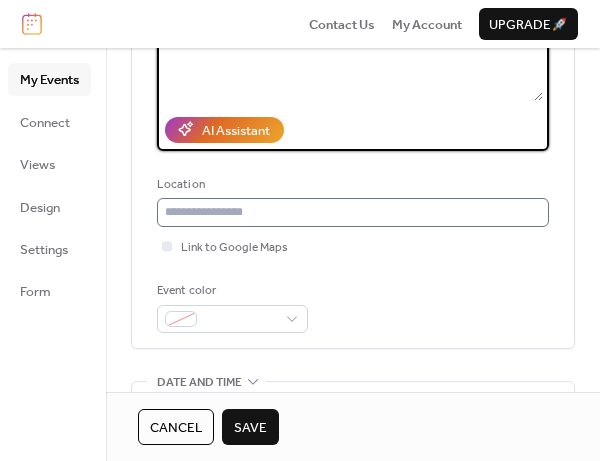 type on "**********" 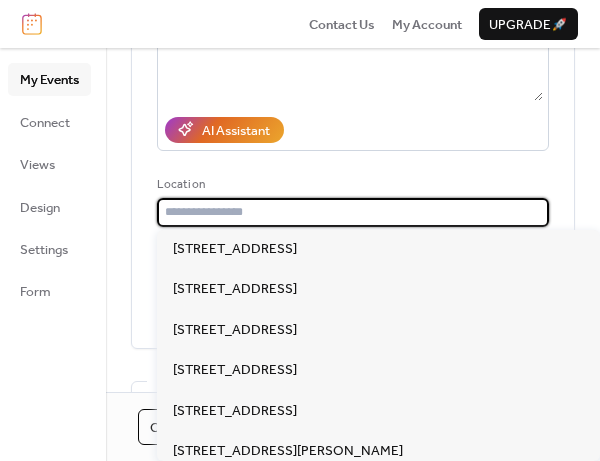 click at bounding box center (353, 212) 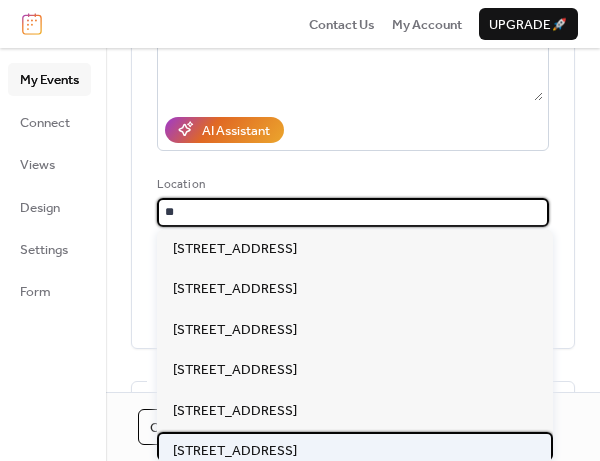 click on "[STREET_ADDRESS]" at bounding box center [235, 451] 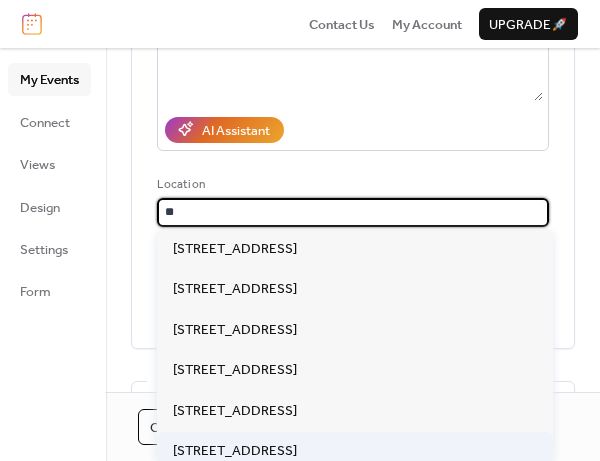 type on "**********" 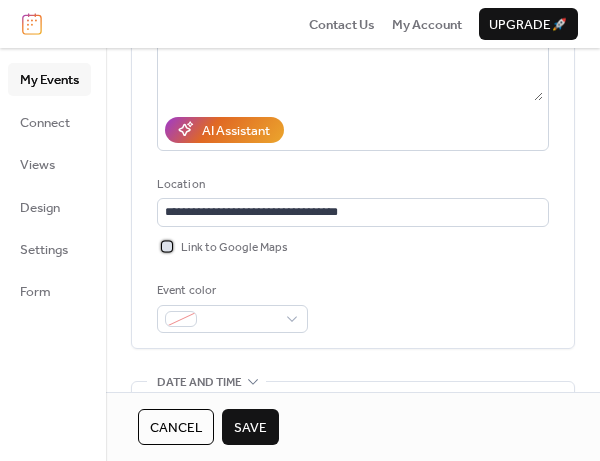 click at bounding box center (167, 246) 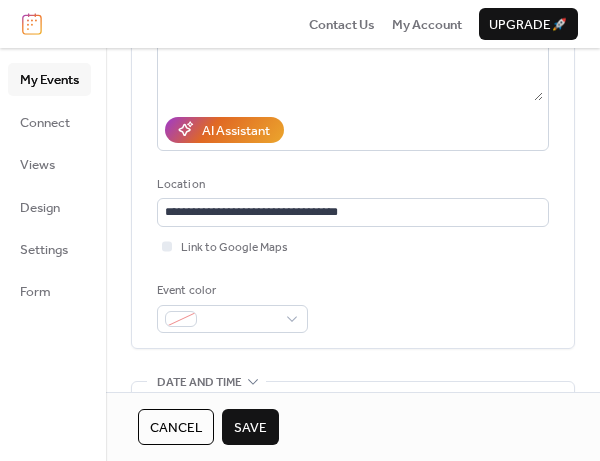 click on "Event color" at bounding box center (353, 307) 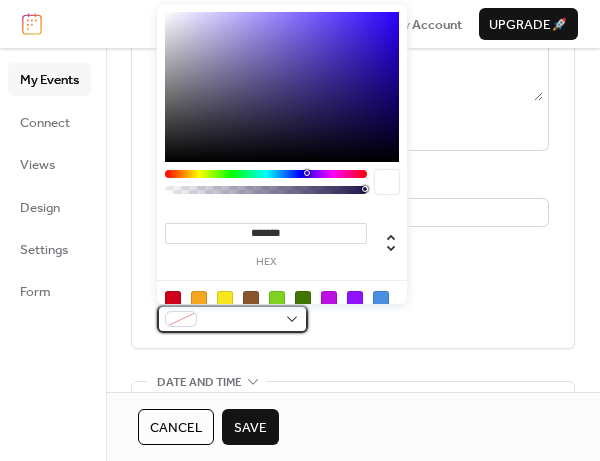click at bounding box center (232, 319) 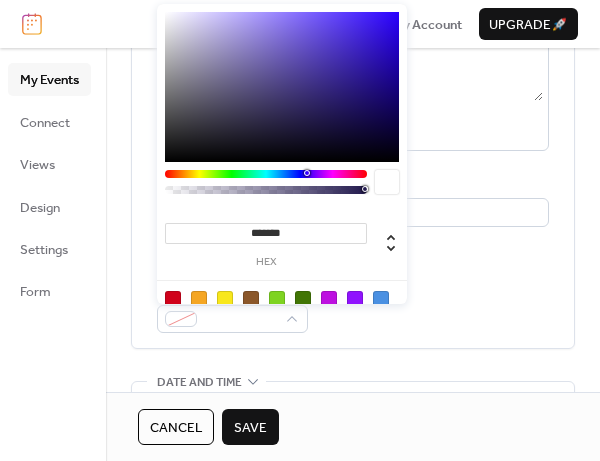 click at bounding box center [329, 299] 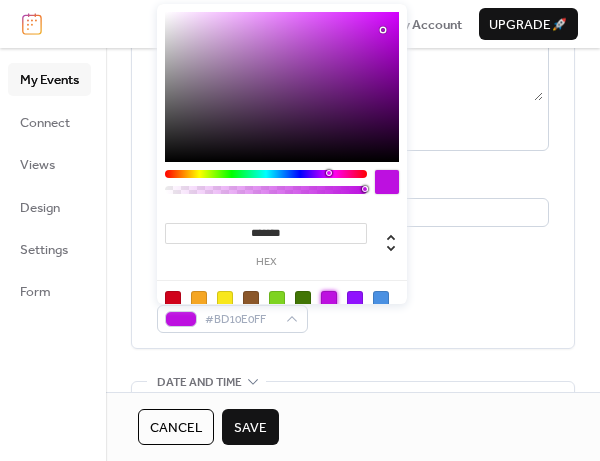 type on "*******" 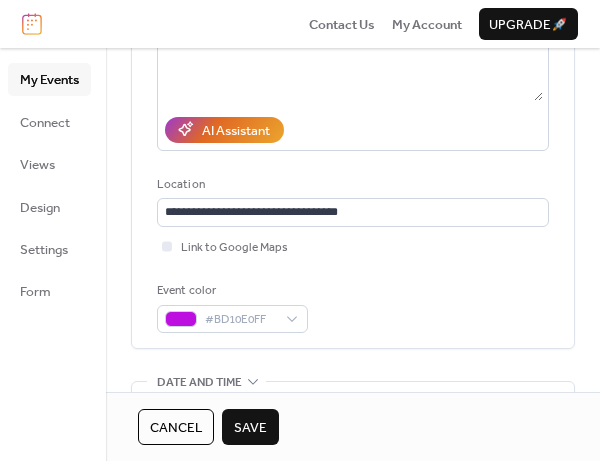 click on "Event color #BD10E0FF" at bounding box center [353, 307] 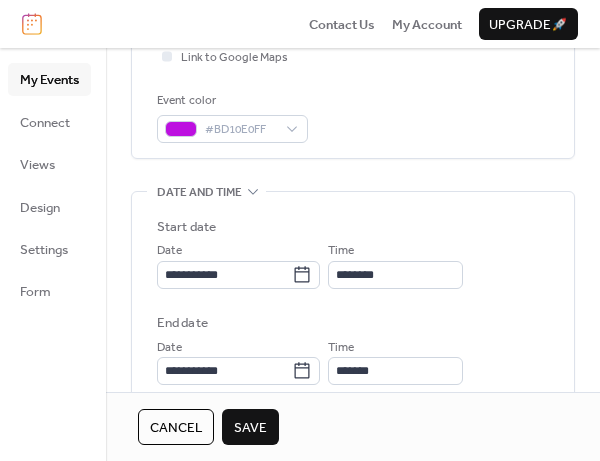scroll, scrollTop: 600, scrollLeft: 0, axis: vertical 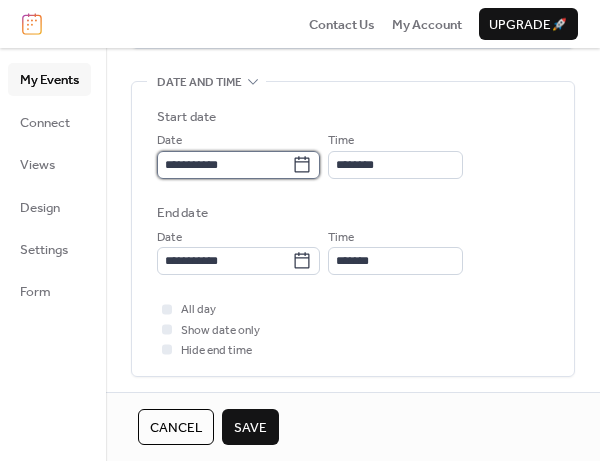 click on "**********" at bounding box center [224, 165] 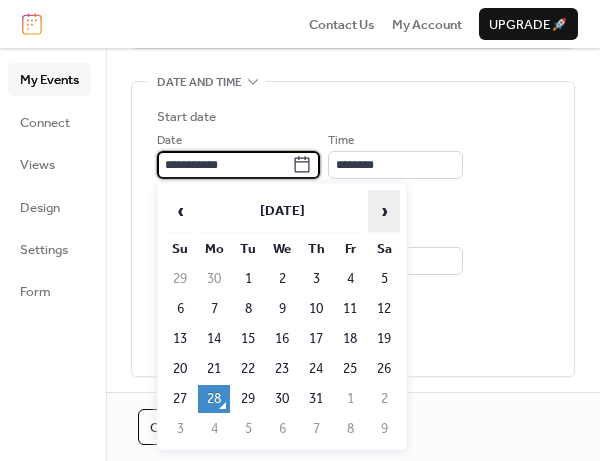 click on "›" at bounding box center [384, 211] 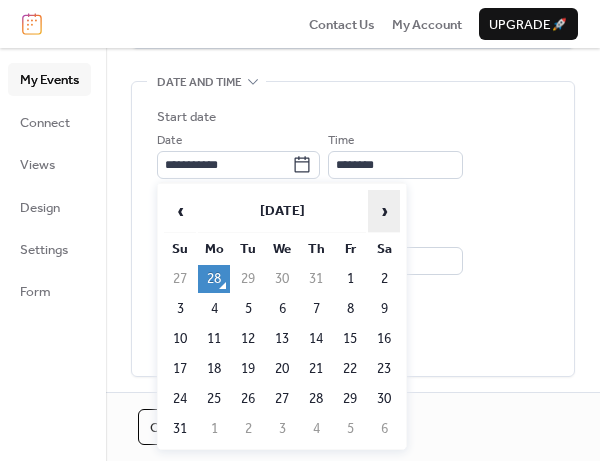 click on "›" at bounding box center (384, 211) 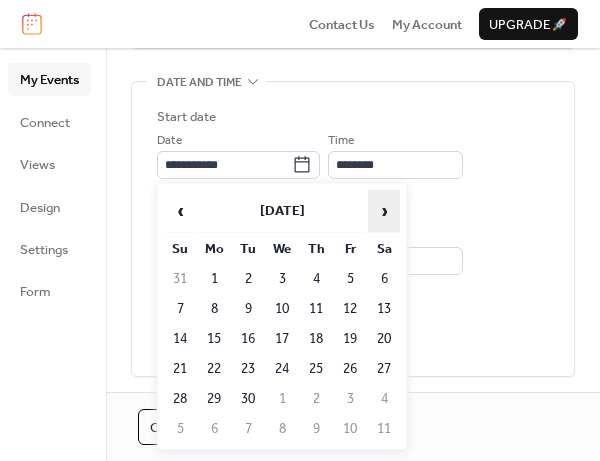 click on "›" at bounding box center (384, 211) 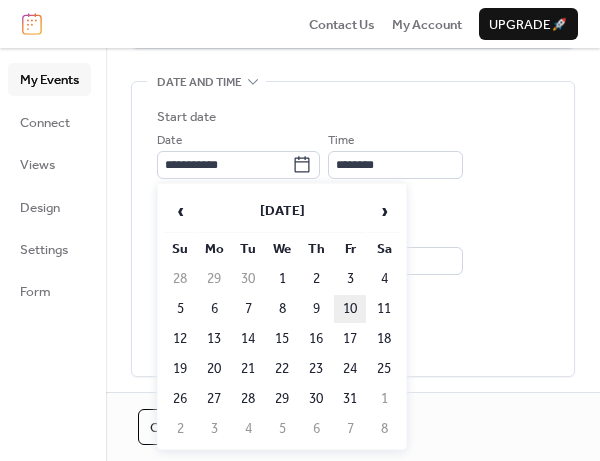 click on "10" at bounding box center (350, 309) 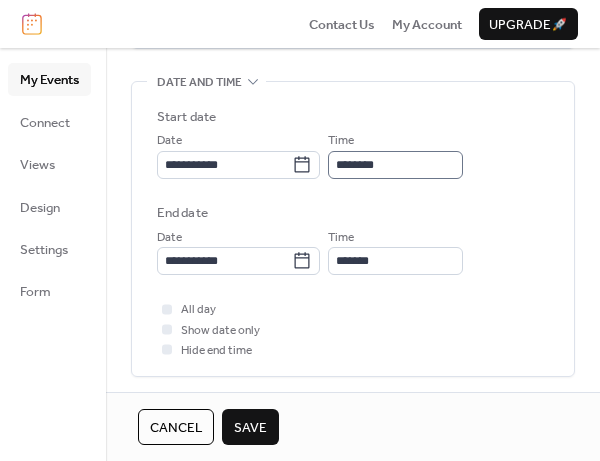 scroll, scrollTop: 500, scrollLeft: 0, axis: vertical 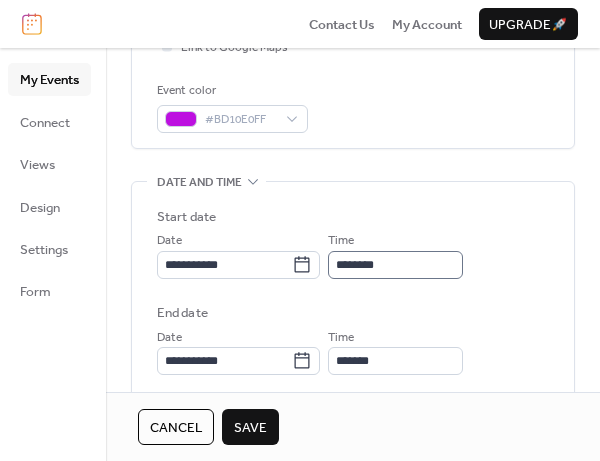 click on "**********" at bounding box center [353, 295] 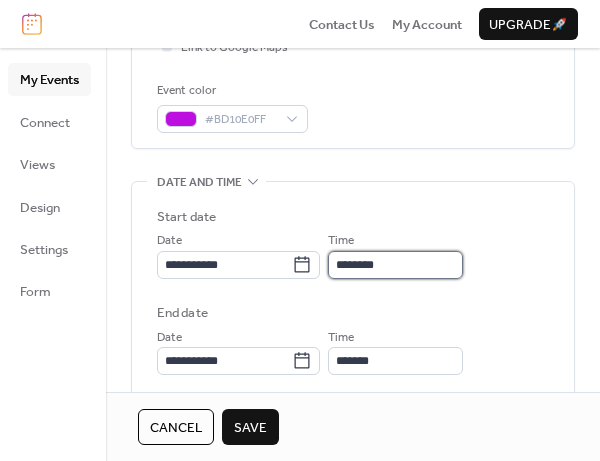click on "********" at bounding box center [395, 265] 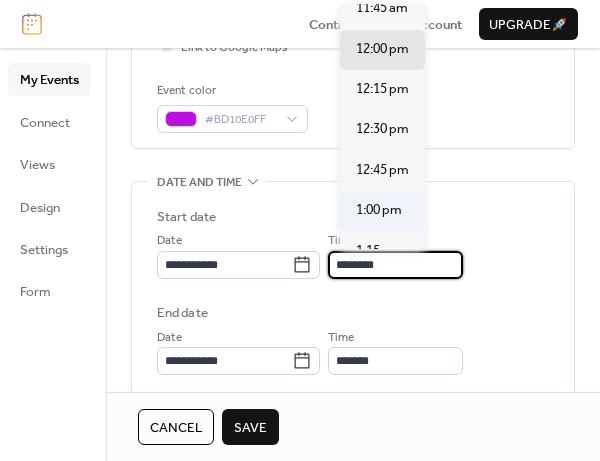 scroll, scrollTop: 1707, scrollLeft: 0, axis: vertical 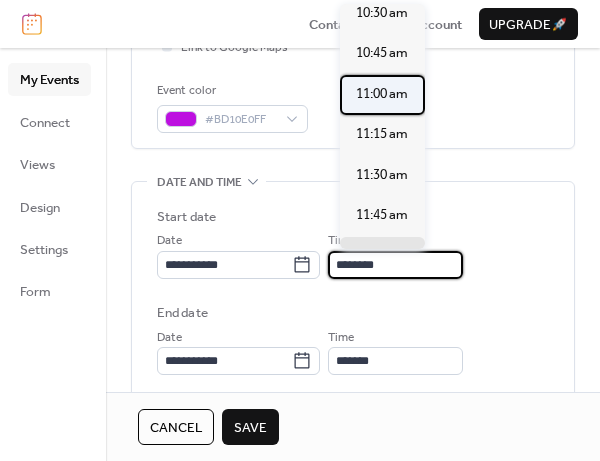 click on "11:00 am" at bounding box center [382, 95] 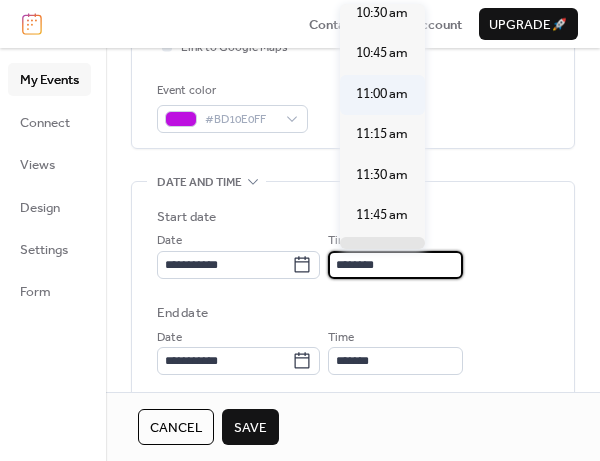 type on "********" 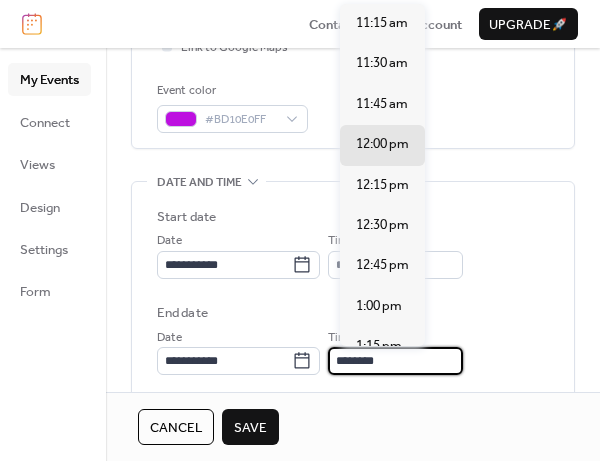 click on "********" at bounding box center [395, 361] 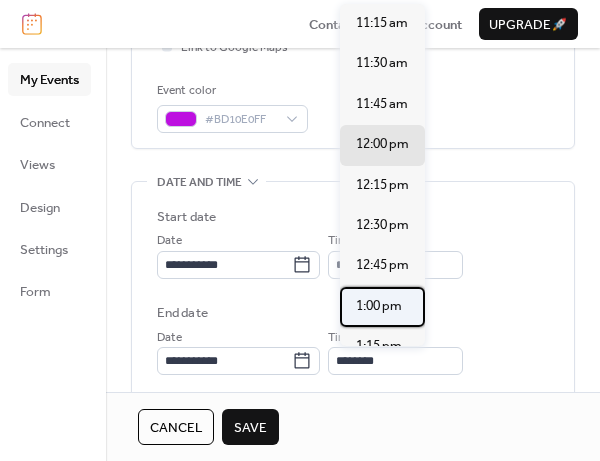 click on "1:00 pm" at bounding box center [379, 306] 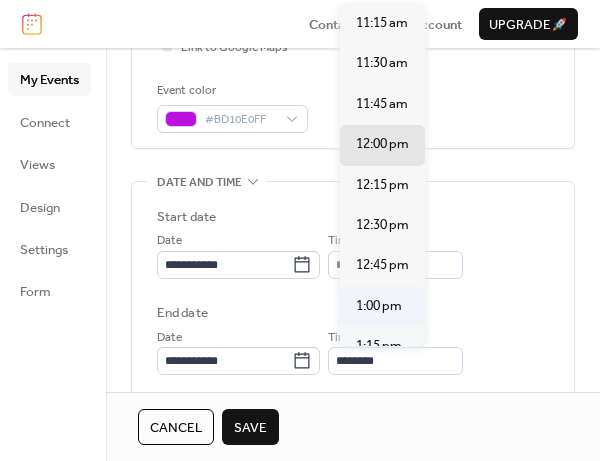 type on "*******" 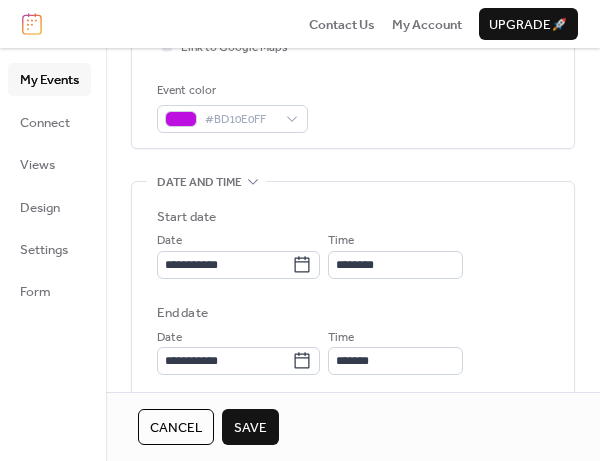 click on "Save" at bounding box center [250, 428] 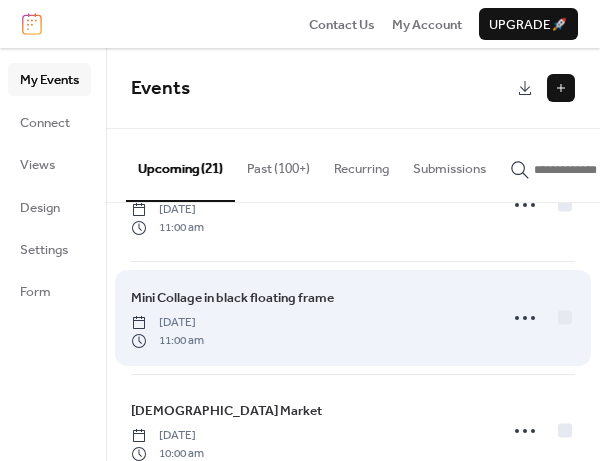 scroll, scrollTop: 1854, scrollLeft: 0, axis: vertical 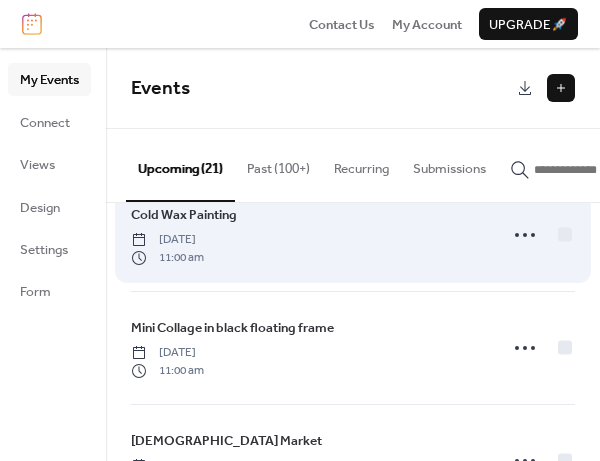click on "11:00 am" at bounding box center [167, 258] 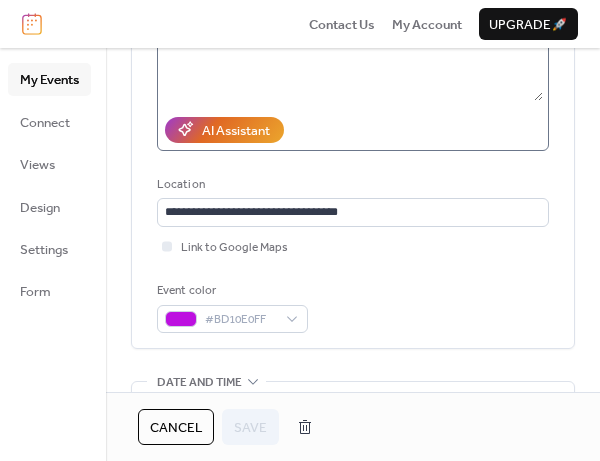 scroll, scrollTop: 400, scrollLeft: 0, axis: vertical 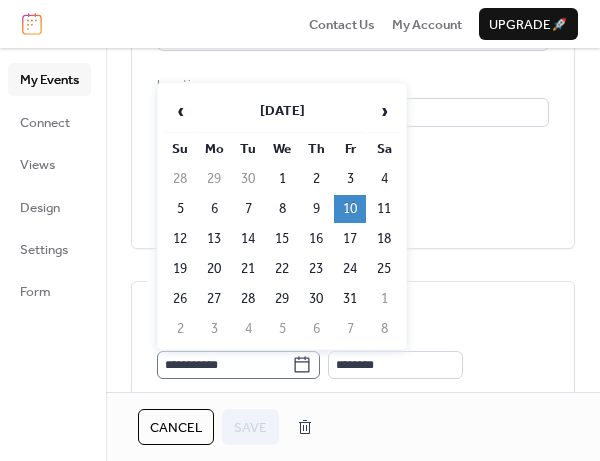 click 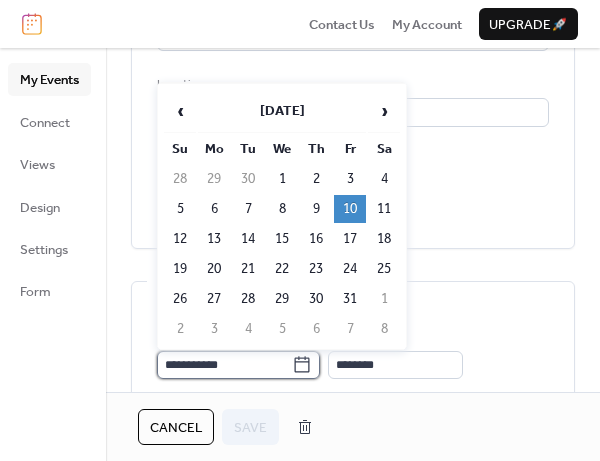 click on "**********" at bounding box center (224, 365) 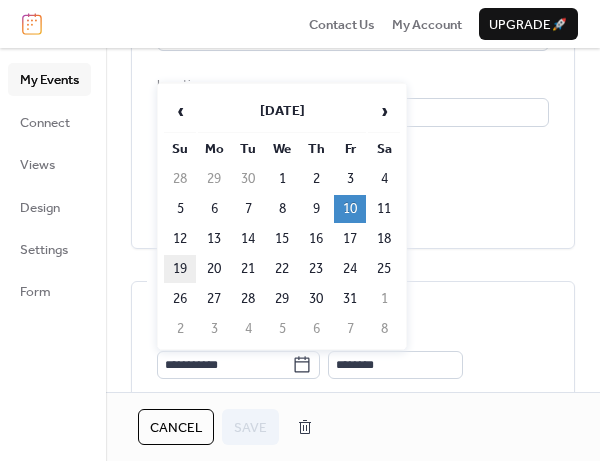 click on "19" at bounding box center (180, 269) 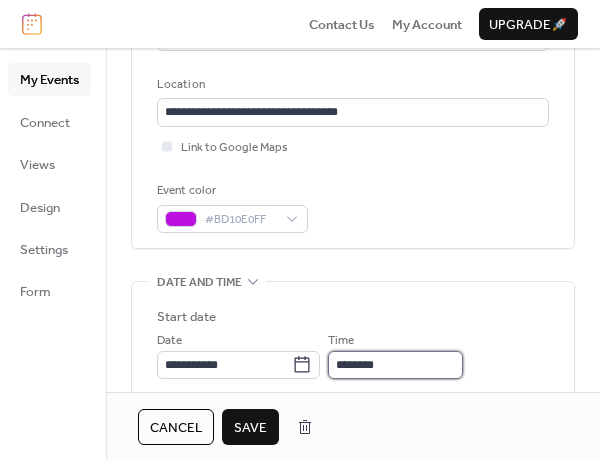 click on "********" at bounding box center (395, 365) 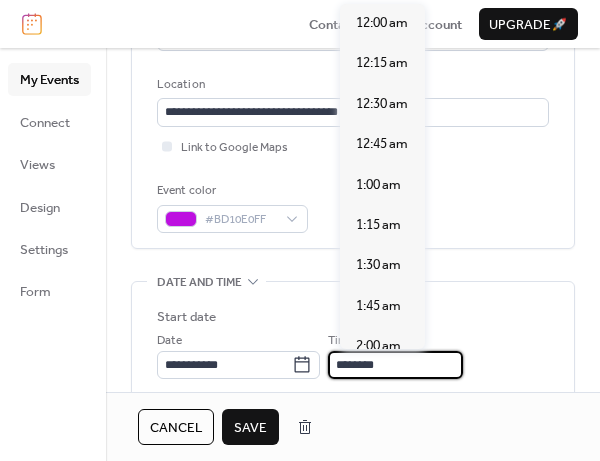 scroll, scrollTop: 1748, scrollLeft: 0, axis: vertical 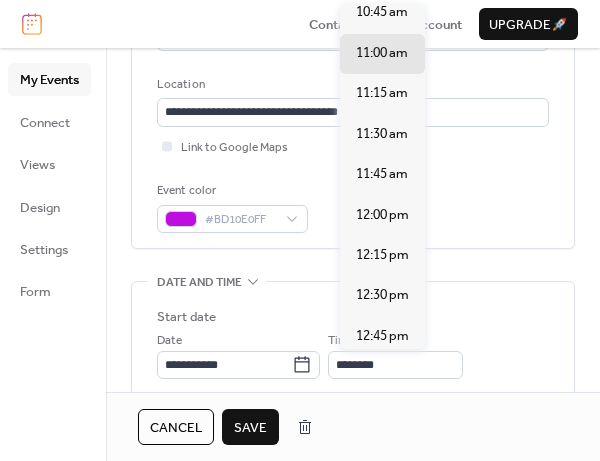 click on "1:00 pm" at bounding box center (379, 376) 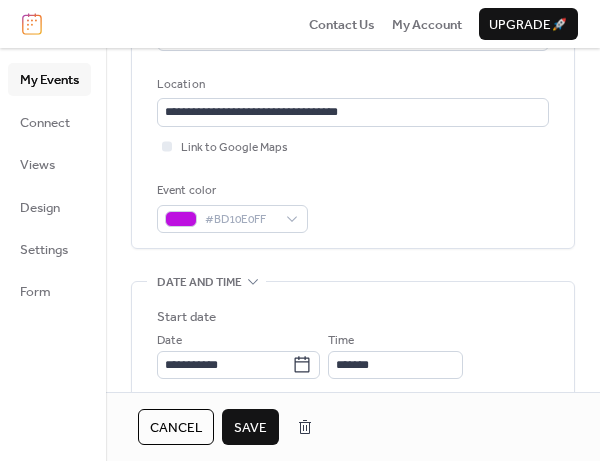 scroll, scrollTop: 700, scrollLeft: 0, axis: vertical 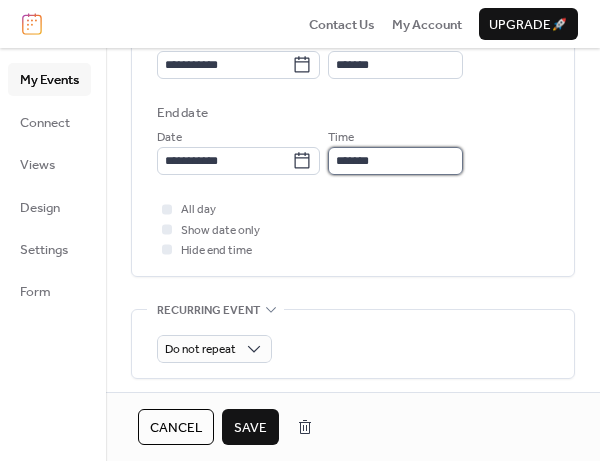 click on "*******" at bounding box center [395, 161] 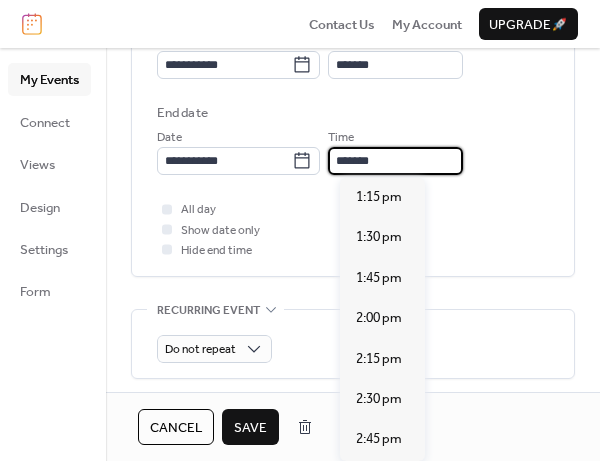 scroll, scrollTop: 278, scrollLeft: 0, axis: vertical 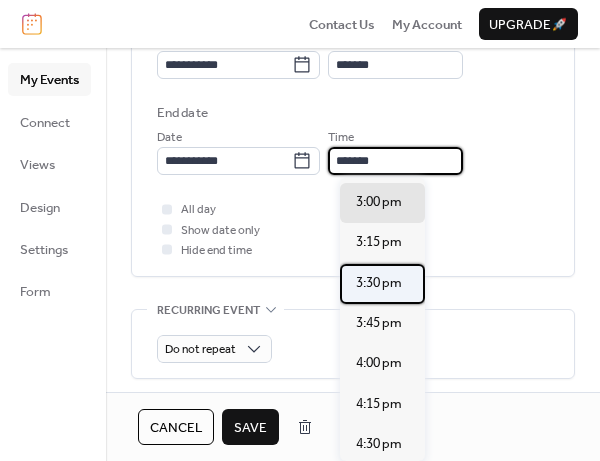 click on "3:30 pm" at bounding box center (379, 283) 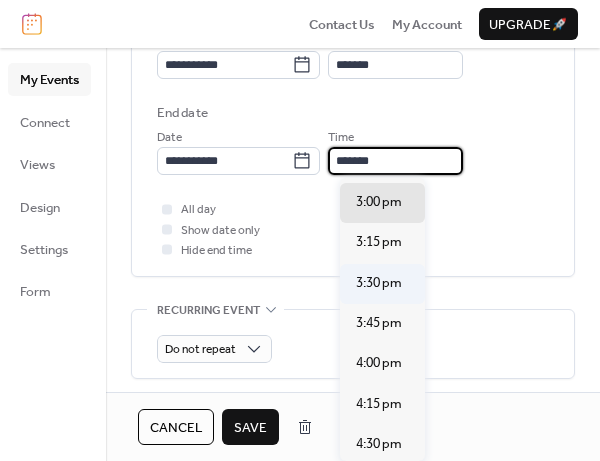 type on "*******" 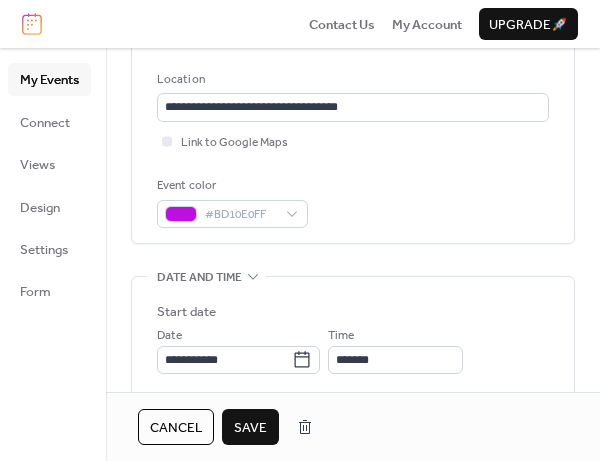 scroll, scrollTop: 500, scrollLeft: 0, axis: vertical 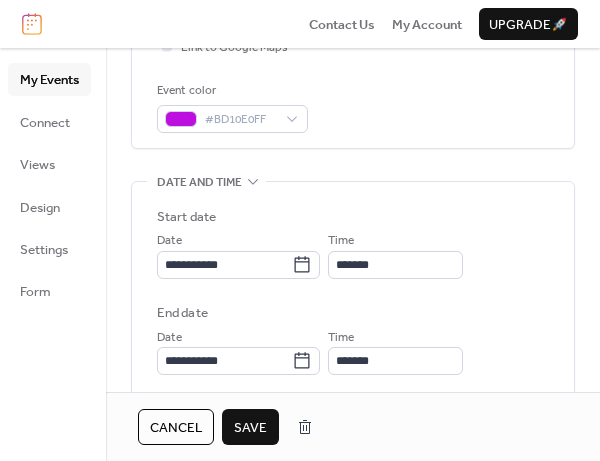 click on "Save" at bounding box center (250, 428) 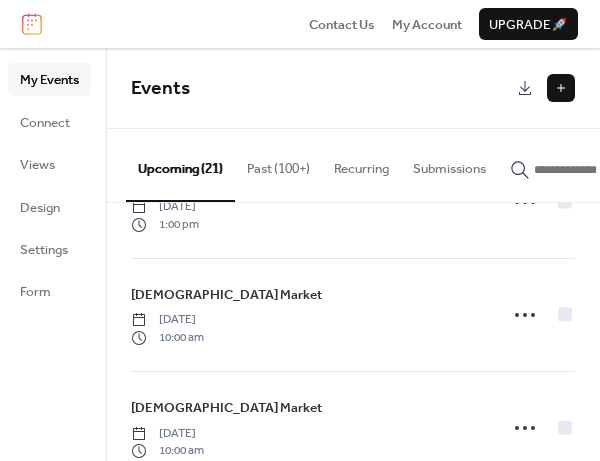 scroll, scrollTop: 1800, scrollLeft: 0, axis: vertical 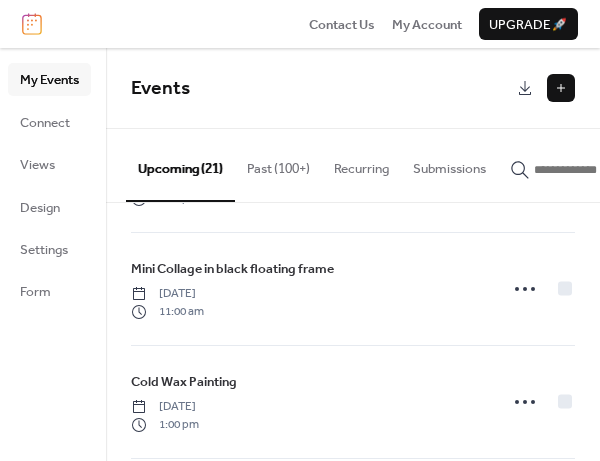 click at bounding box center [561, 88] 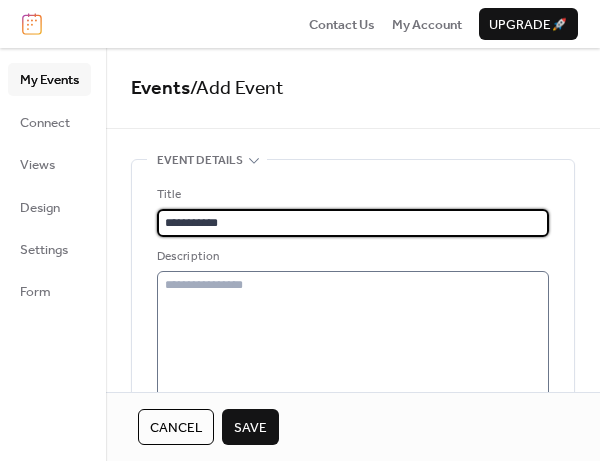 type on "**********" 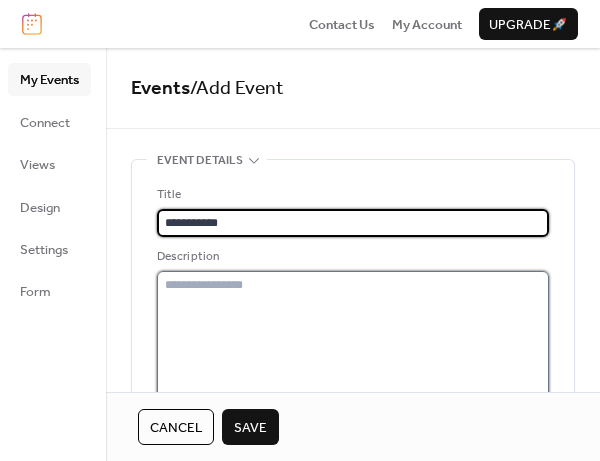 click at bounding box center (353, 336) 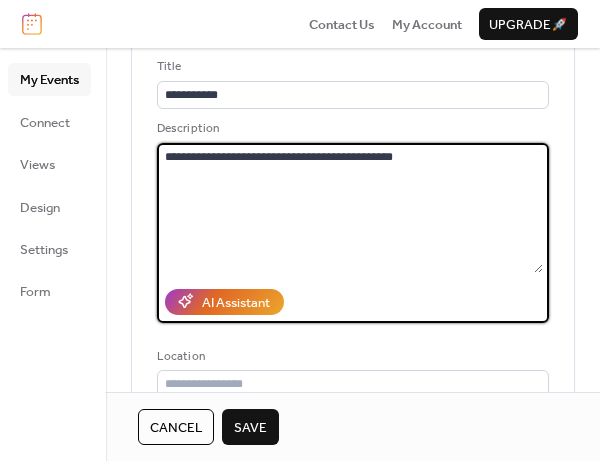 scroll, scrollTop: 200, scrollLeft: 0, axis: vertical 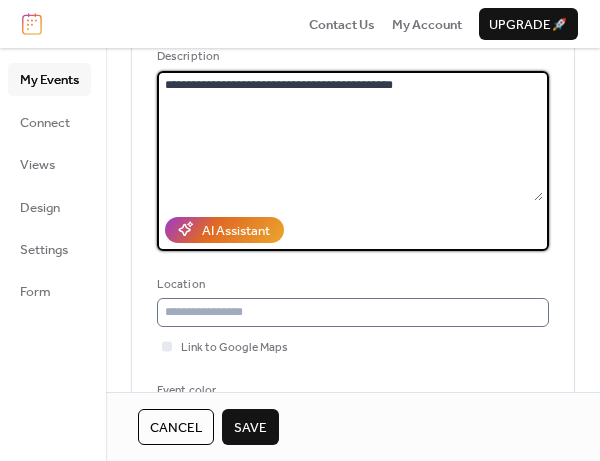 type on "**********" 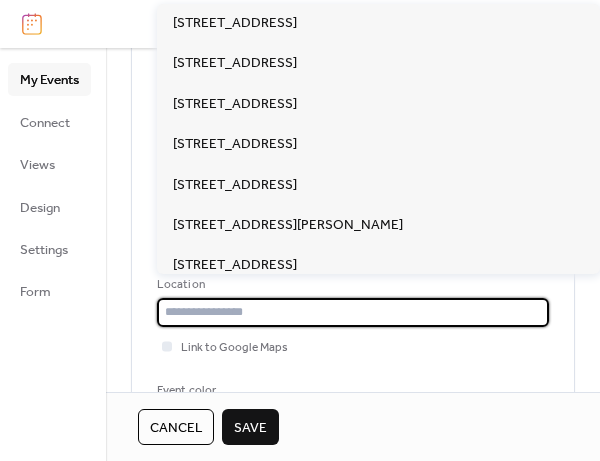 click at bounding box center [353, 312] 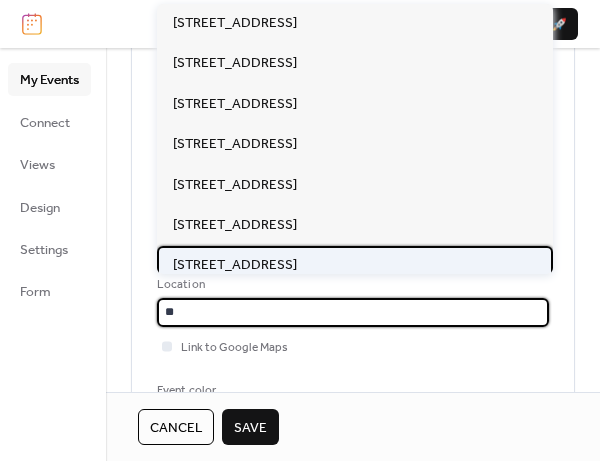 click on "[STREET_ADDRESS]" at bounding box center [235, 265] 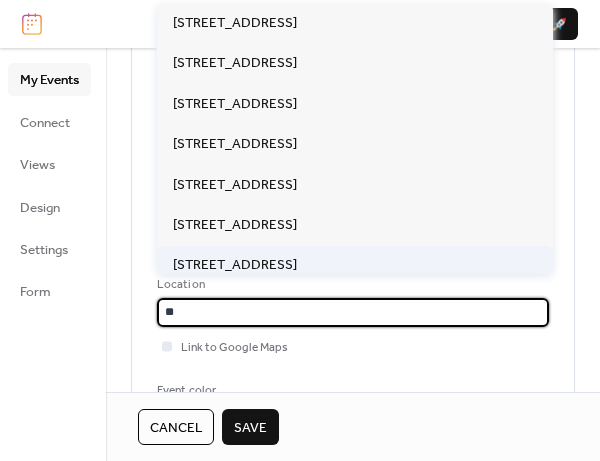 type on "**********" 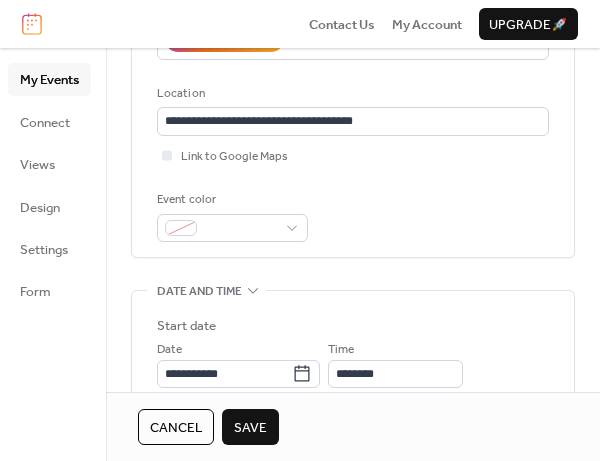 scroll, scrollTop: 400, scrollLeft: 0, axis: vertical 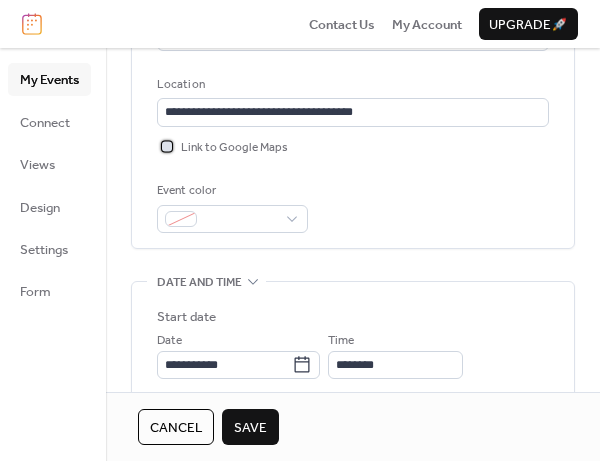 click at bounding box center (167, 146) 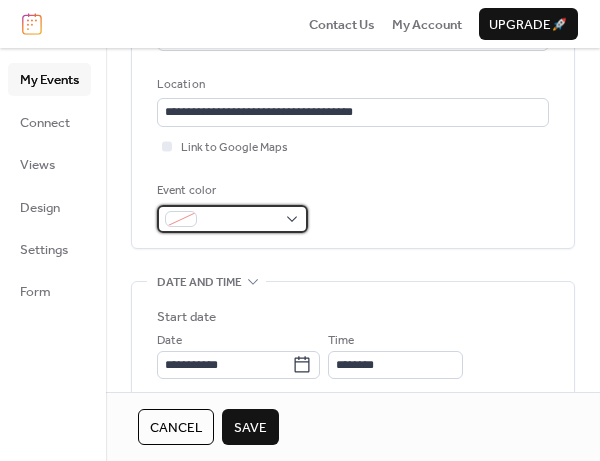 click at bounding box center (232, 219) 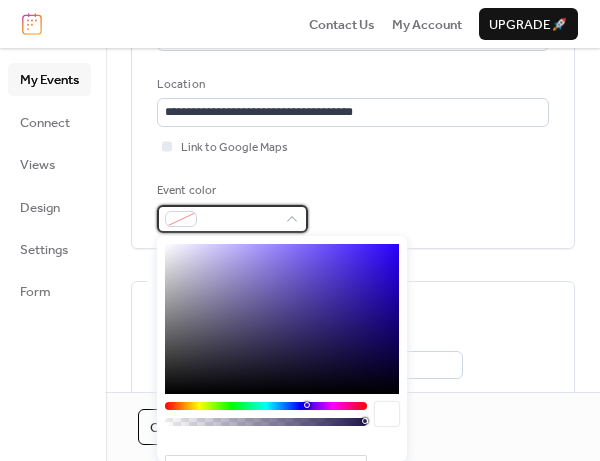 scroll, scrollTop: 500, scrollLeft: 0, axis: vertical 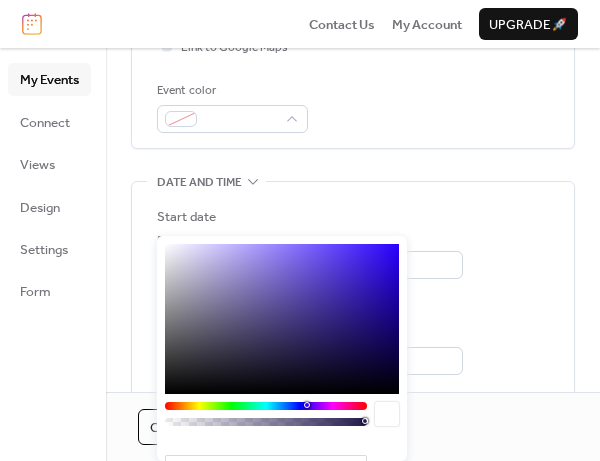 type on "*******" 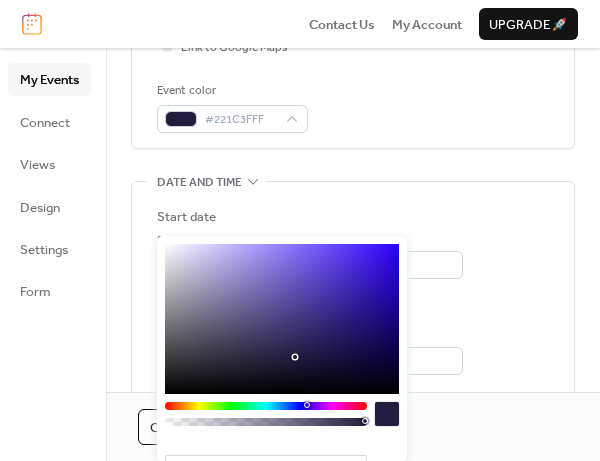 click on "******* hex" at bounding box center [282, 409] 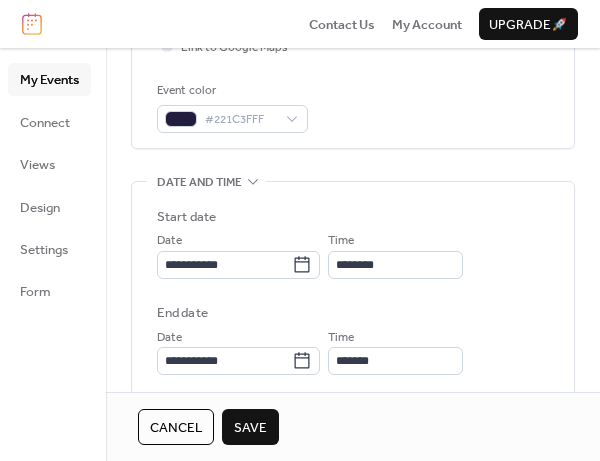 click on "Time ********" at bounding box center [395, 254] 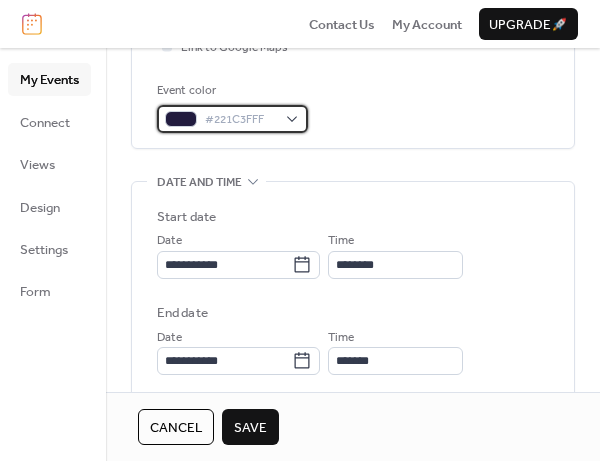 click on "#221C3FFF" at bounding box center [232, 119] 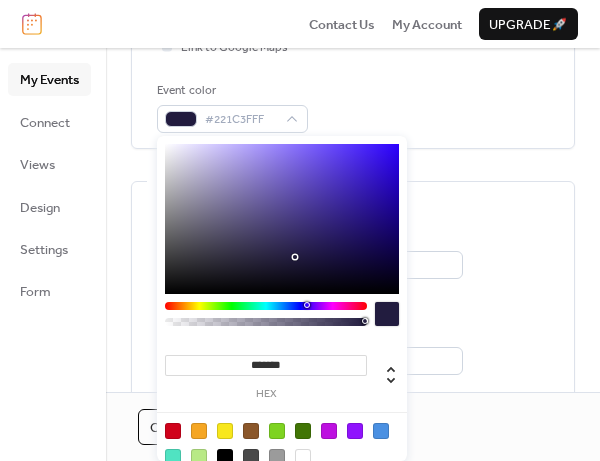 click at bounding box center (329, 431) 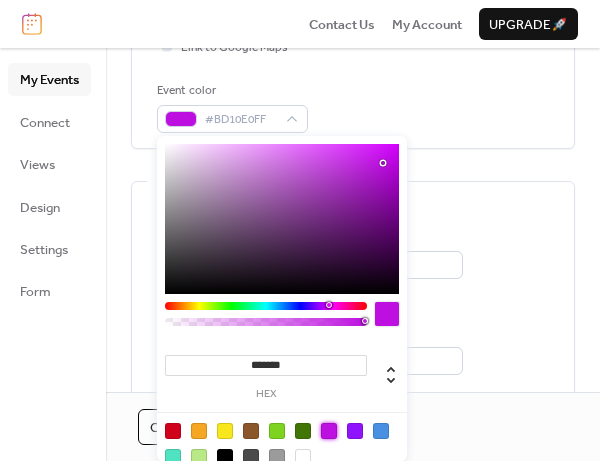 click on "**********" at bounding box center (353, 291) 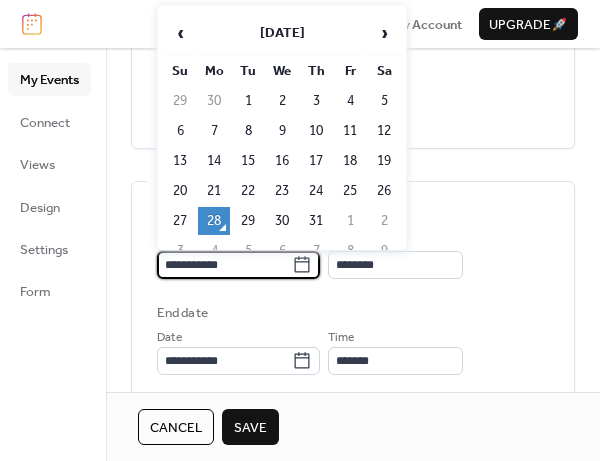 click on "**********" at bounding box center (224, 265) 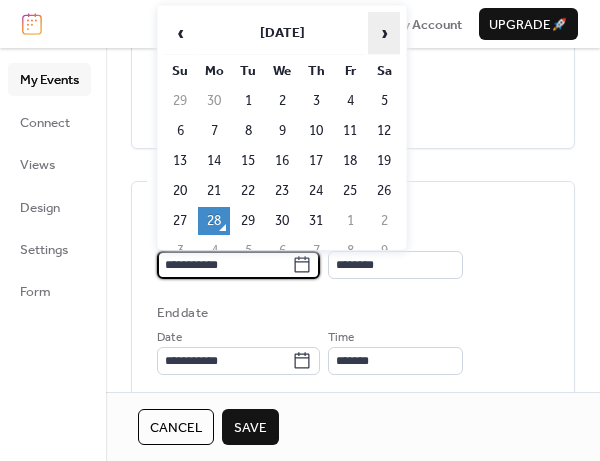 click on "›" at bounding box center [384, 33] 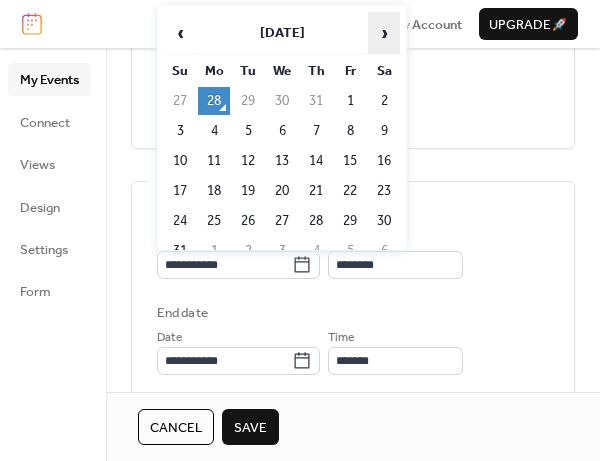 click on "›" at bounding box center [384, 33] 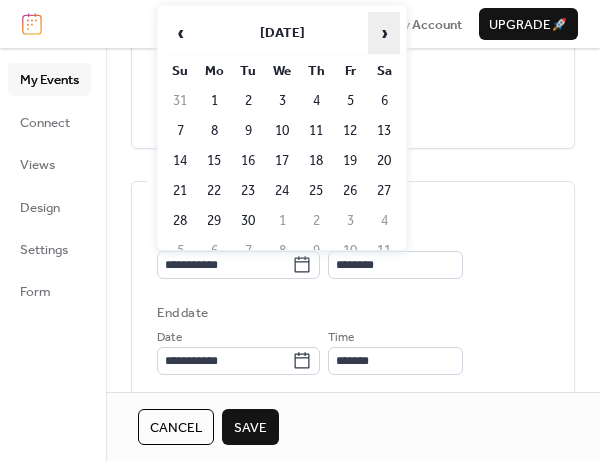 click on "›" at bounding box center [384, 33] 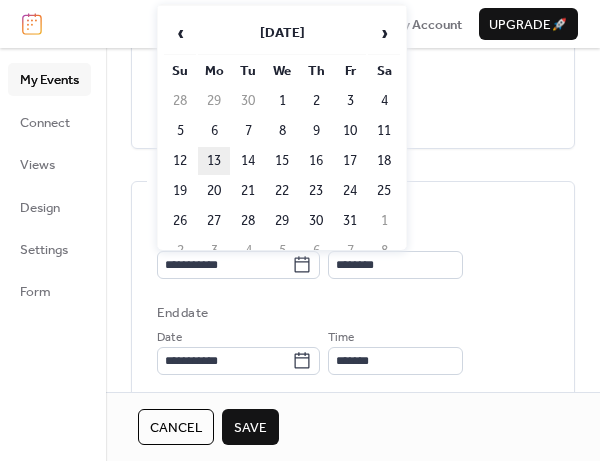 click on "13" at bounding box center [214, 161] 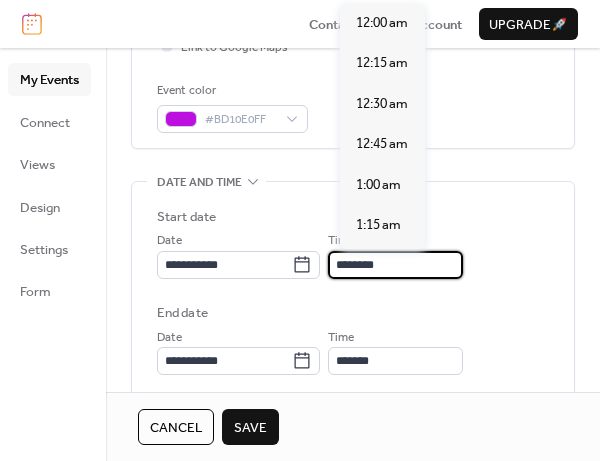 click on "********" at bounding box center [395, 265] 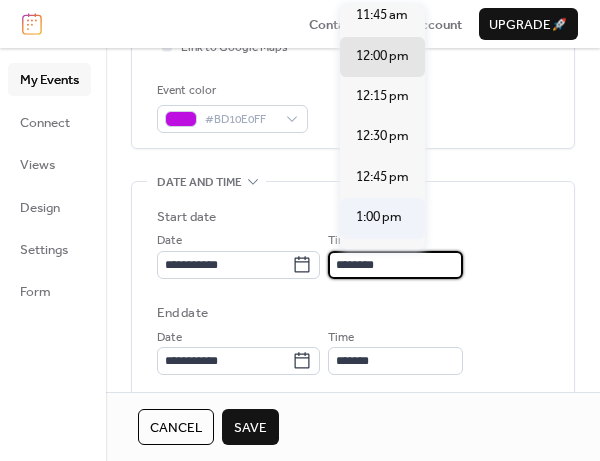 scroll, scrollTop: 2207, scrollLeft: 0, axis: vertical 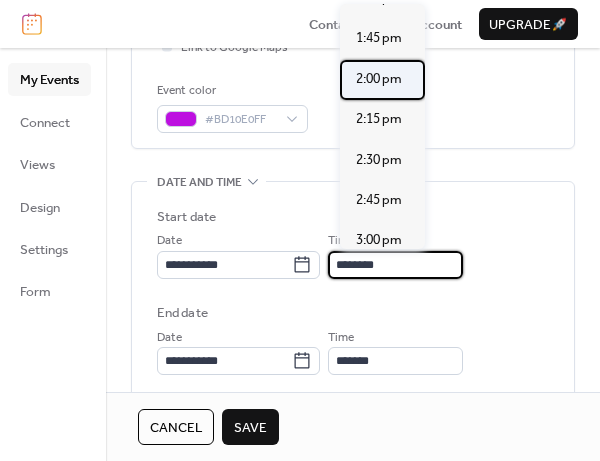 click on "2:00 pm" at bounding box center (379, 79) 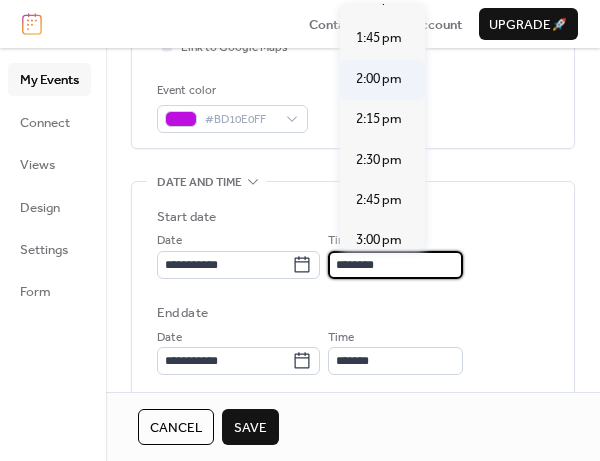 type on "*******" 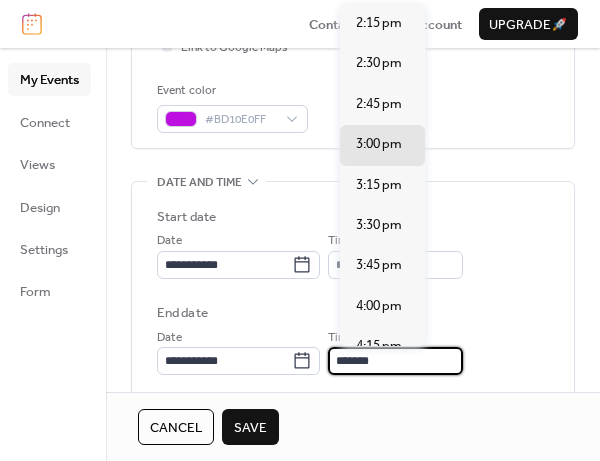 click on "*******" at bounding box center [395, 361] 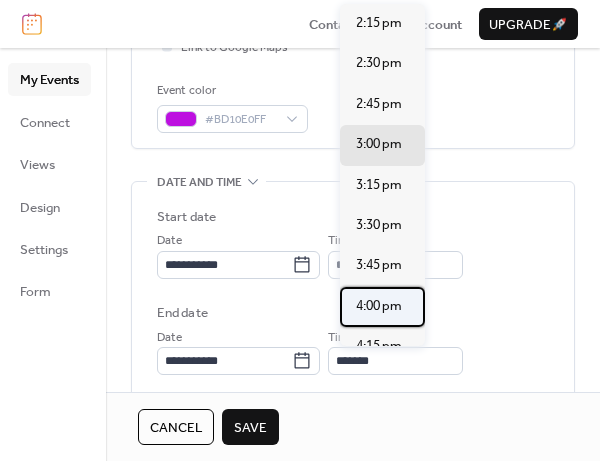 click on "4:00 pm" at bounding box center [379, 306] 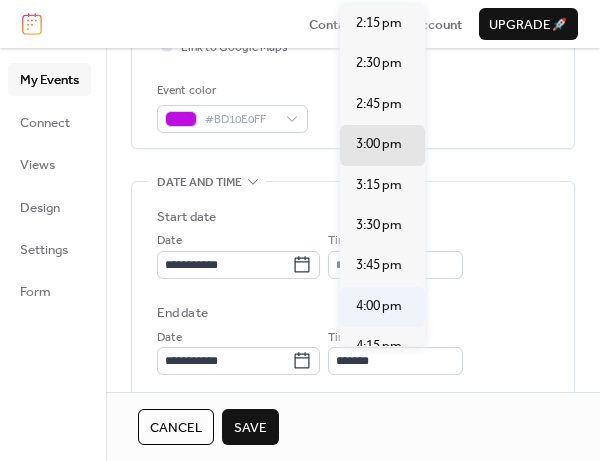 type on "*******" 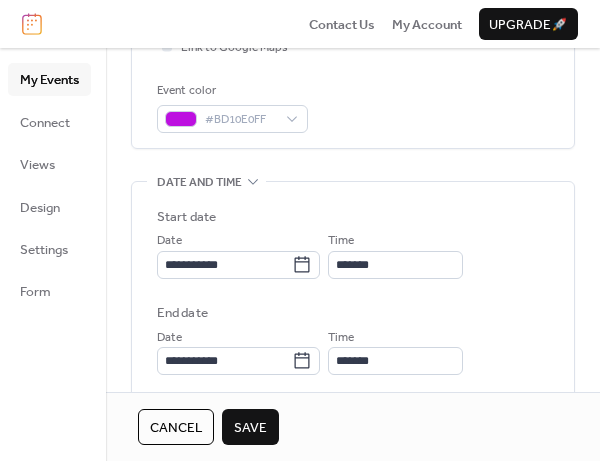 click on "Save" at bounding box center [250, 428] 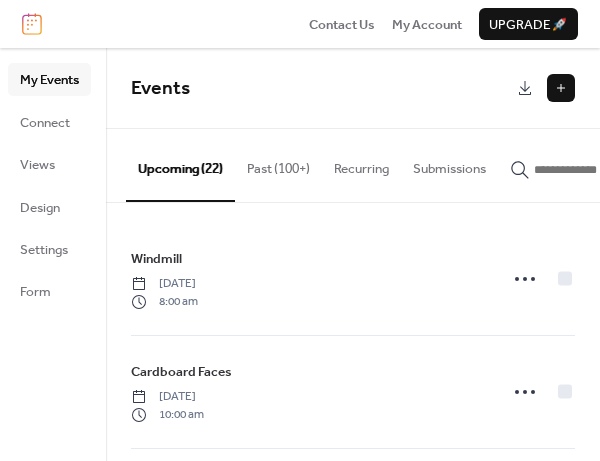 click on "Events" at bounding box center (353, 88) 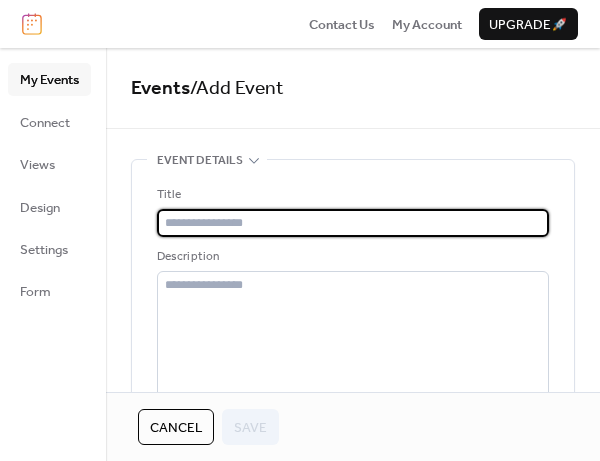 click at bounding box center [353, 223] 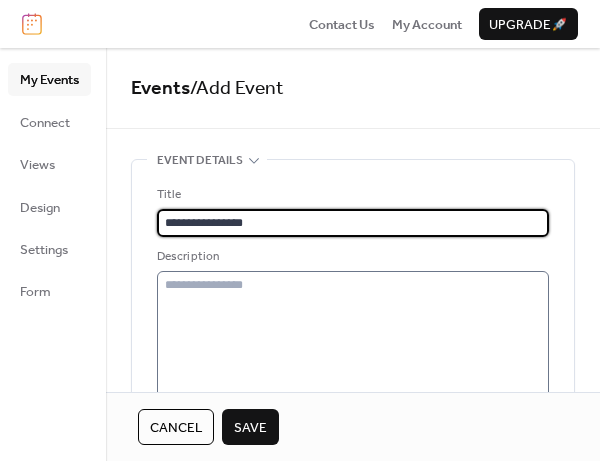 type on "**********" 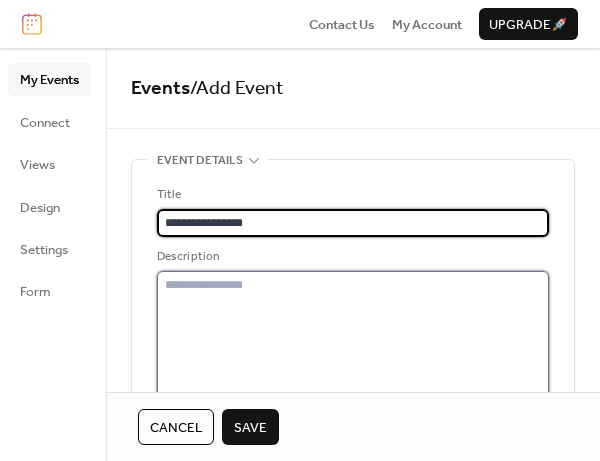 click at bounding box center (353, 336) 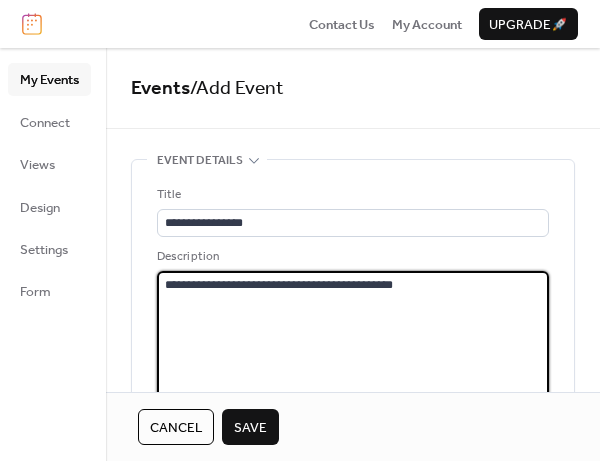 scroll, scrollTop: 200, scrollLeft: 0, axis: vertical 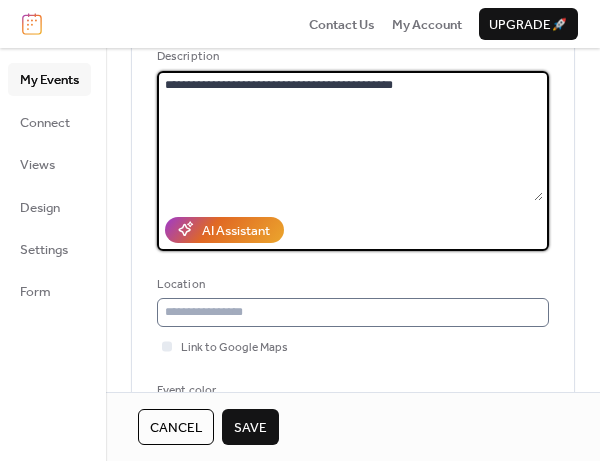 type on "**********" 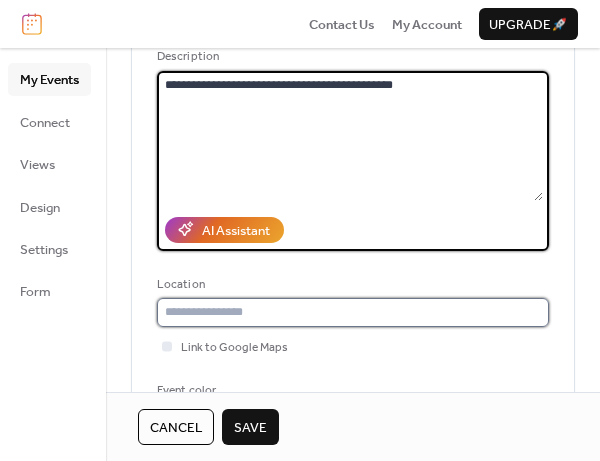 click at bounding box center (353, 312) 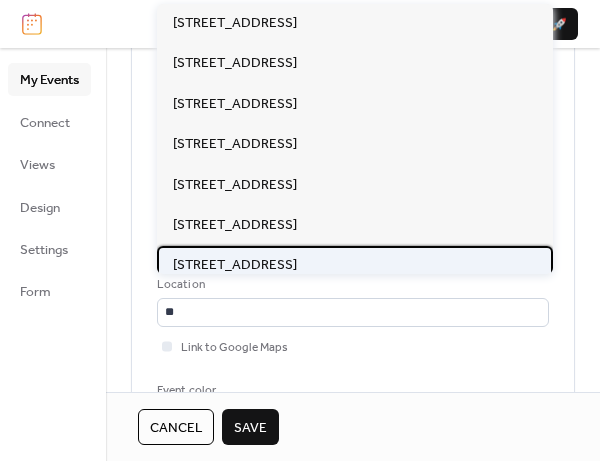 click on "[STREET_ADDRESS]" at bounding box center (235, 265) 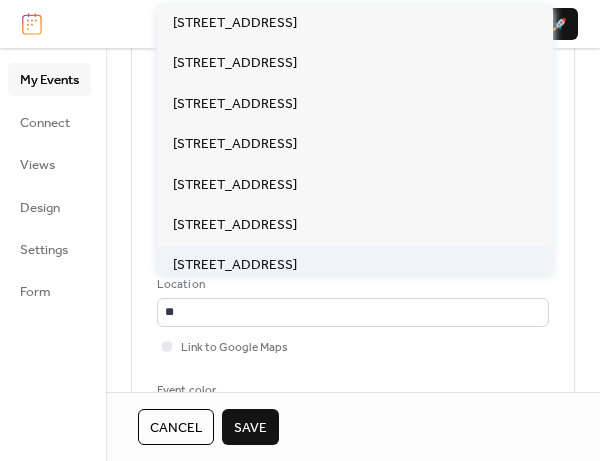 type on "**********" 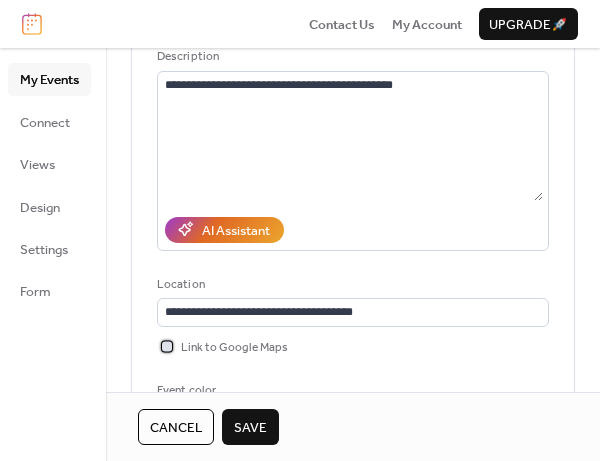 click at bounding box center [167, 346] 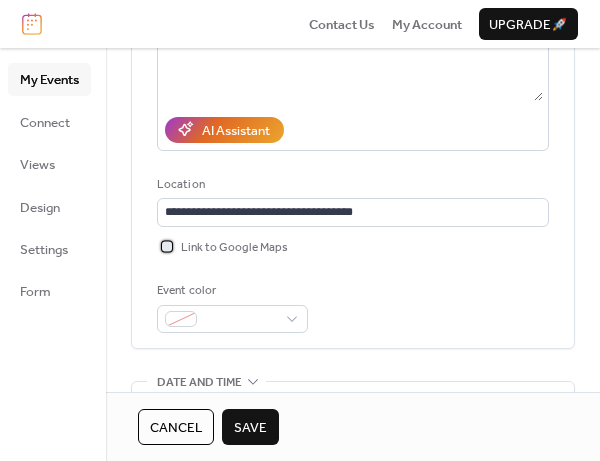 scroll, scrollTop: 500, scrollLeft: 0, axis: vertical 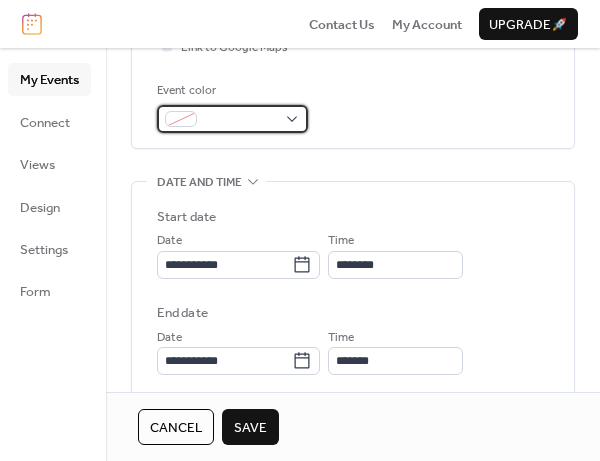 click at bounding box center (232, 119) 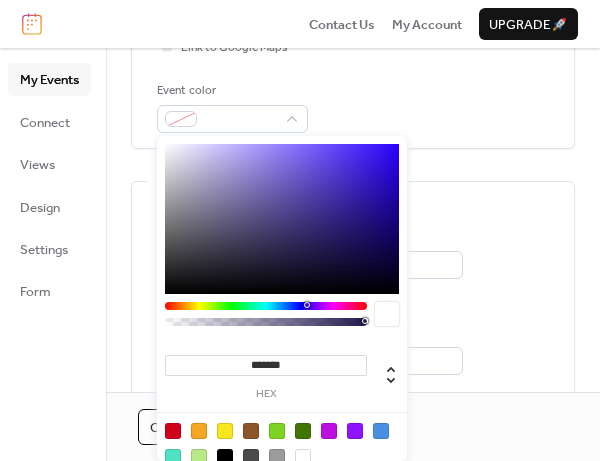 click at bounding box center [282, 443] 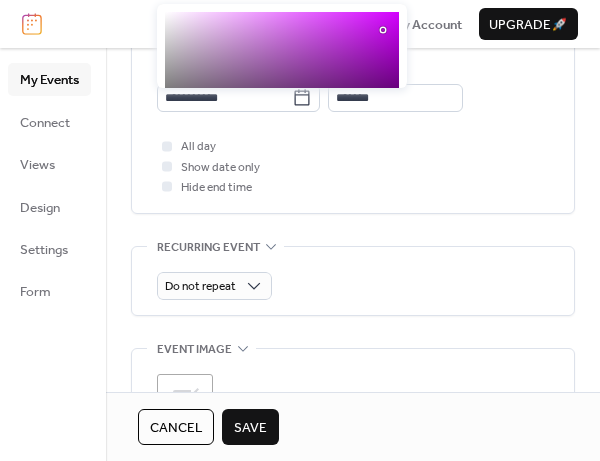 scroll, scrollTop: 800, scrollLeft: 0, axis: vertical 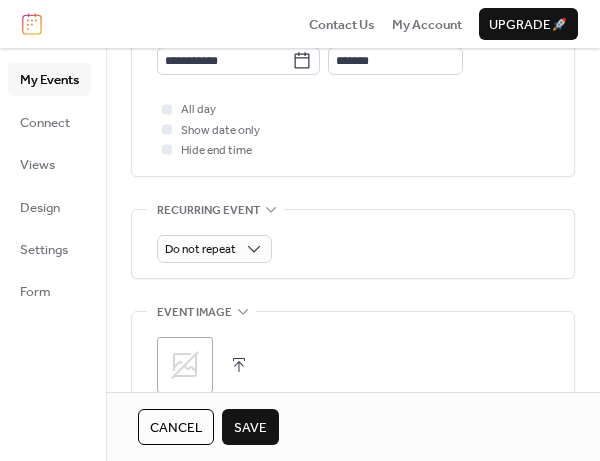 click on "Recurring event Do not repeat •••" at bounding box center (353, 244) 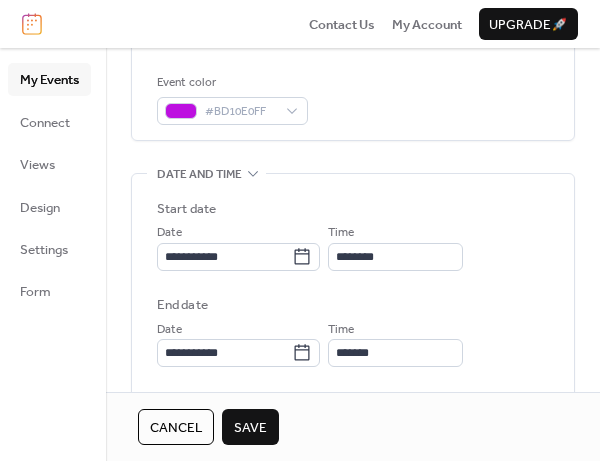 scroll, scrollTop: 500, scrollLeft: 0, axis: vertical 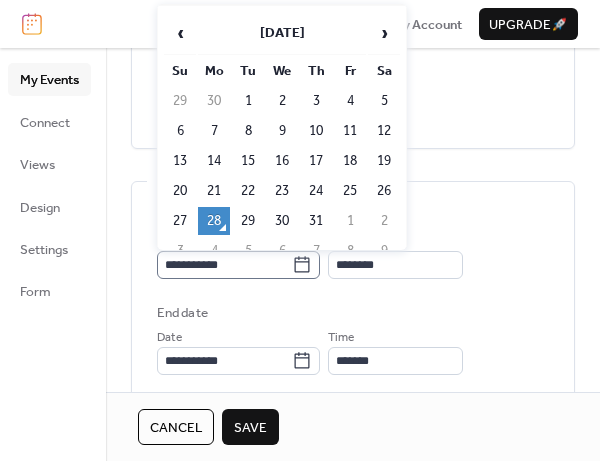 click 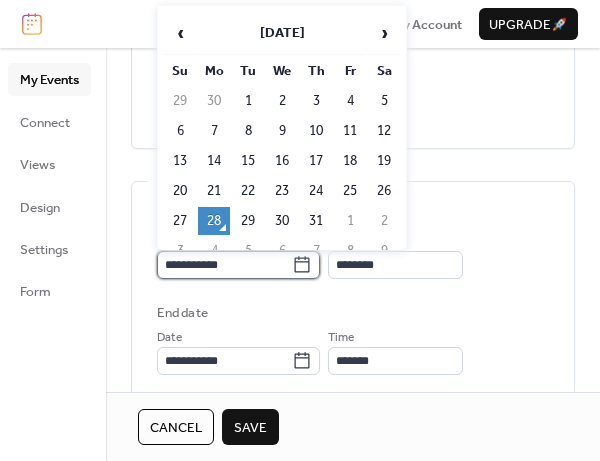 click on "**********" at bounding box center (224, 265) 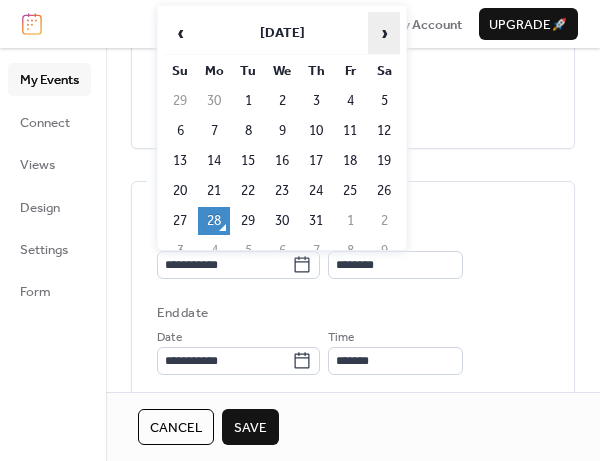 click on "›" at bounding box center (384, 33) 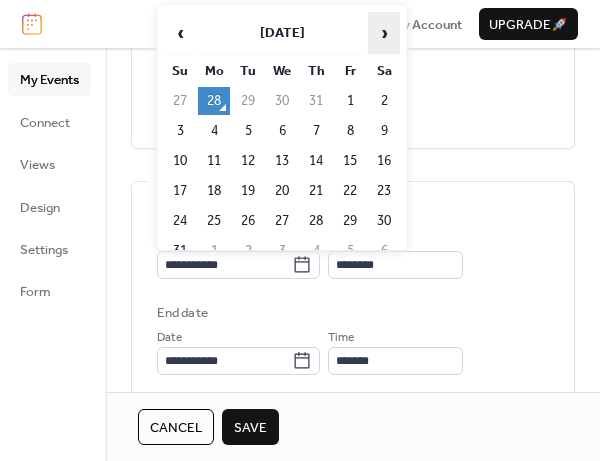 click on "›" at bounding box center [384, 33] 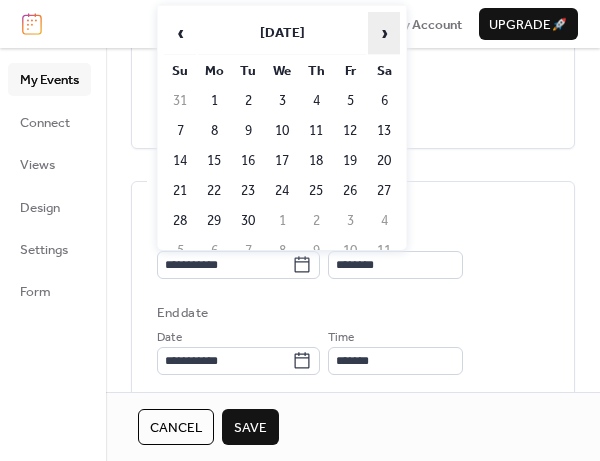 click on "›" at bounding box center [384, 33] 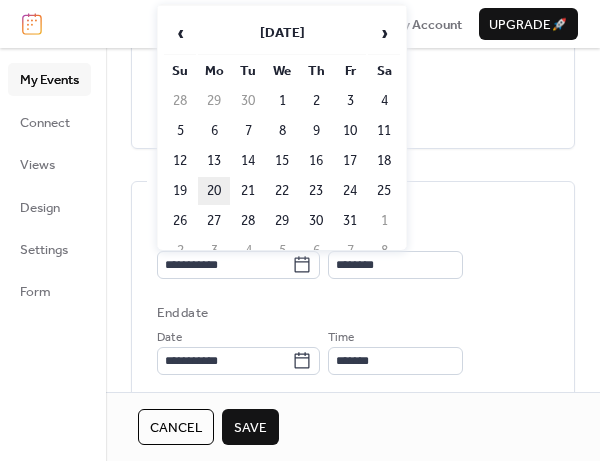 click on "20" at bounding box center (214, 191) 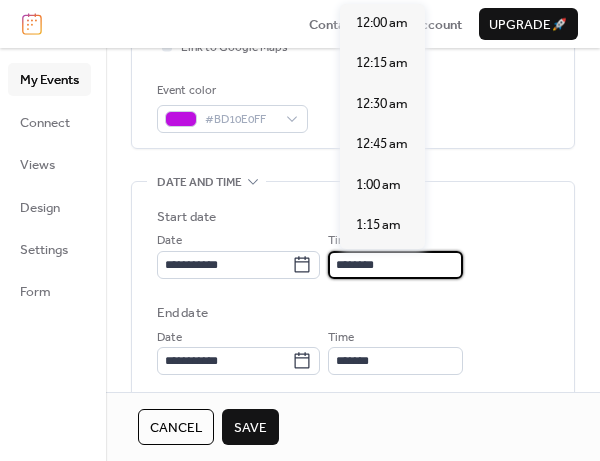 click on "********" at bounding box center (395, 265) 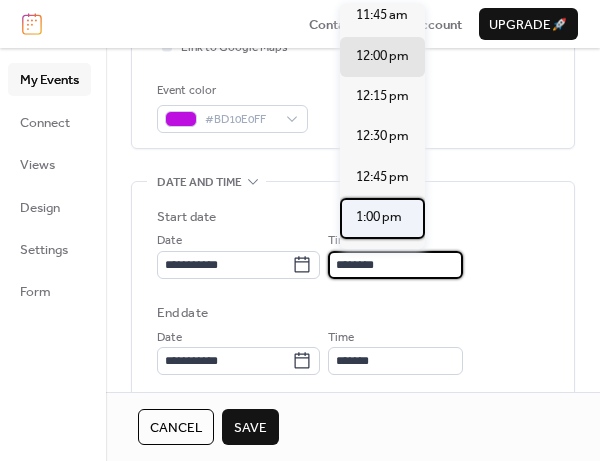 click on "1:00 pm" at bounding box center [379, 217] 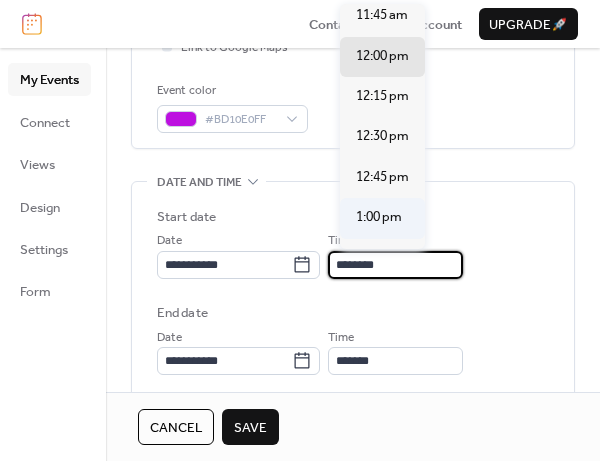 type on "*******" 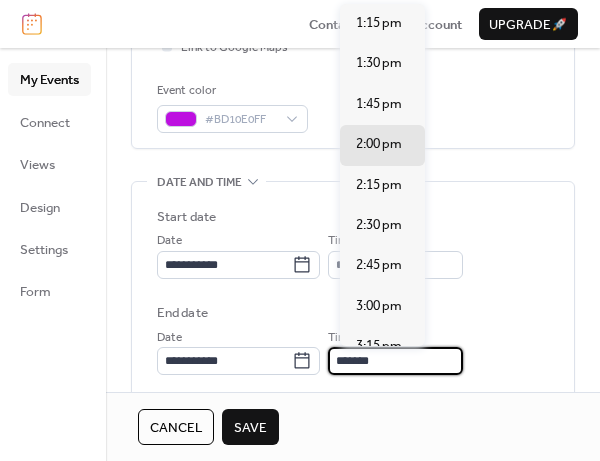 click on "*******" at bounding box center [395, 361] 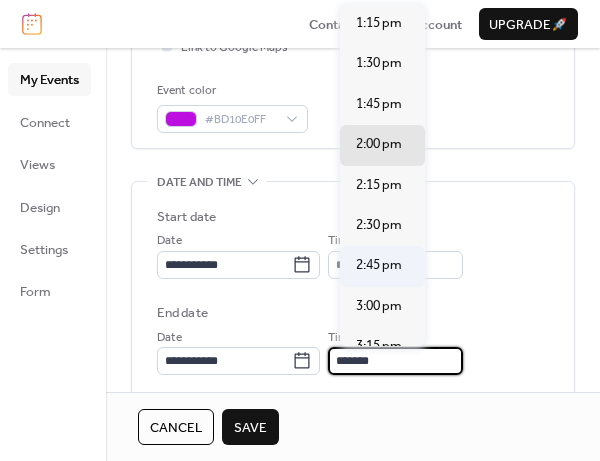 scroll, scrollTop: 200, scrollLeft: 0, axis: vertical 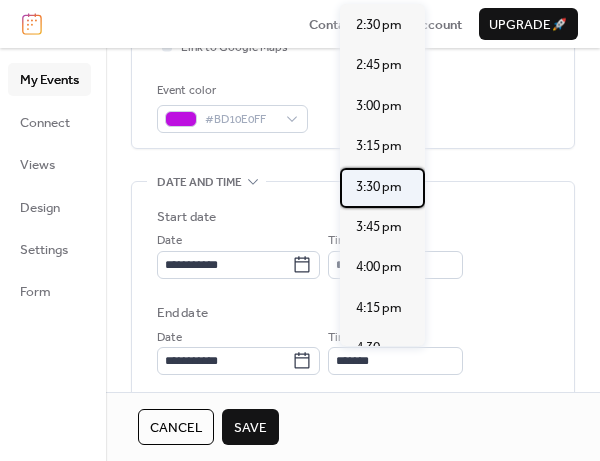 click on "3:30 pm" at bounding box center (379, 187) 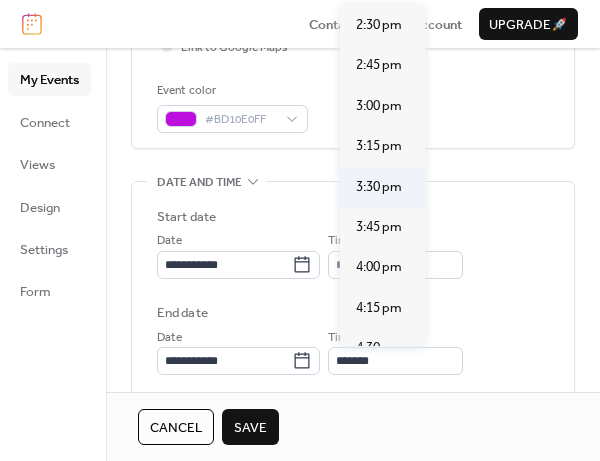 type on "*******" 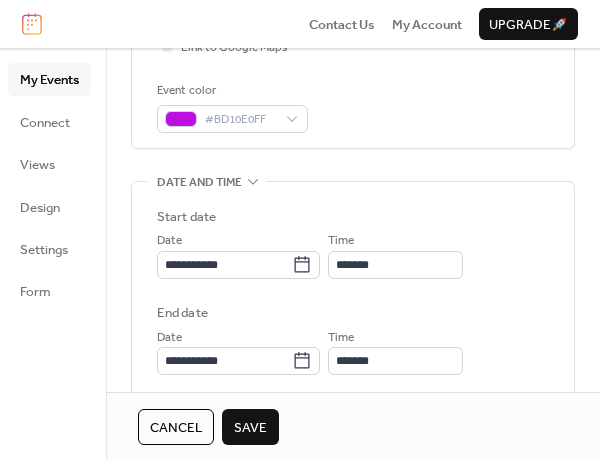 click on "Save" at bounding box center (250, 428) 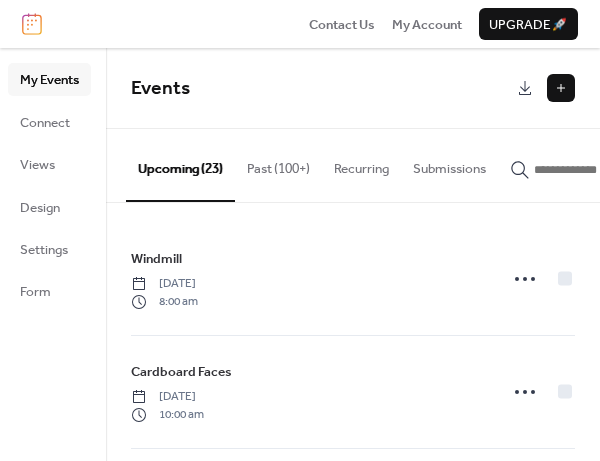 click at bounding box center [561, 88] 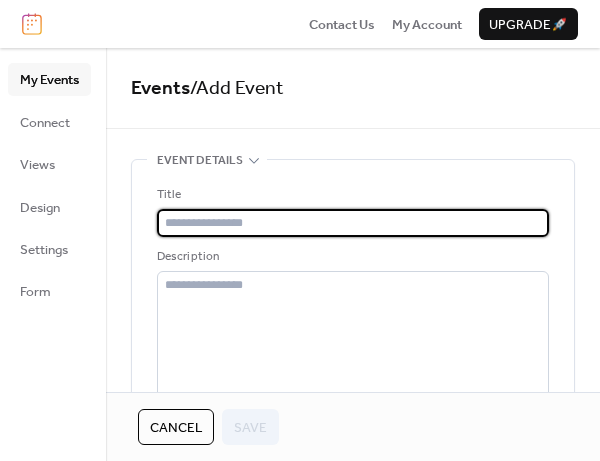 click at bounding box center (353, 223) 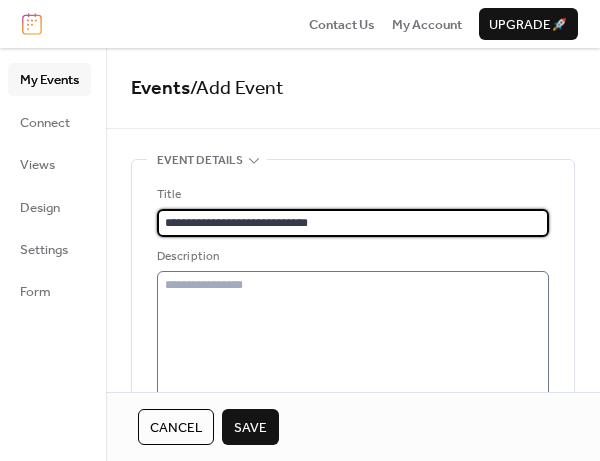 type on "**********" 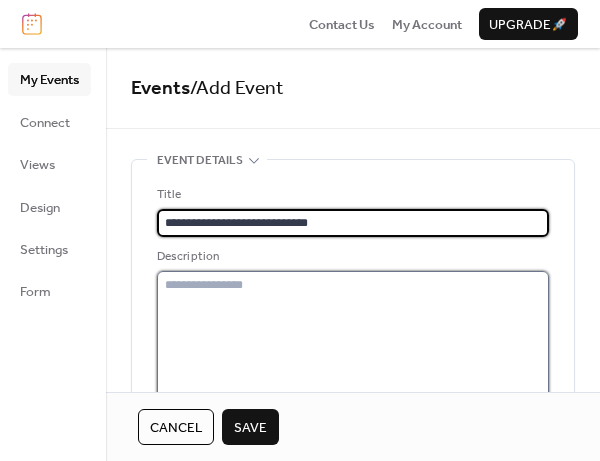click at bounding box center [353, 336] 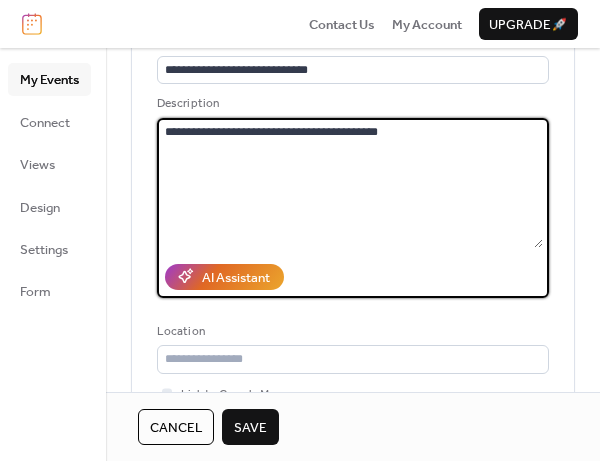 scroll, scrollTop: 300, scrollLeft: 0, axis: vertical 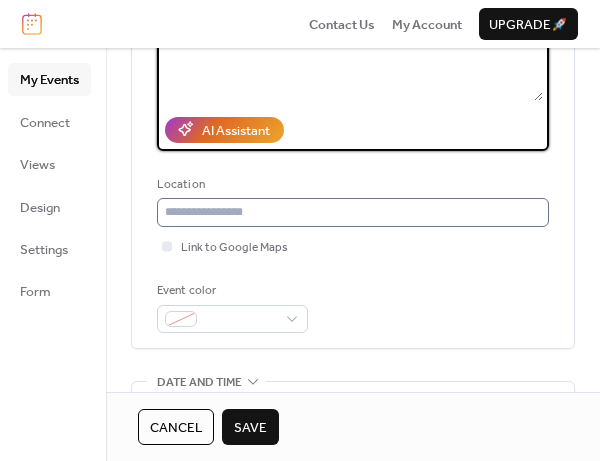 type on "**********" 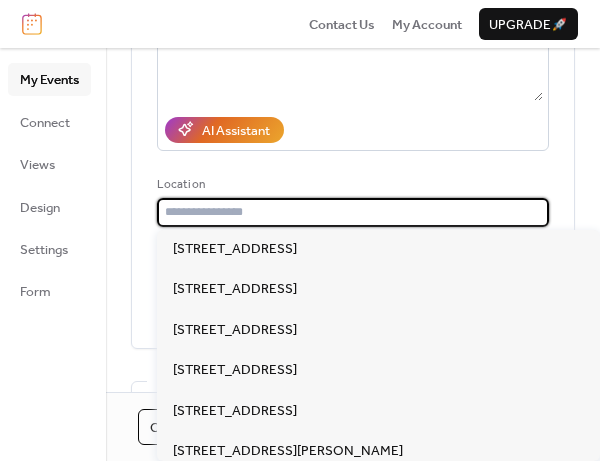 click at bounding box center (353, 212) 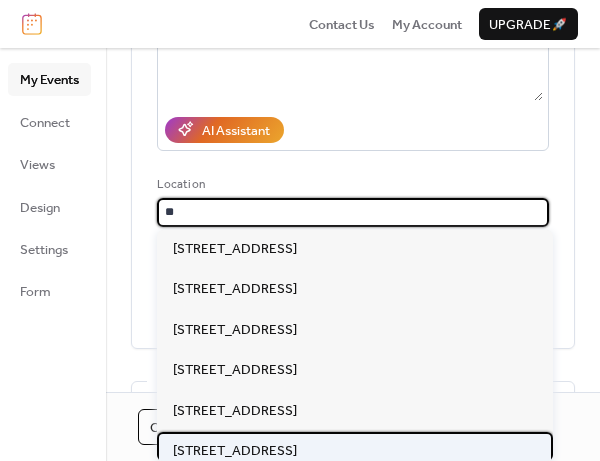click on "[STREET_ADDRESS]" at bounding box center (235, 451) 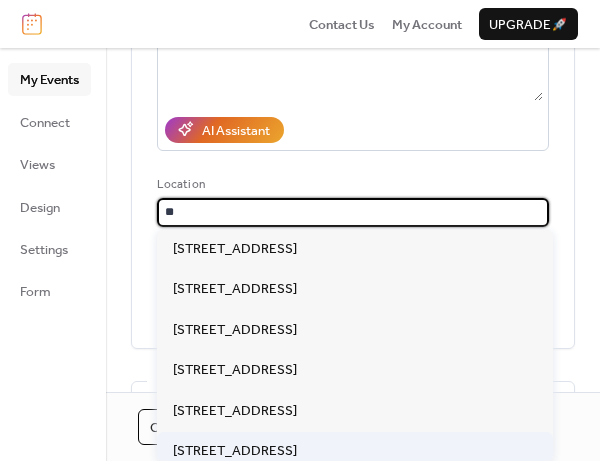 type on "**********" 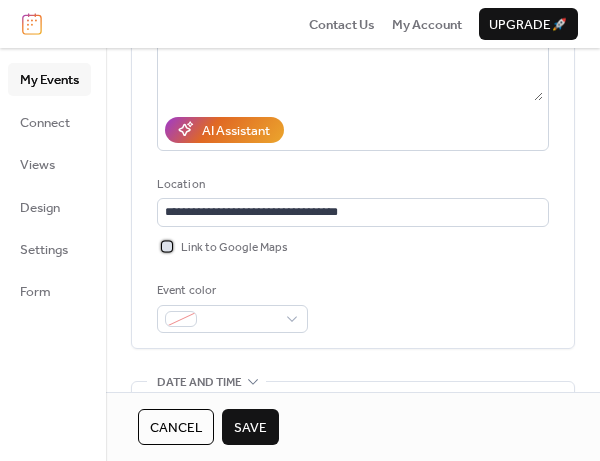 click at bounding box center (167, 246) 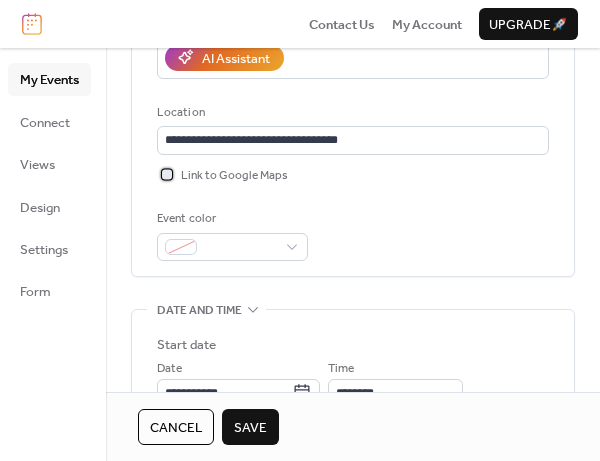 scroll, scrollTop: 400, scrollLeft: 0, axis: vertical 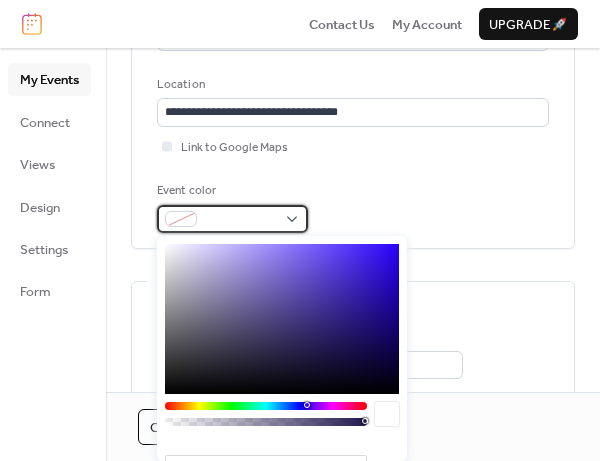 click at bounding box center [232, 219] 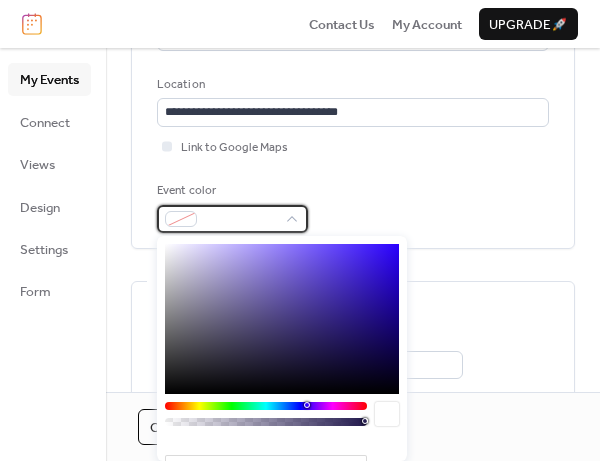 scroll, scrollTop: 600, scrollLeft: 0, axis: vertical 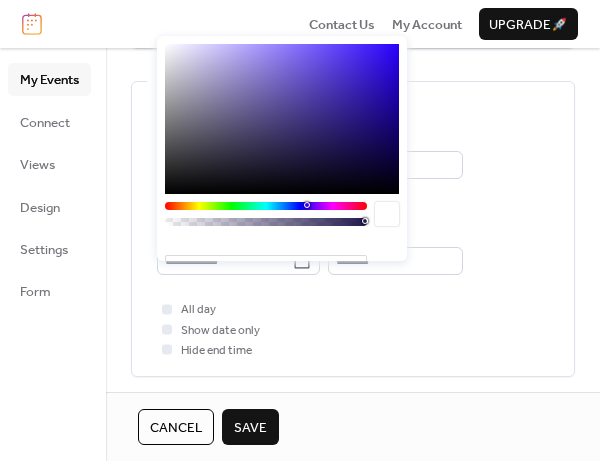 type on "*******" 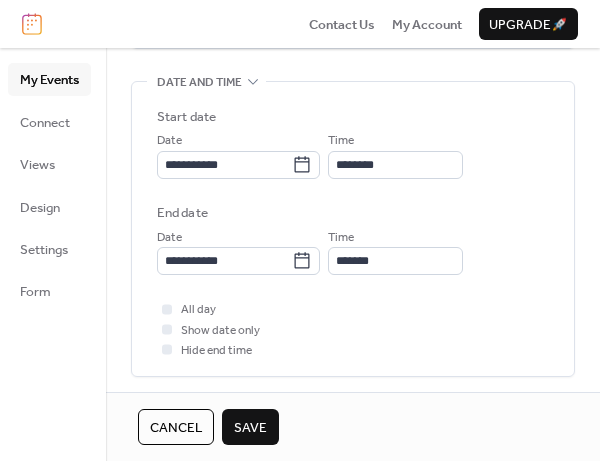 click on "**********" at bounding box center [353, 191] 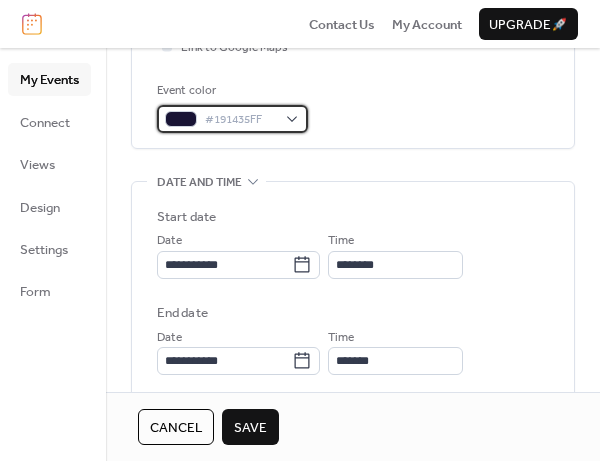 click on "#191435FF" at bounding box center [232, 119] 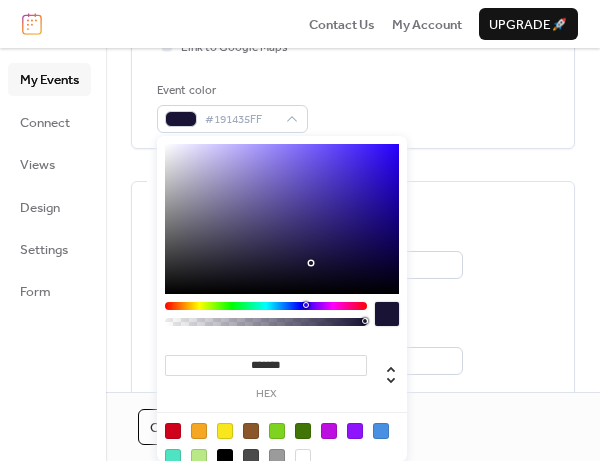 click at bounding box center [329, 431] 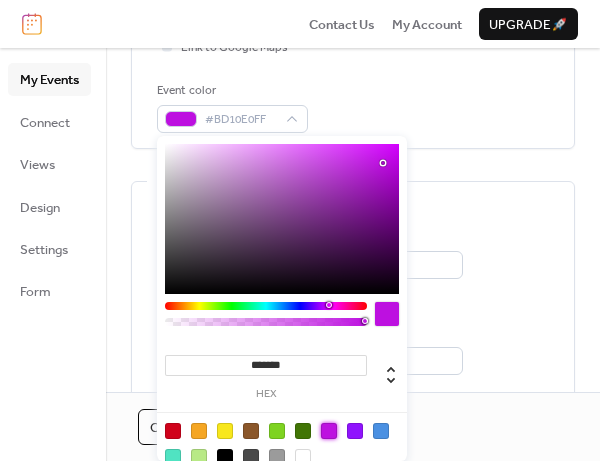 click on "**********" at bounding box center [353, 351] 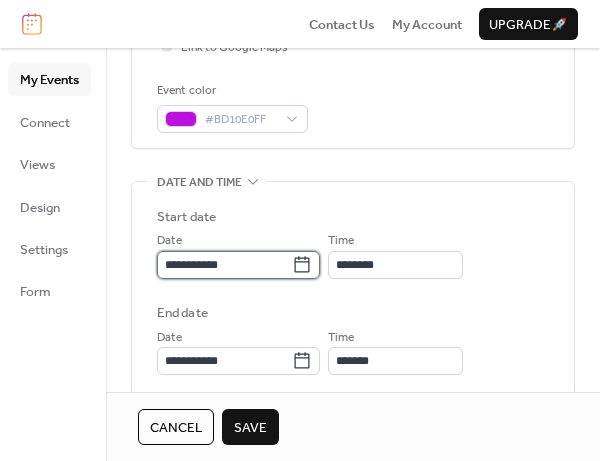 click on "**********" at bounding box center [224, 265] 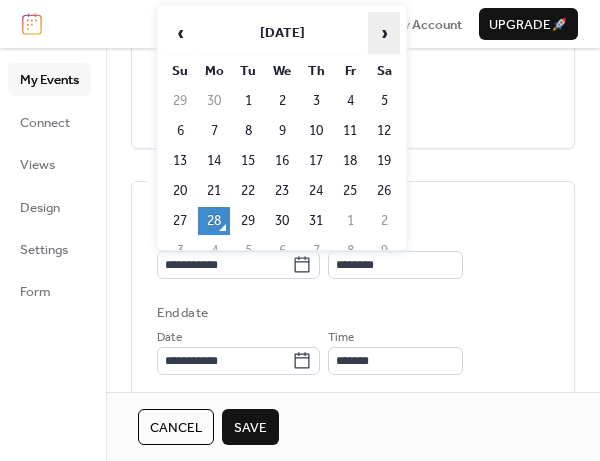 click on "›" at bounding box center [384, 33] 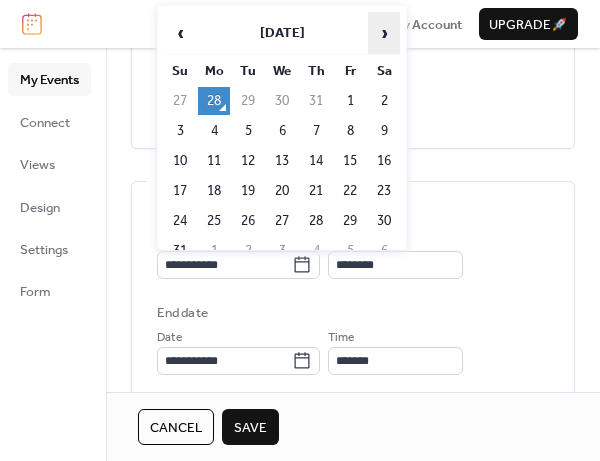 click on "›" at bounding box center (384, 33) 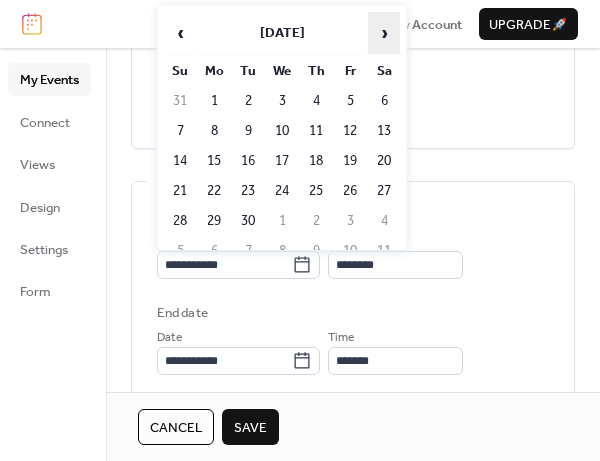 click on "›" at bounding box center [384, 33] 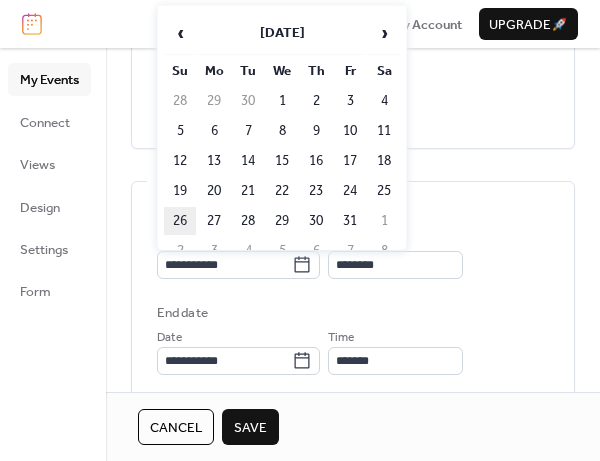 click on "26" at bounding box center (180, 221) 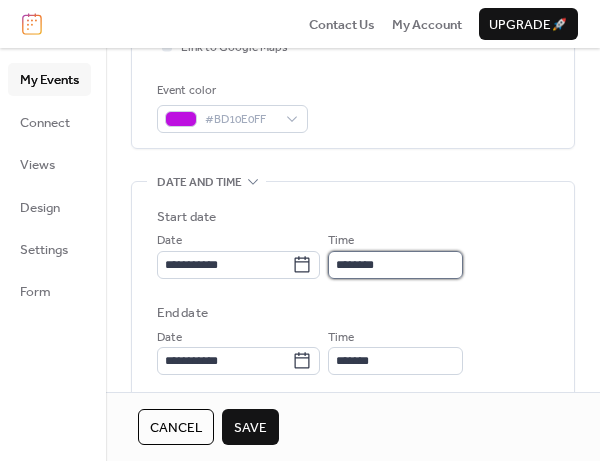 click on "********" at bounding box center (395, 265) 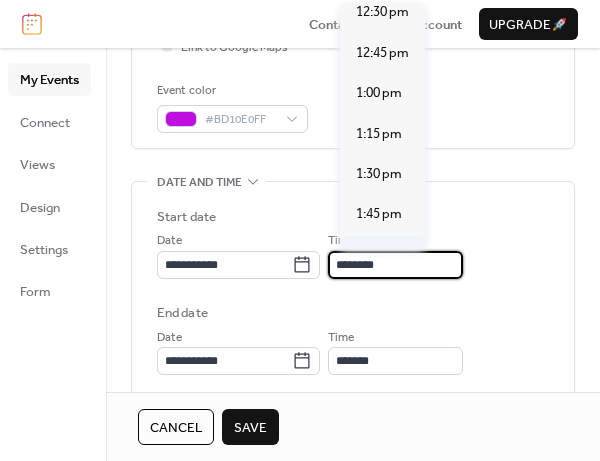 scroll, scrollTop: 2107, scrollLeft: 0, axis: vertical 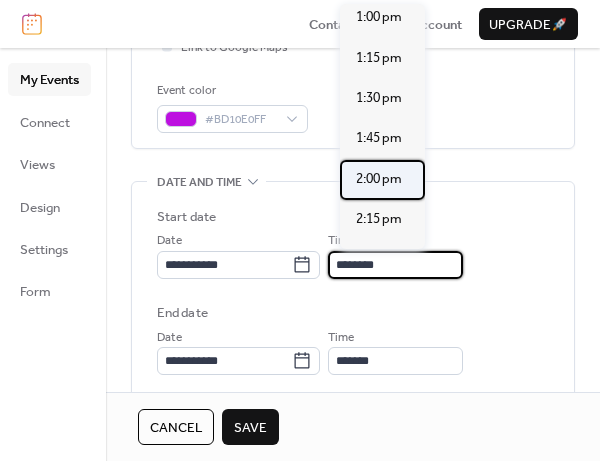 click on "2:00 pm" at bounding box center [379, 179] 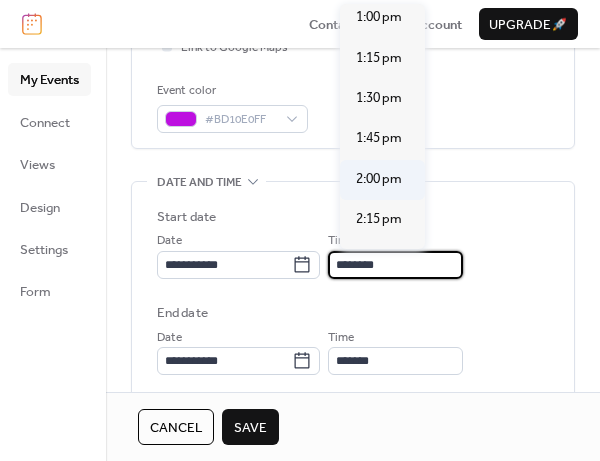 type on "*******" 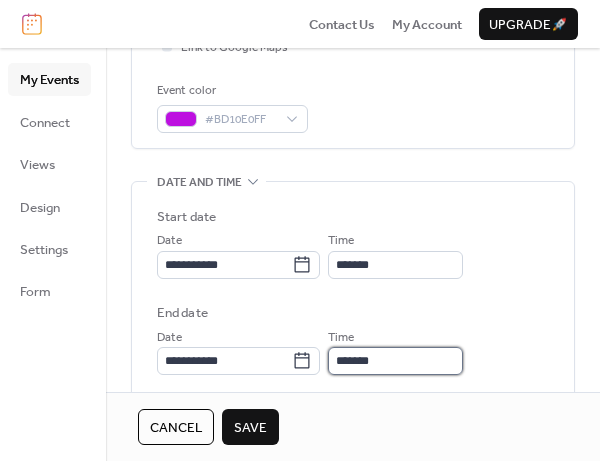 click on "*******" at bounding box center [395, 361] 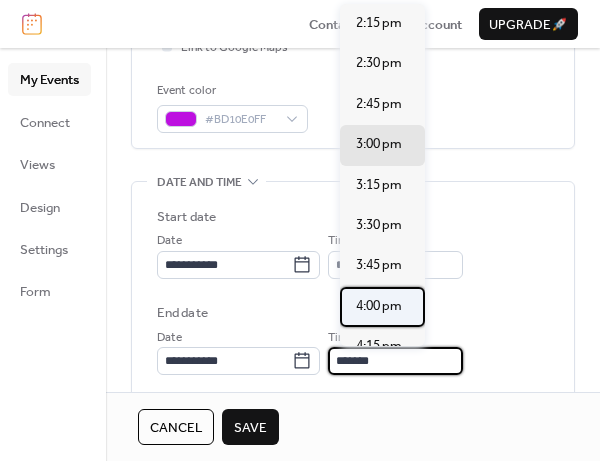 click on "4:00 pm" at bounding box center (379, 306) 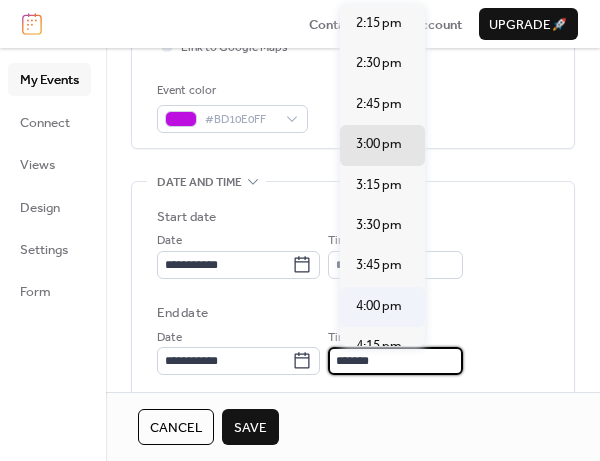 type on "*******" 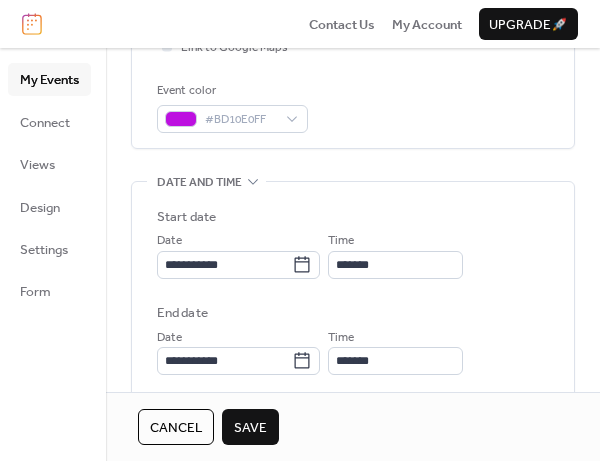 click on "Save" at bounding box center [250, 428] 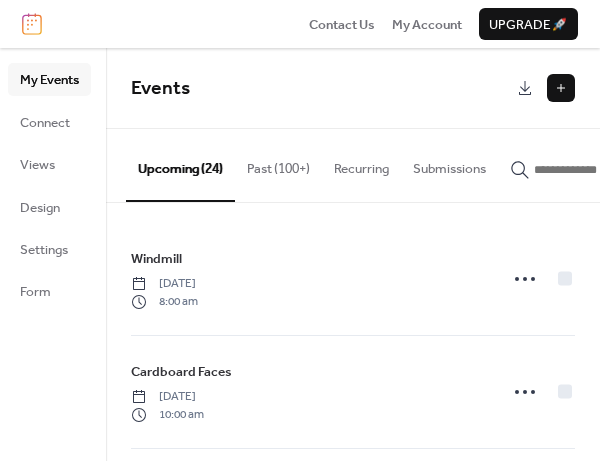click on "Events" at bounding box center [353, 88] 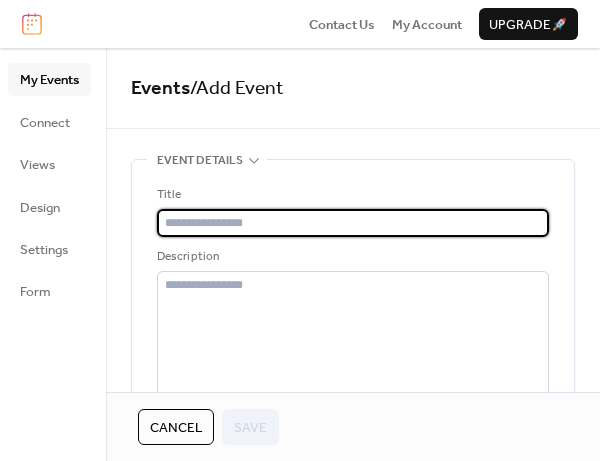 click at bounding box center (353, 223) 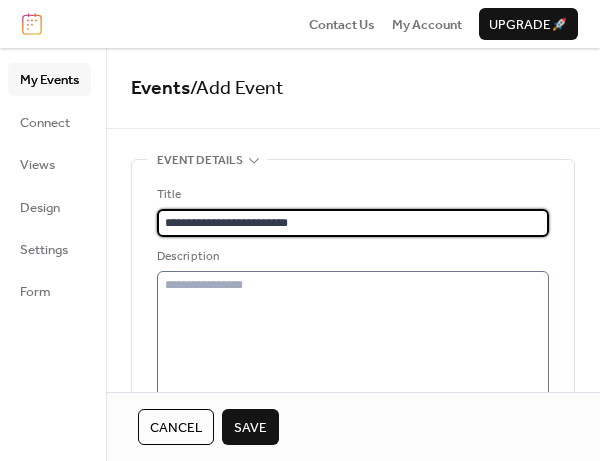 type on "**********" 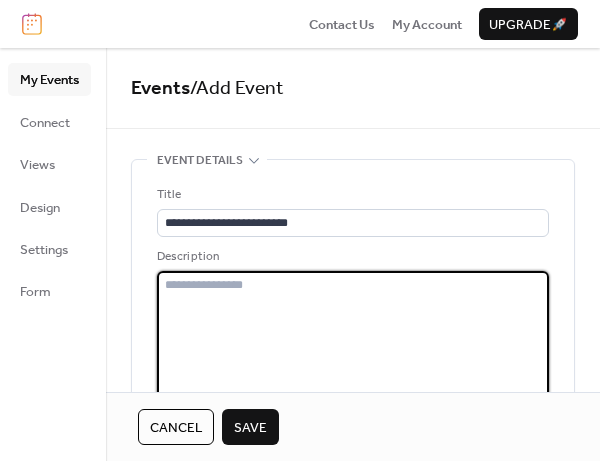 click at bounding box center (353, 336) 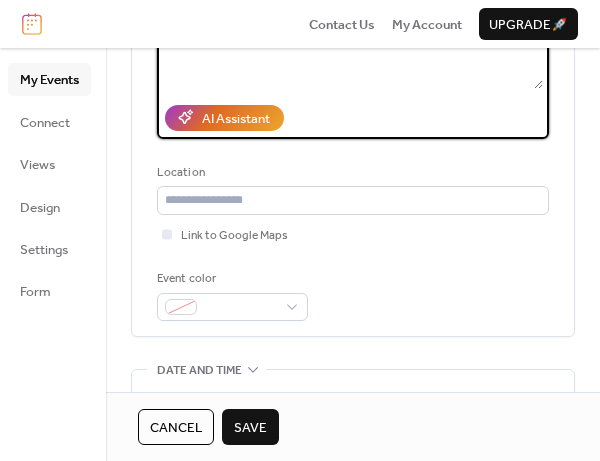 scroll, scrollTop: 400, scrollLeft: 0, axis: vertical 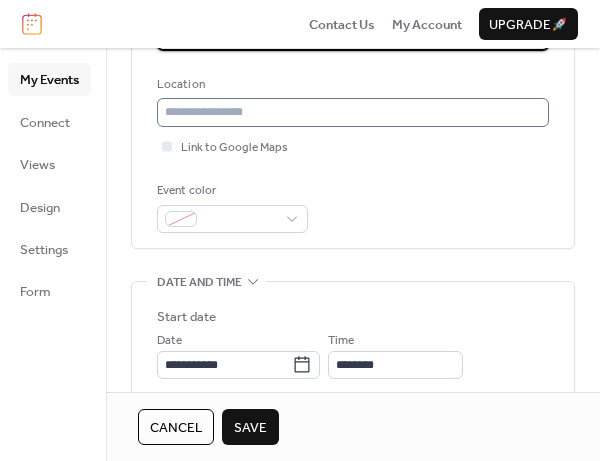 type on "**********" 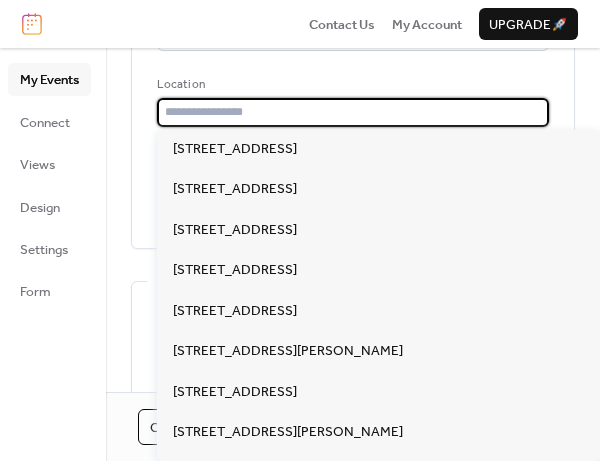 click at bounding box center (353, 112) 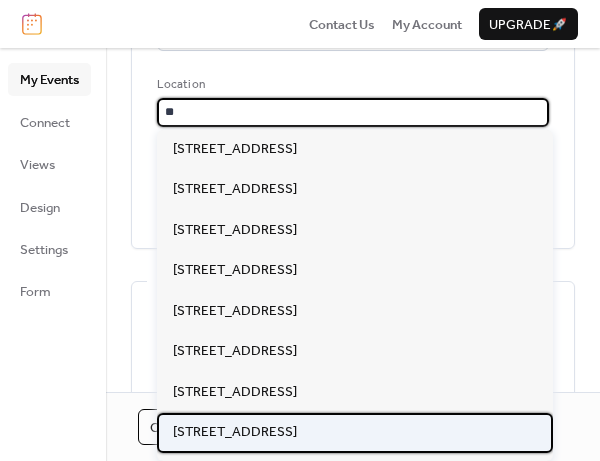click on "[STREET_ADDRESS]" at bounding box center (235, 432) 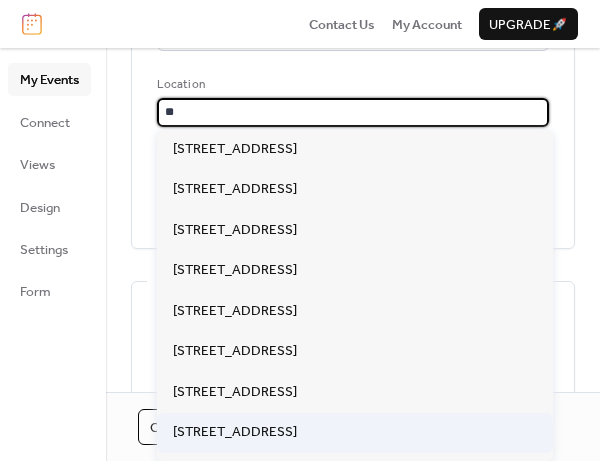 type on "**********" 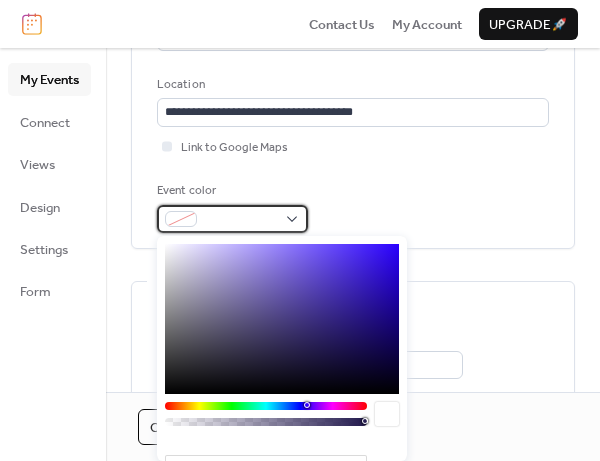 click at bounding box center (232, 219) 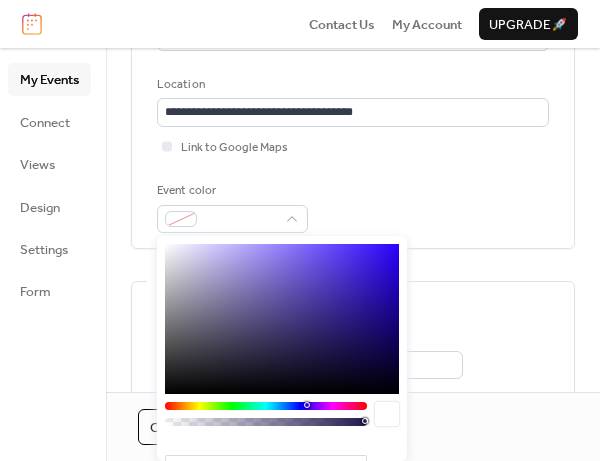 type on "*******" 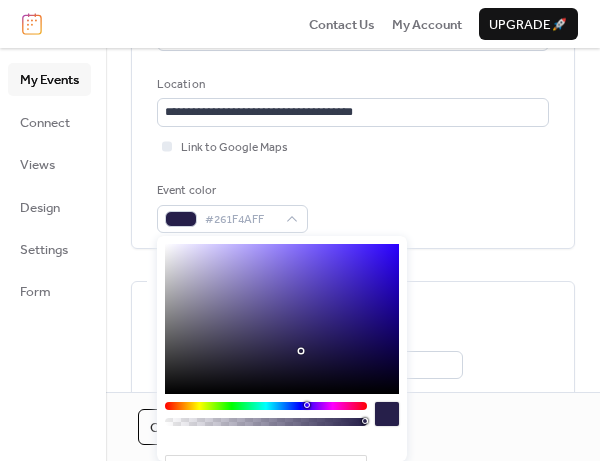 click at bounding box center [282, 319] 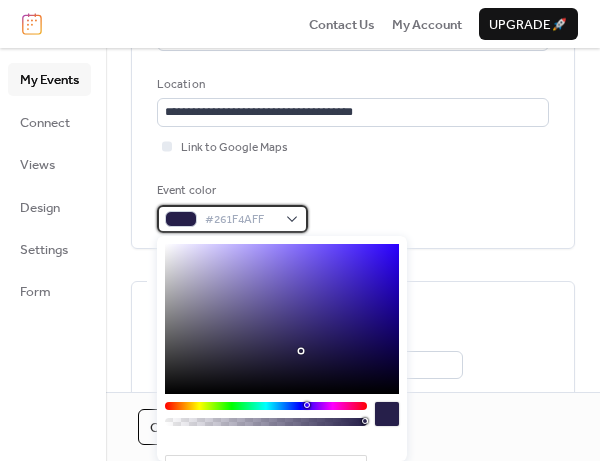 click on "#261F4AFF" at bounding box center (232, 219) 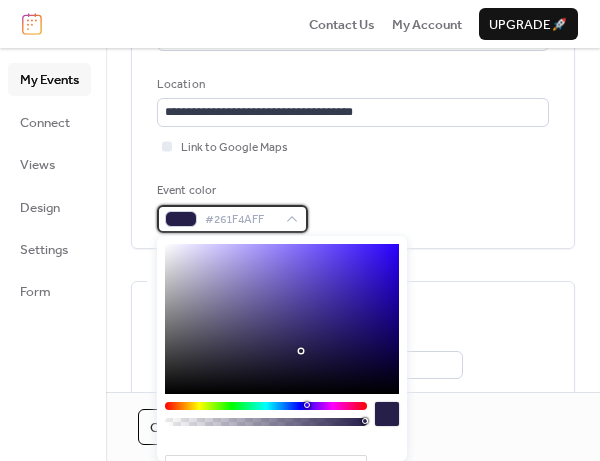 scroll, scrollTop: 600, scrollLeft: 0, axis: vertical 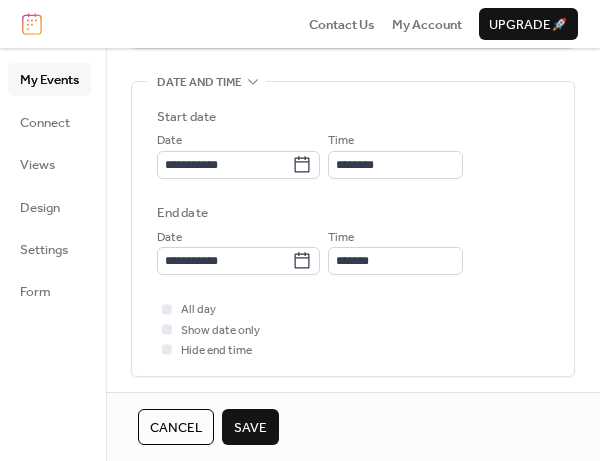 click on "**********" at bounding box center [353, 154] 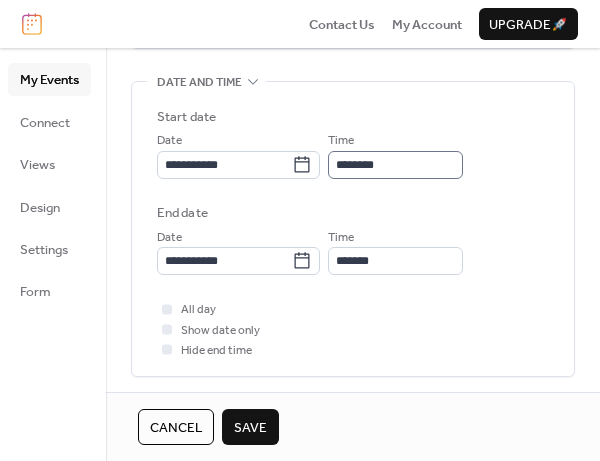 scroll, scrollTop: 500, scrollLeft: 0, axis: vertical 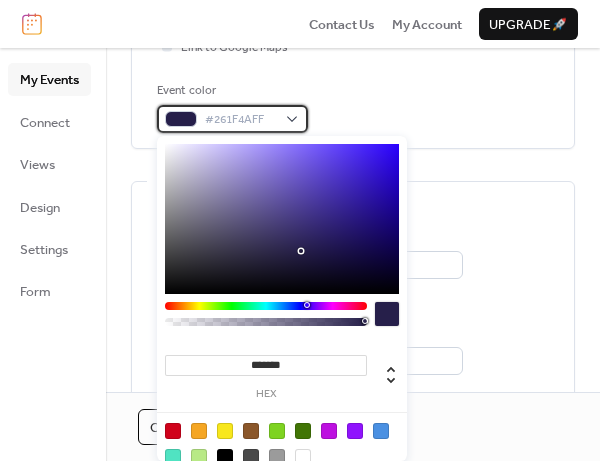click on "#261F4AFF" at bounding box center [232, 119] 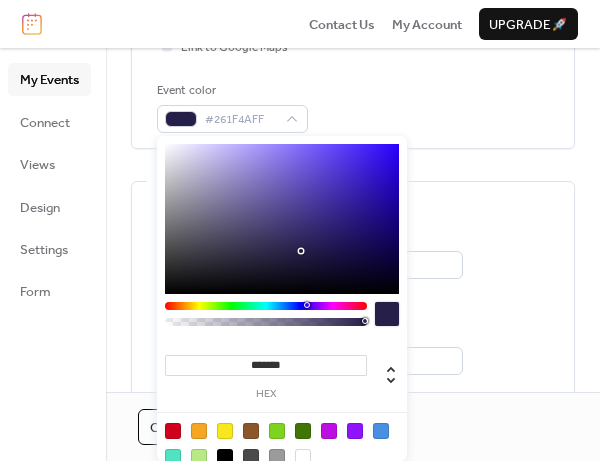 click at bounding box center [329, 431] 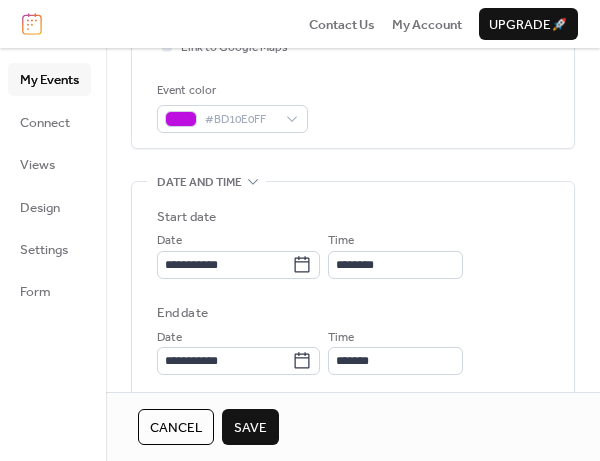 click on "End date" at bounding box center (353, 313) 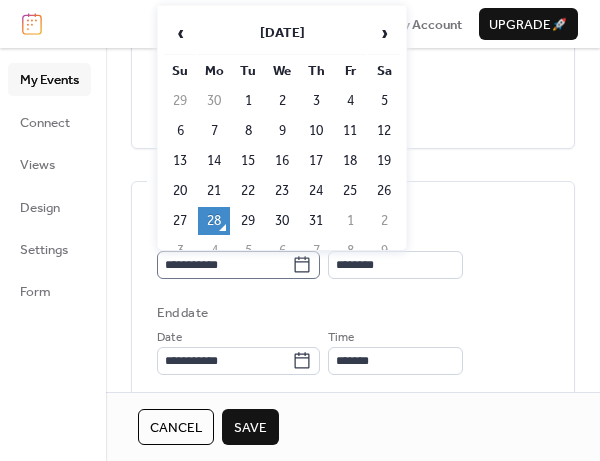click 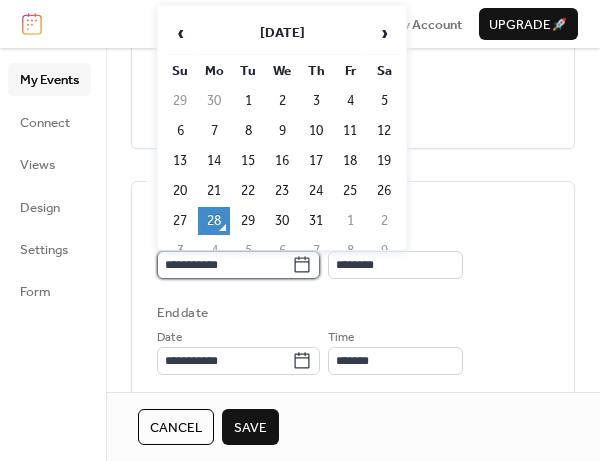click on "**********" at bounding box center (224, 265) 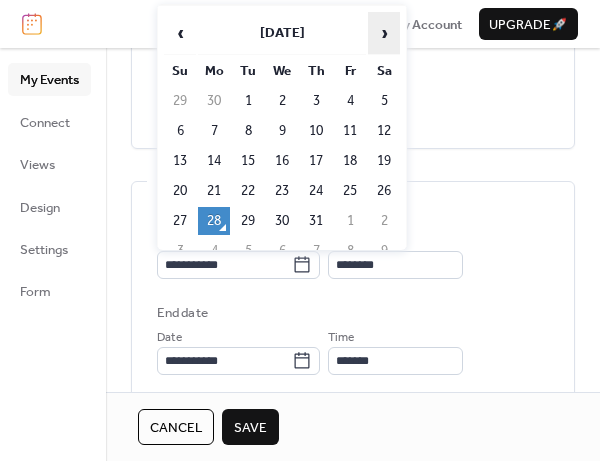 click on "›" at bounding box center (384, 33) 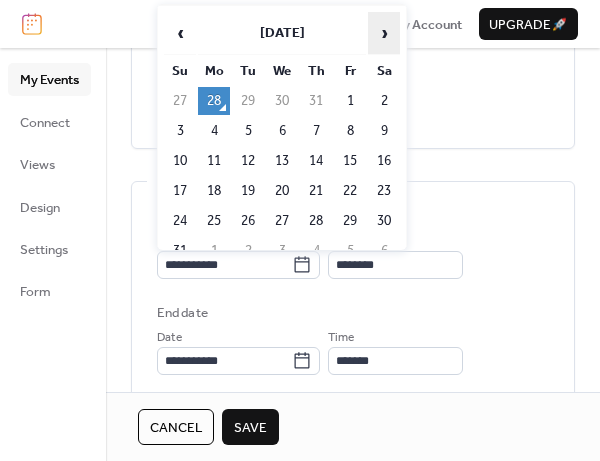 click on "›" at bounding box center [384, 33] 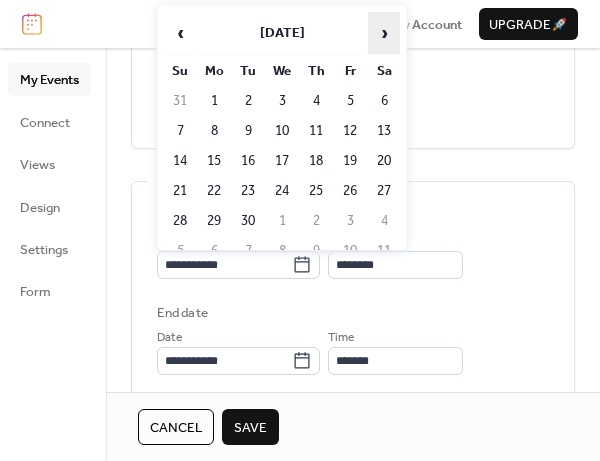 click on "›" at bounding box center (384, 33) 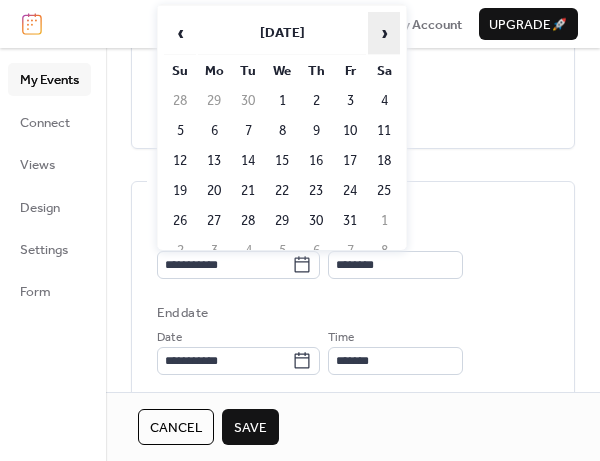 click on "›" at bounding box center [384, 33] 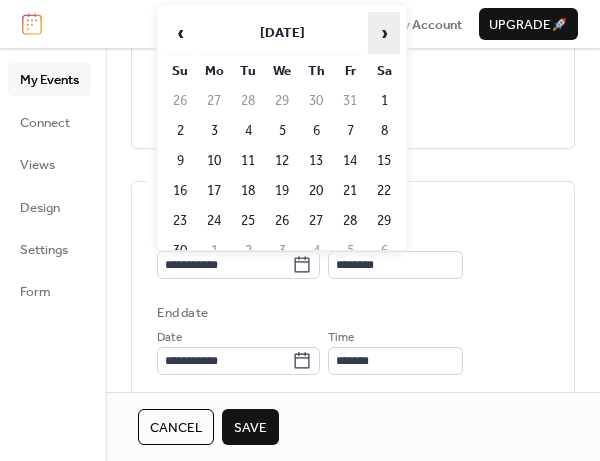 click on "›" at bounding box center [384, 33] 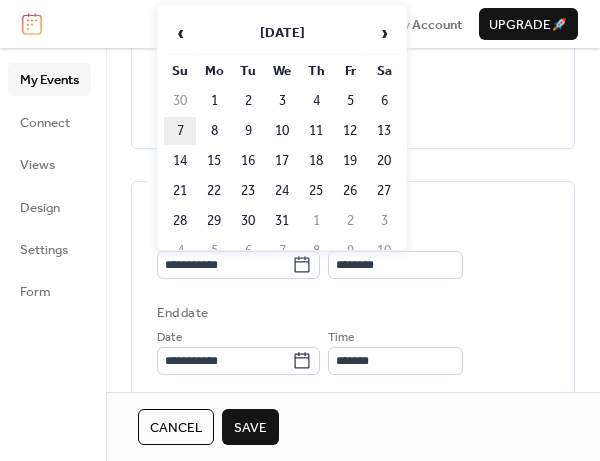 click on "7" at bounding box center [180, 131] 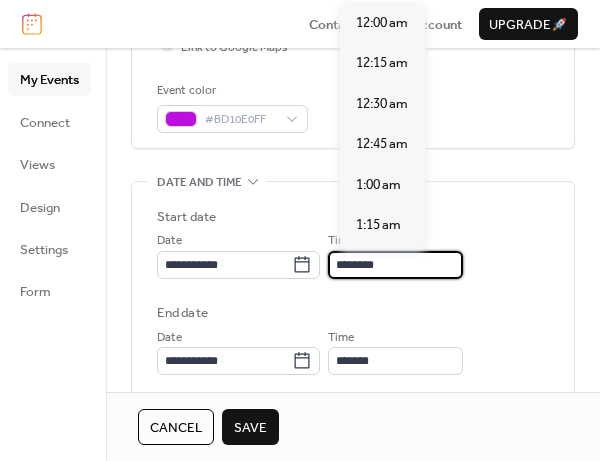 click on "********" at bounding box center (395, 265) 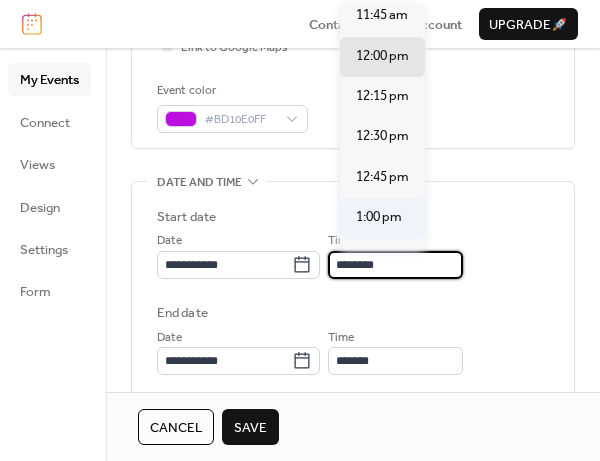 scroll, scrollTop: 2007, scrollLeft: 0, axis: vertical 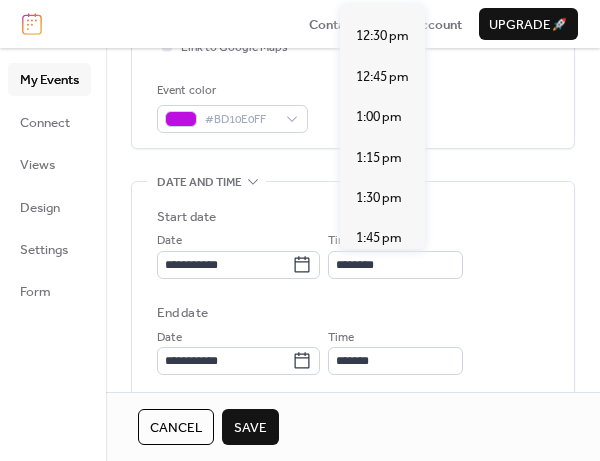 click on "2:00 pm" at bounding box center [379, 279] 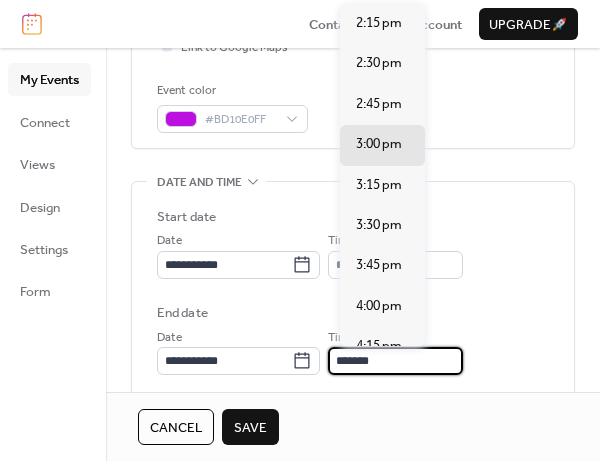 click on "*******" at bounding box center [395, 361] 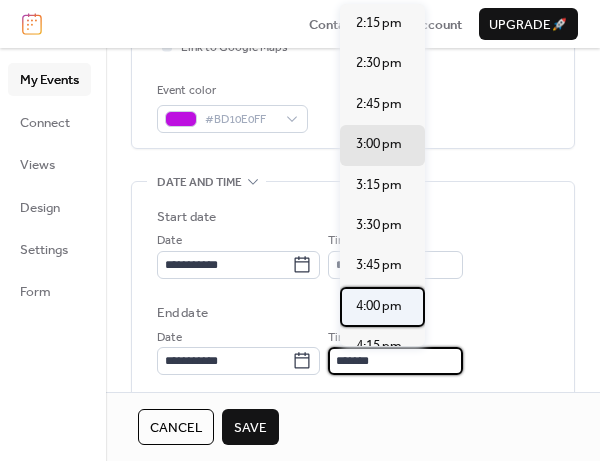 click on "4:00 pm" at bounding box center [379, 306] 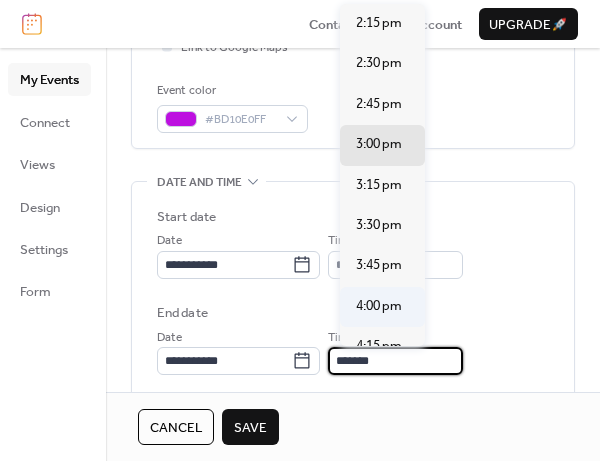 type on "*******" 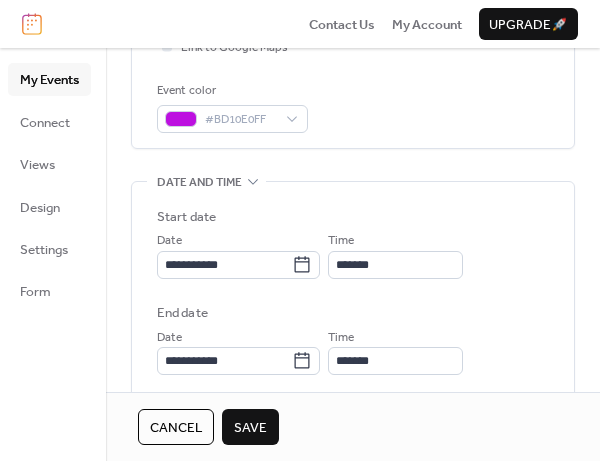 click on "Save" at bounding box center [250, 427] 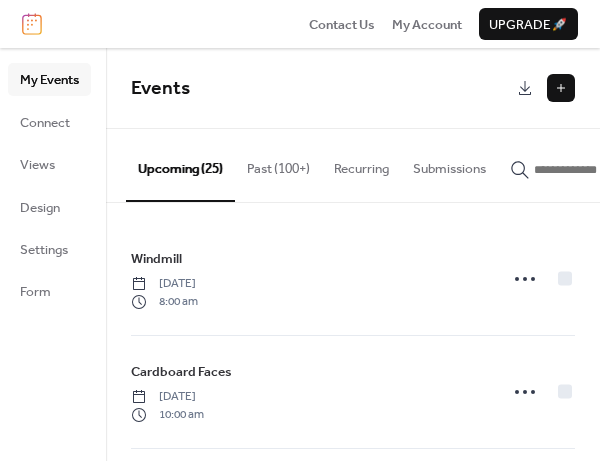 click at bounding box center (561, 88) 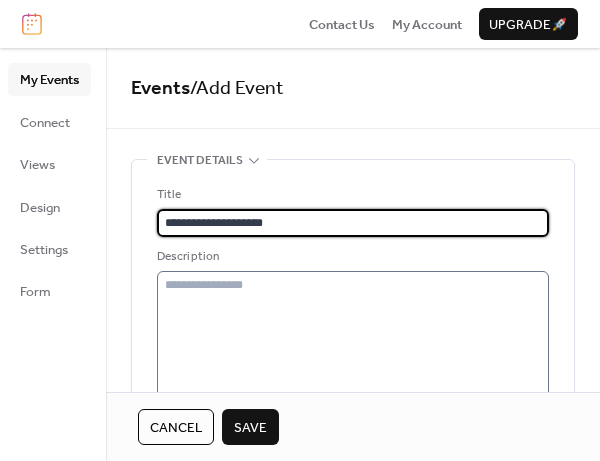 type on "**********" 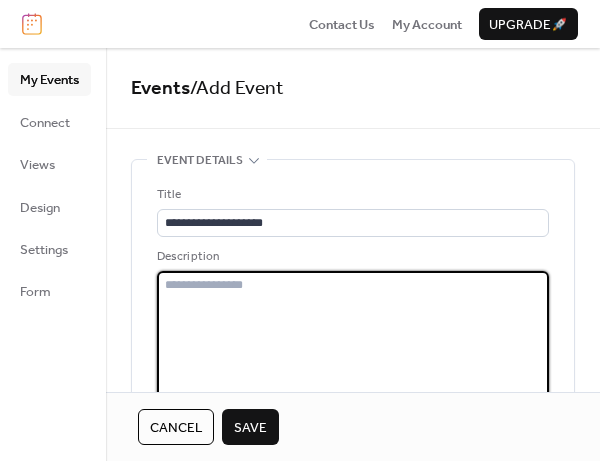 click at bounding box center (353, 336) 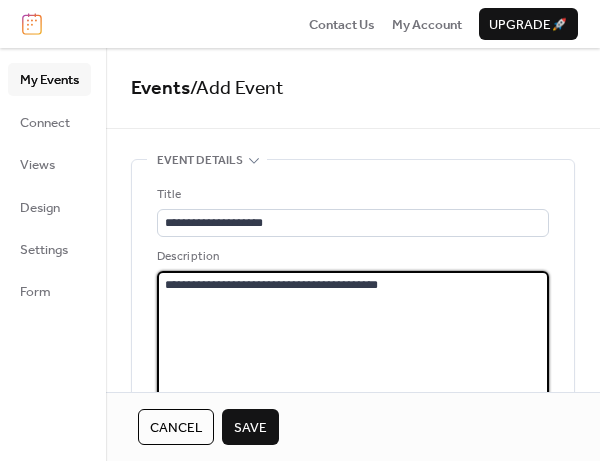 scroll, scrollTop: 300, scrollLeft: 0, axis: vertical 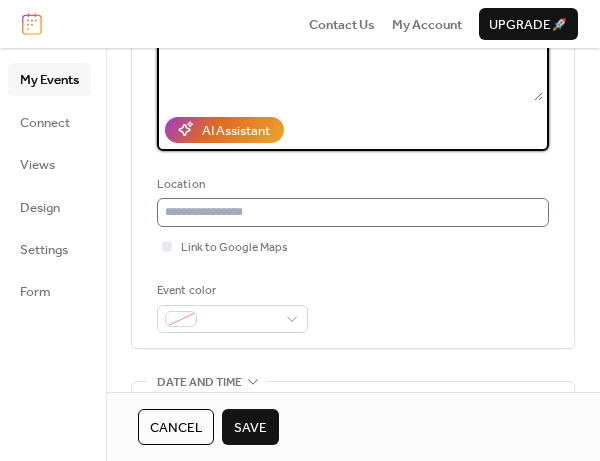 type on "**********" 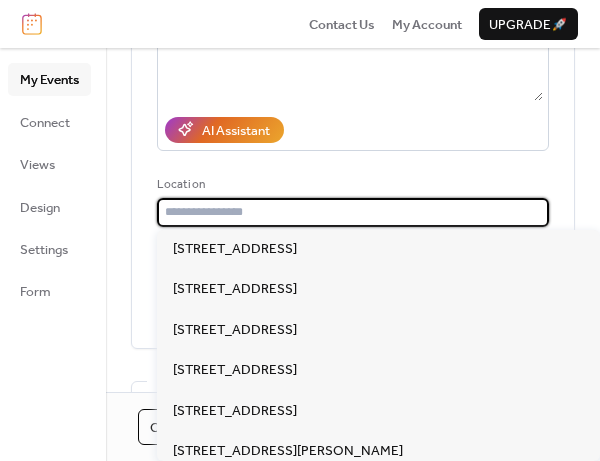 click at bounding box center (353, 212) 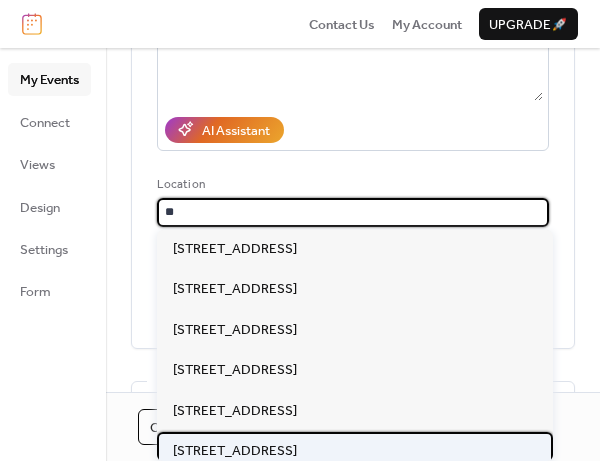 click on "[STREET_ADDRESS]" at bounding box center (235, 451) 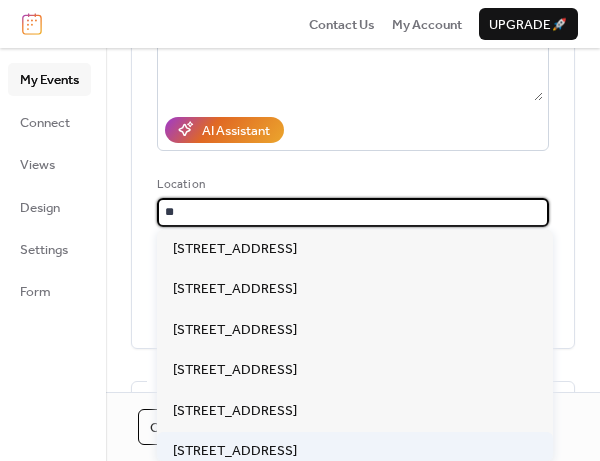 type on "**********" 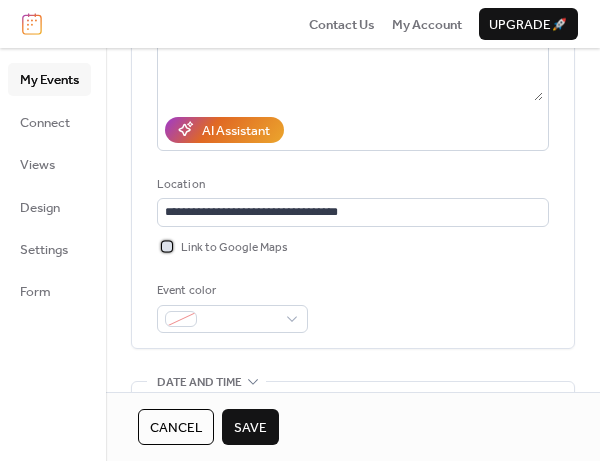click at bounding box center [167, 246] 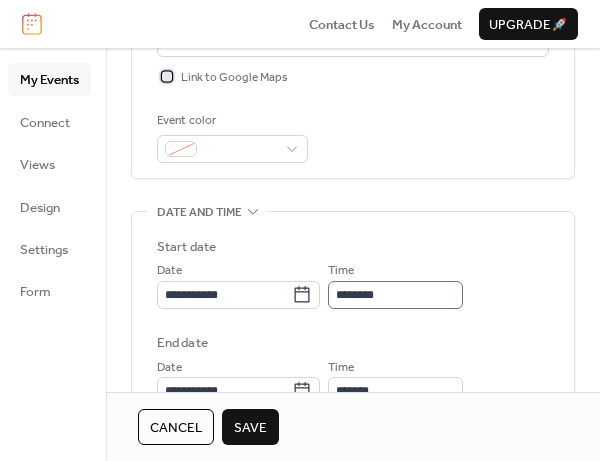 scroll, scrollTop: 500, scrollLeft: 0, axis: vertical 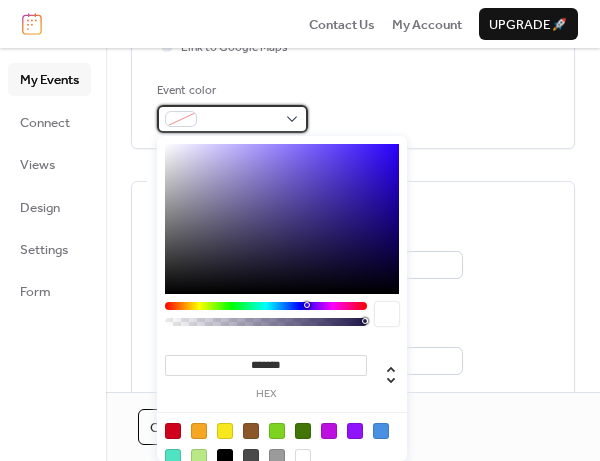 click at bounding box center (232, 119) 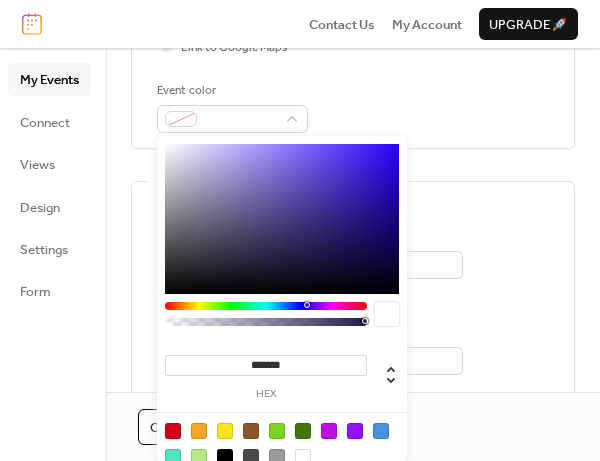click at bounding box center (282, 443) 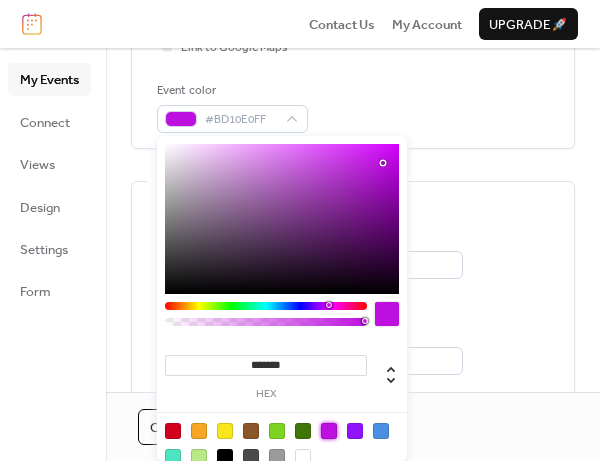 click on "**********" at bounding box center (353, 254) 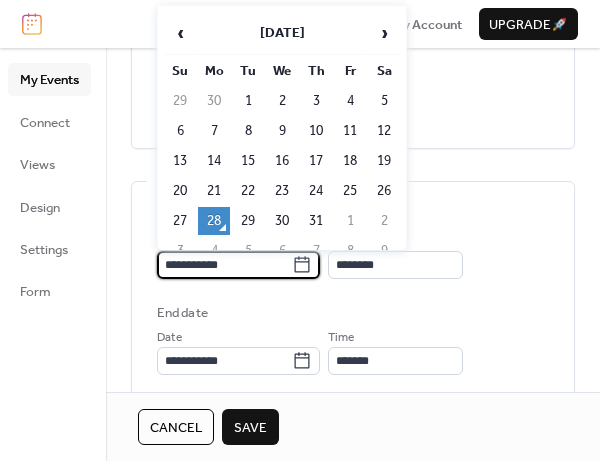click on "**********" at bounding box center (224, 265) 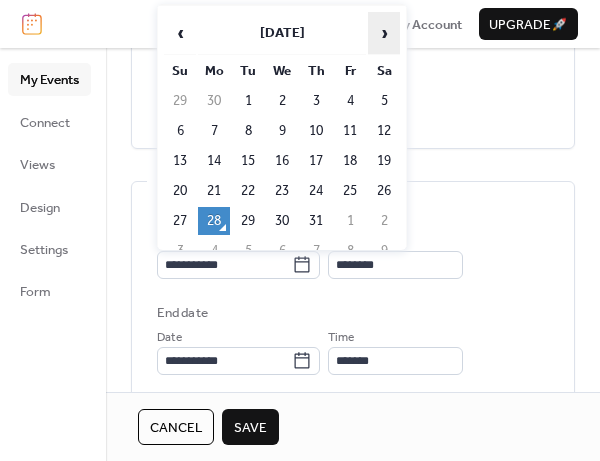 click on "›" at bounding box center (384, 33) 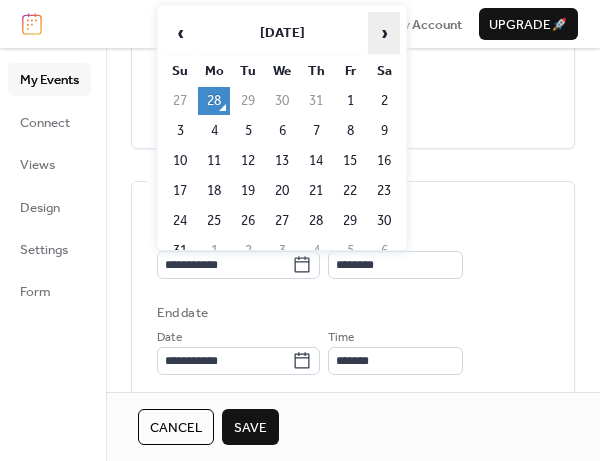click on "›" at bounding box center (384, 33) 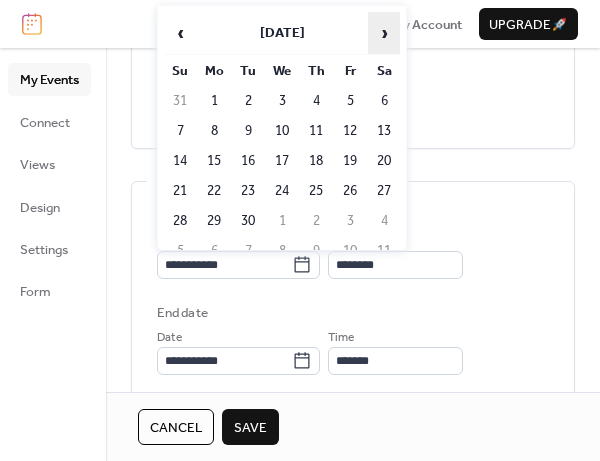 click on "›" at bounding box center [384, 33] 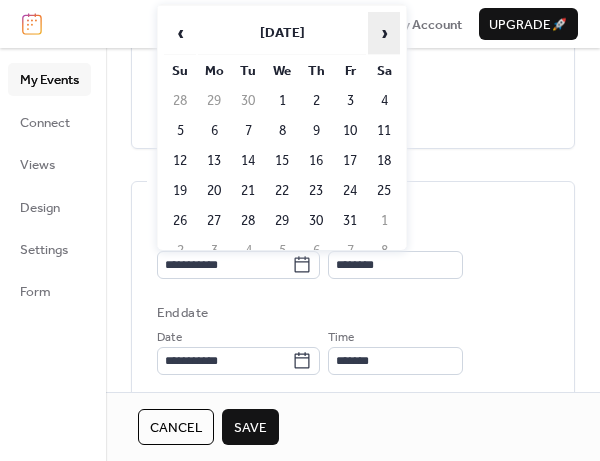 click on "›" at bounding box center (384, 33) 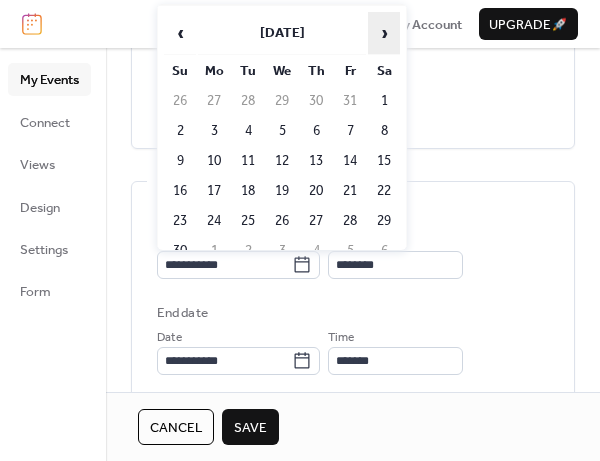 click on "›" at bounding box center [384, 33] 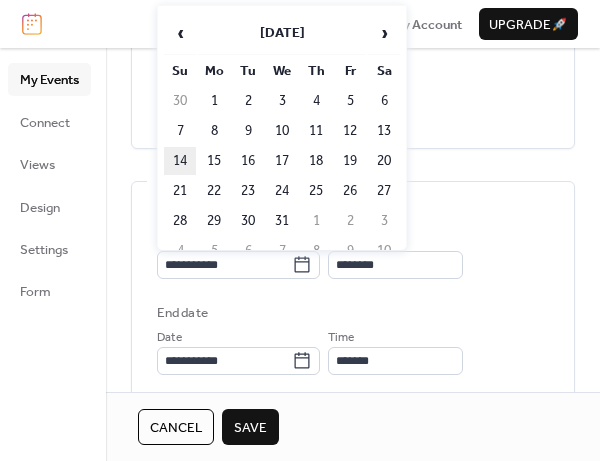 click on "14" at bounding box center (180, 161) 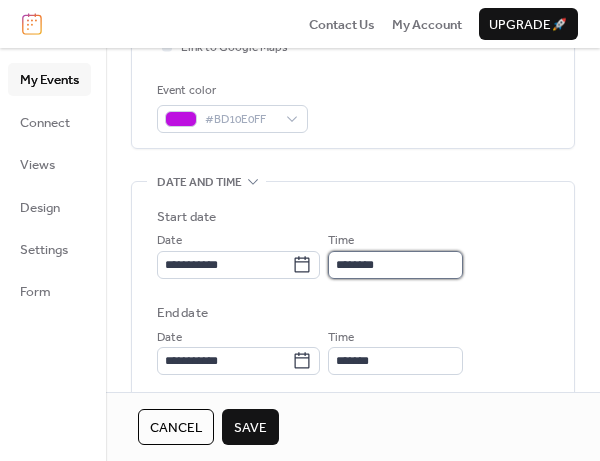 click on "********" at bounding box center [395, 265] 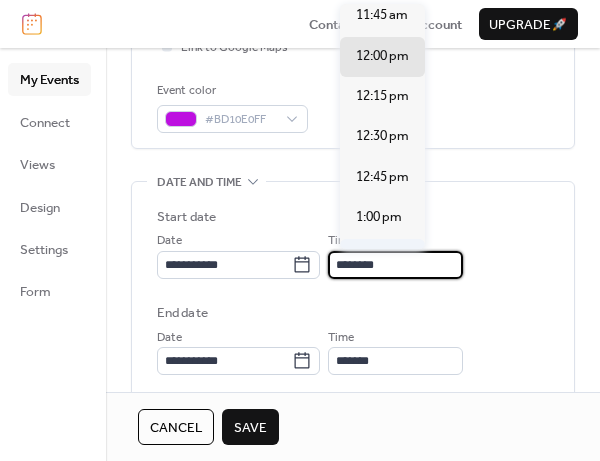 scroll, scrollTop: 2107, scrollLeft: 0, axis: vertical 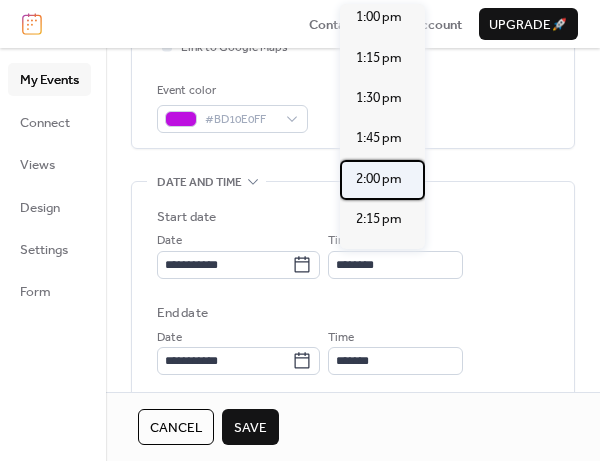 click on "2:00 pm" at bounding box center [379, 179] 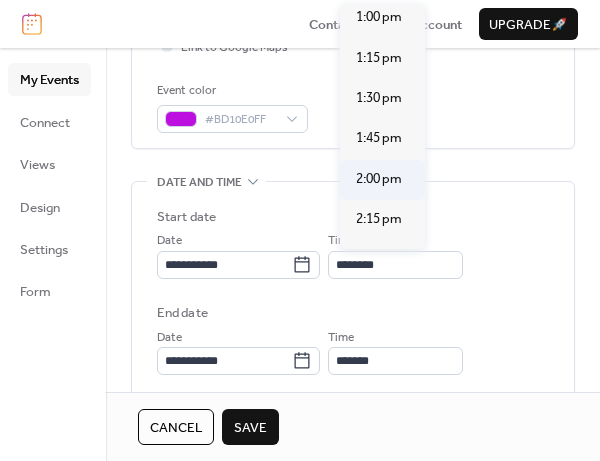 type on "*******" 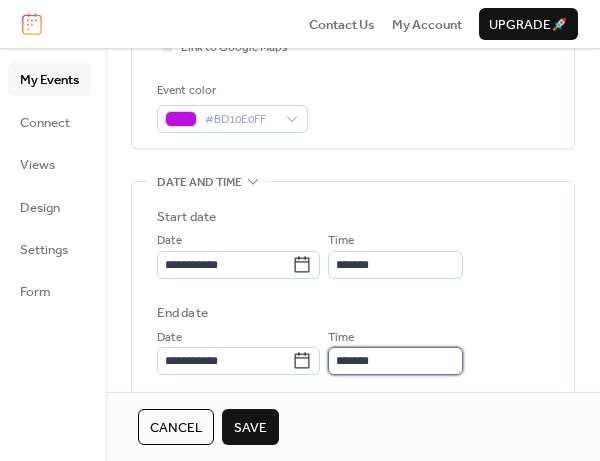 click on "*******" at bounding box center [395, 361] 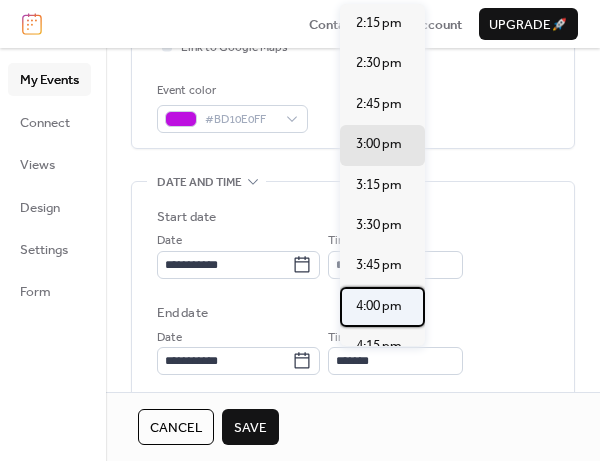 click on "4:00 pm" at bounding box center (379, 306) 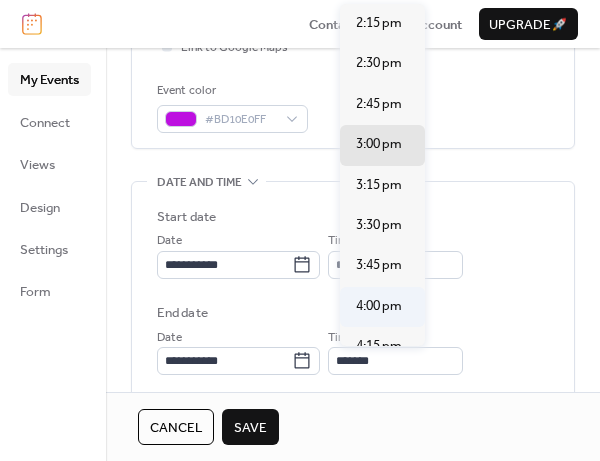 type on "*******" 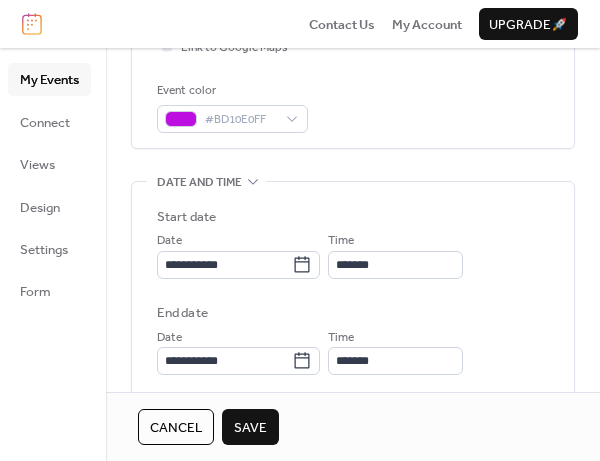 click on "Save" at bounding box center [250, 428] 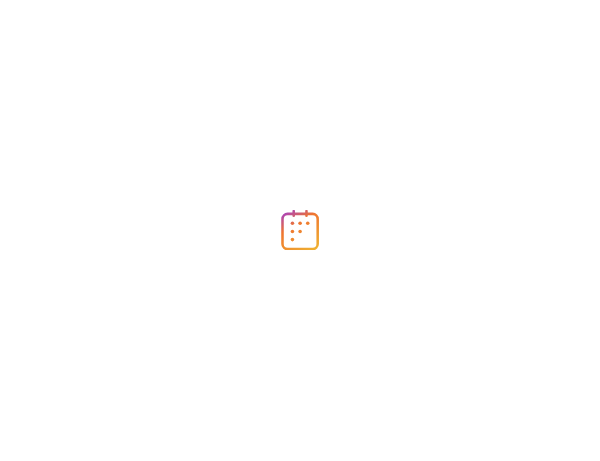 scroll, scrollTop: 0, scrollLeft: 0, axis: both 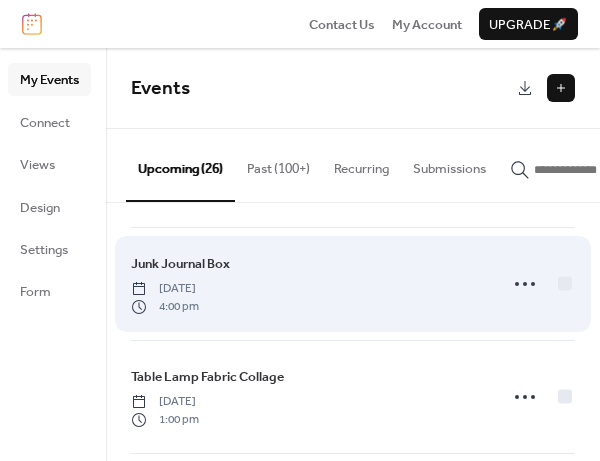 click on "Junk Journal Box" at bounding box center [180, 264] 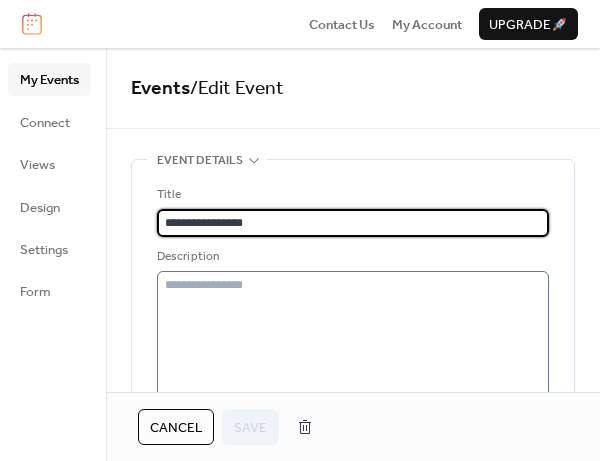 scroll, scrollTop: 200, scrollLeft: 0, axis: vertical 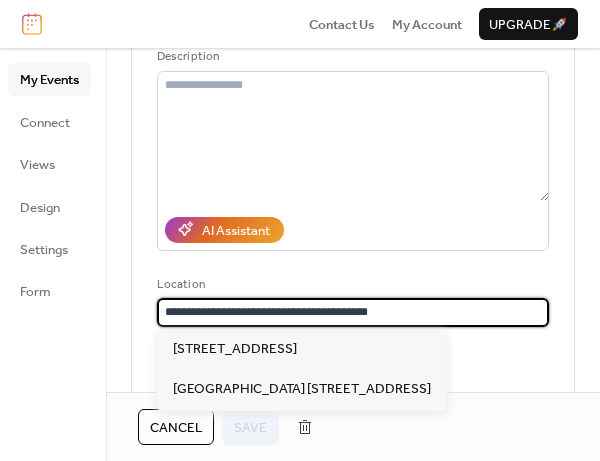 click on "**********" at bounding box center (353, 312) 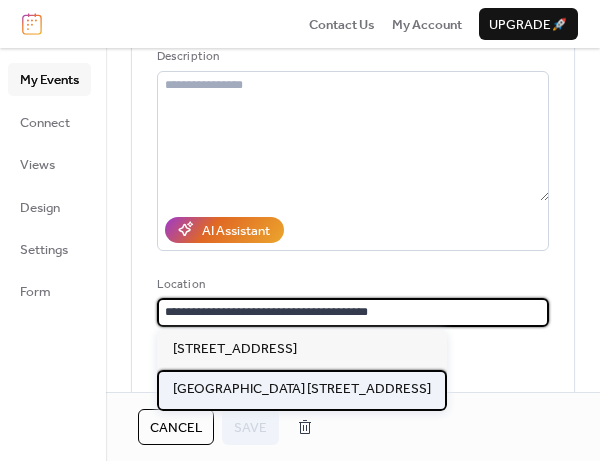 click on "[GEOGRAPHIC_DATA] [STREET_ADDRESS]" at bounding box center (302, 389) 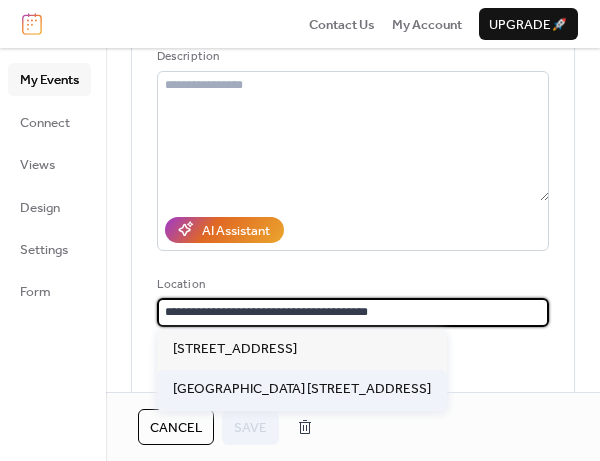 type on "**********" 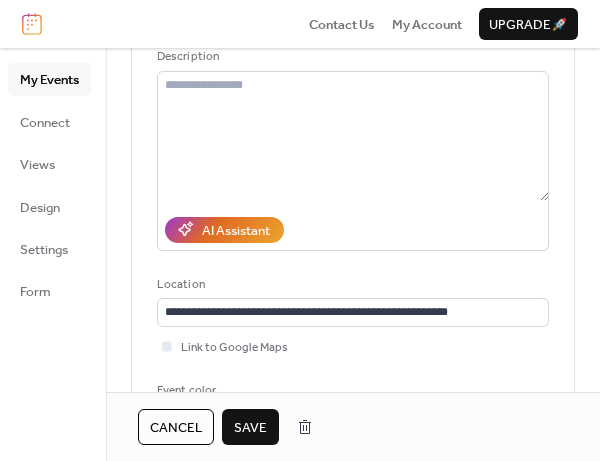 click on "Save" at bounding box center [250, 428] 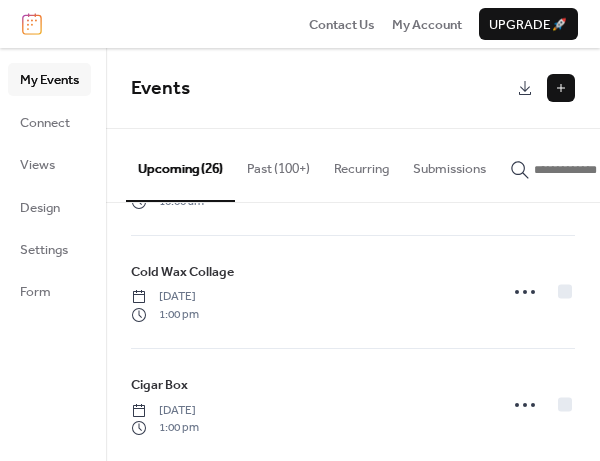 scroll, scrollTop: 100, scrollLeft: 0, axis: vertical 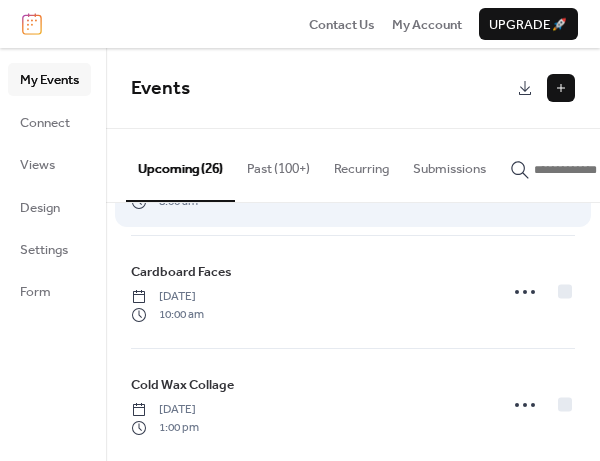 click on "[DATE]" at bounding box center (167, 297) 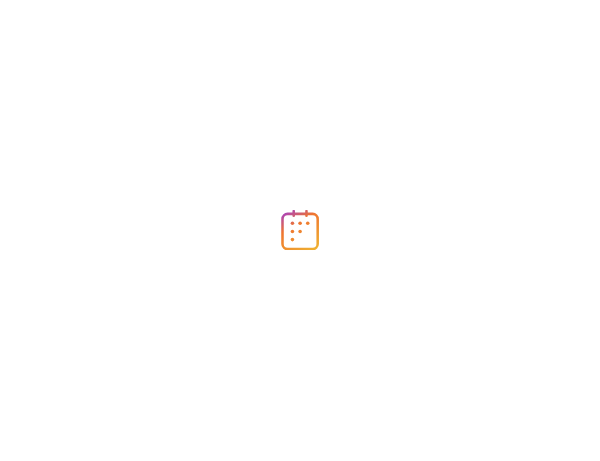 scroll, scrollTop: 0, scrollLeft: 0, axis: both 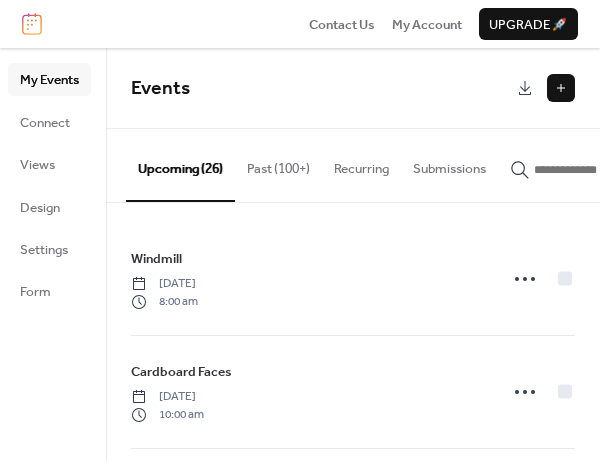 click at bounding box center [561, 88] 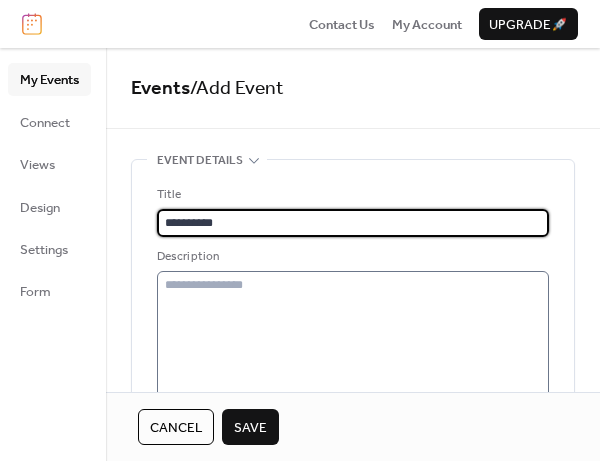 scroll, scrollTop: 300, scrollLeft: 0, axis: vertical 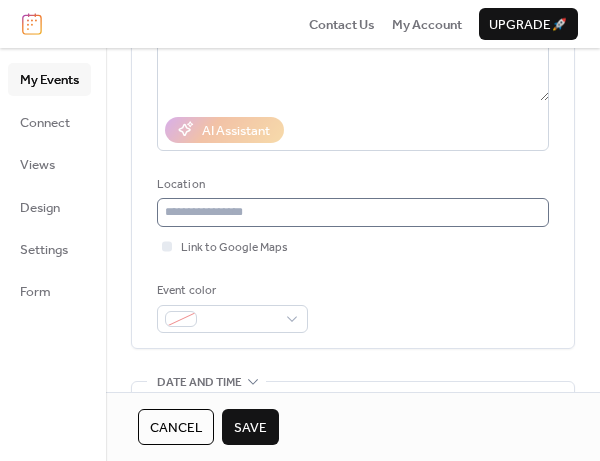type on "**********" 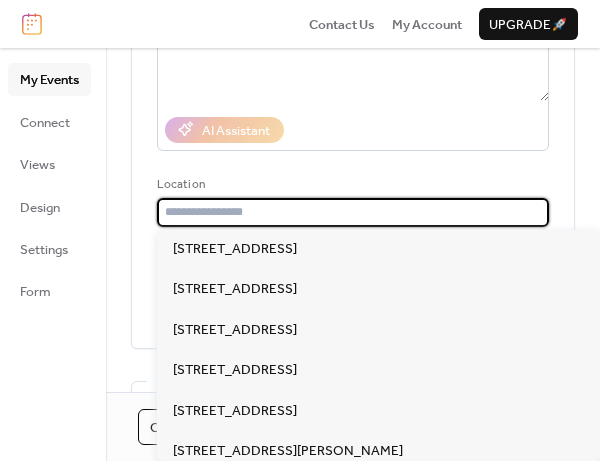 click at bounding box center (353, 212) 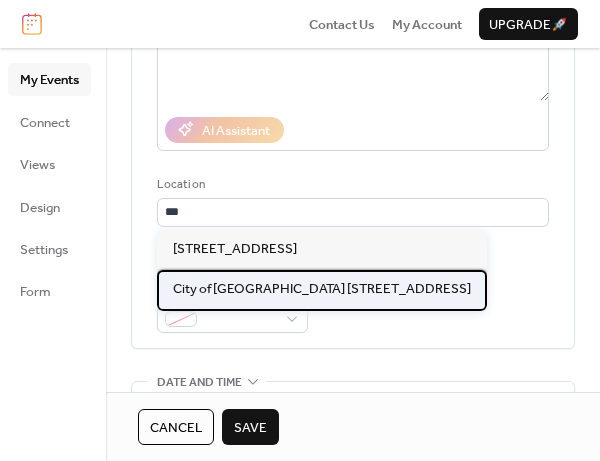 click on "City of Rochester Public Market 280 N Union St., Rochester, NY 14609" at bounding box center [322, 289] 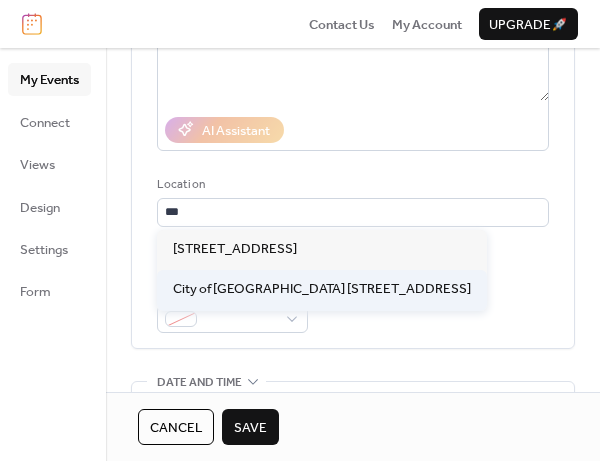 type on "**********" 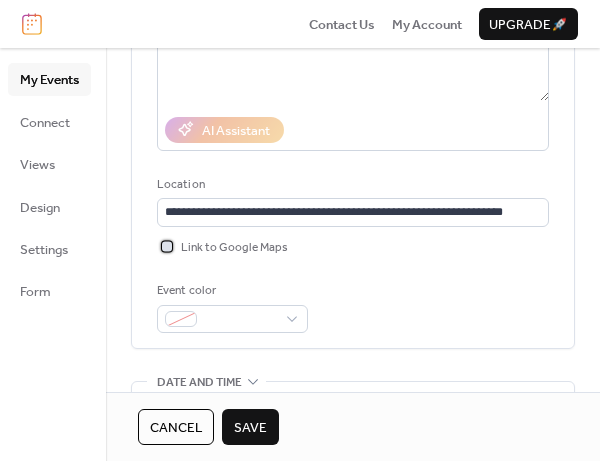 click at bounding box center (167, 246) 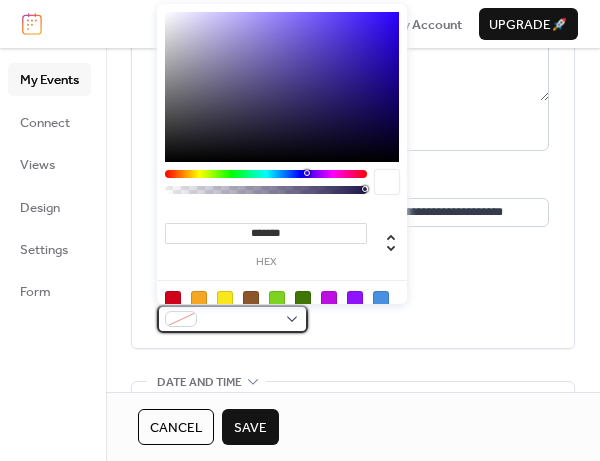click at bounding box center (232, 319) 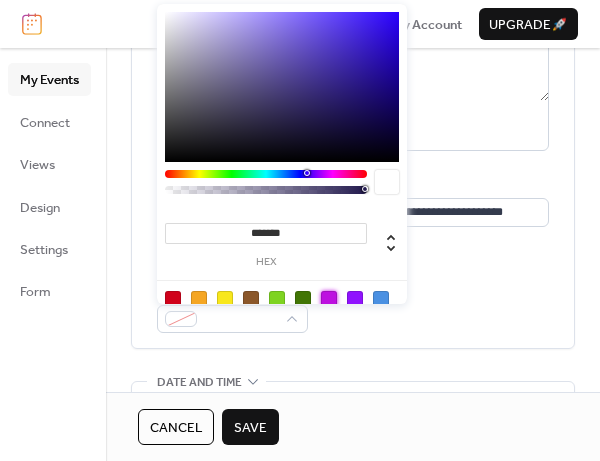 click at bounding box center (329, 299) 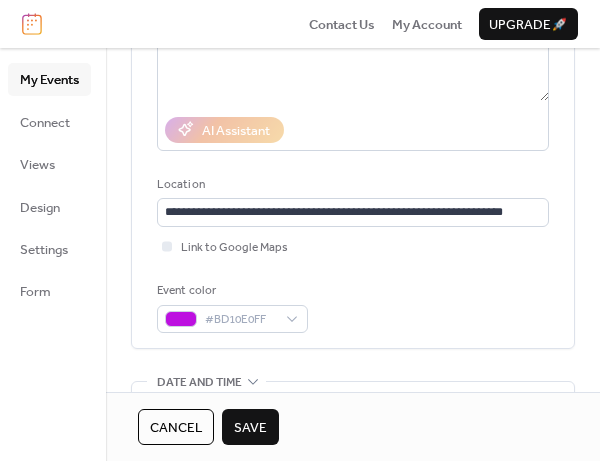 click on "Event color #BD10E0FF" at bounding box center [353, 307] 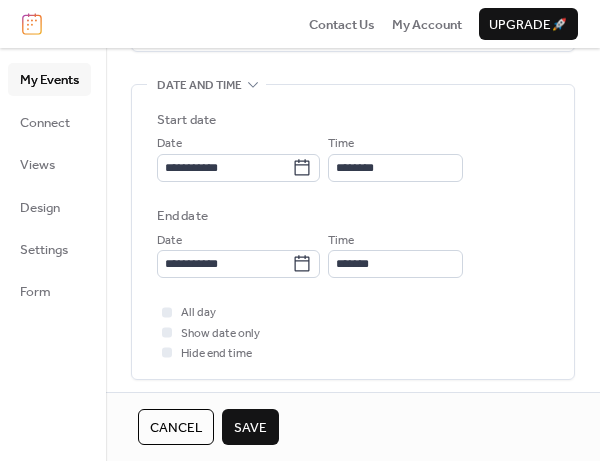 scroll, scrollTop: 600, scrollLeft: 0, axis: vertical 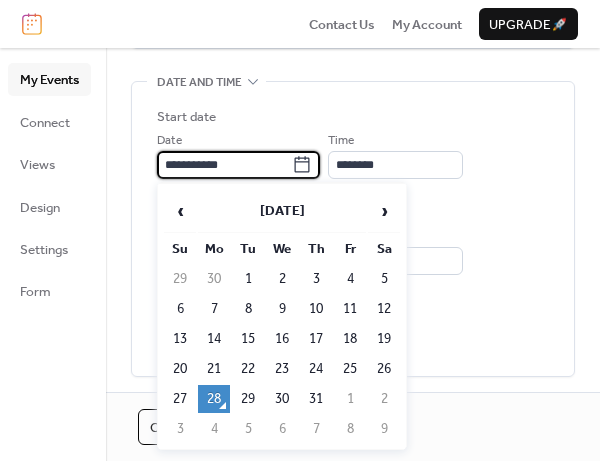 click on "**********" at bounding box center (224, 165) 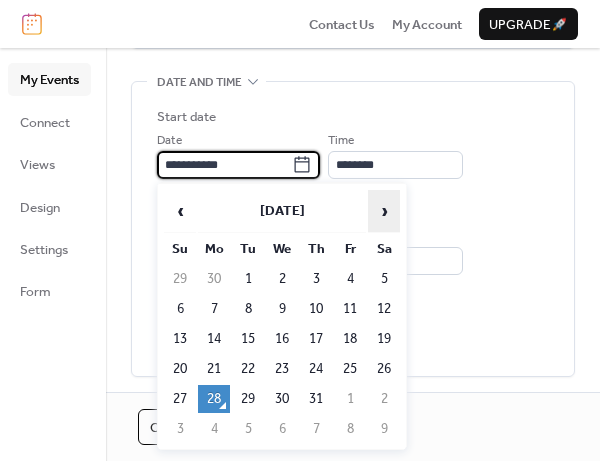 click on "›" at bounding box center [384, 211] 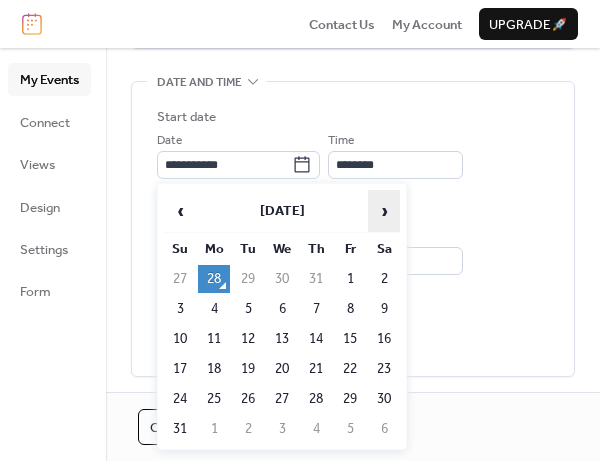 click on "›" at bounding box center [384, 211] 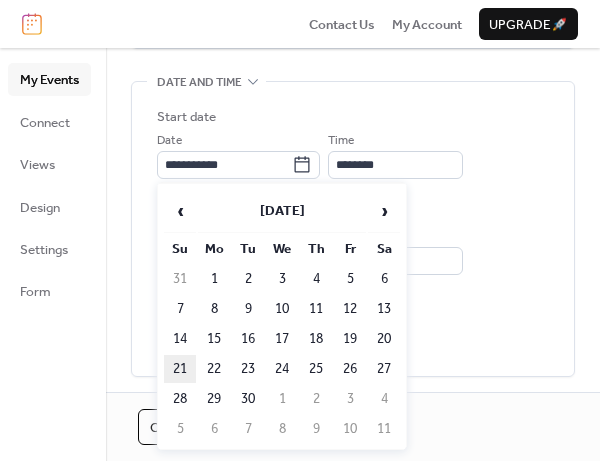 click on "21" at bounding box center [180, 369] 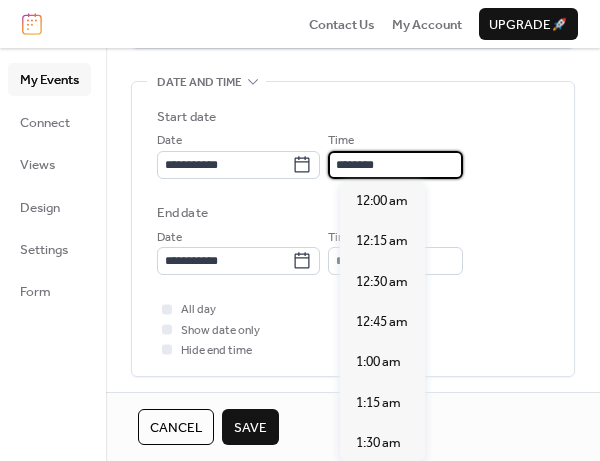 click on "********" at bounding box center [395, 165] 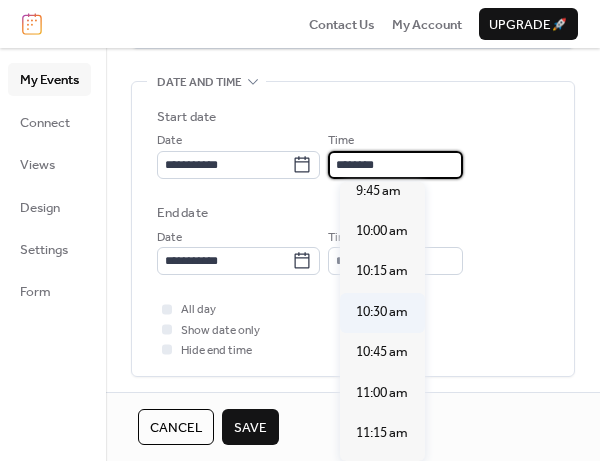 scroll, scrollTop: 1507, scrollLeft: 0, axis: vertical 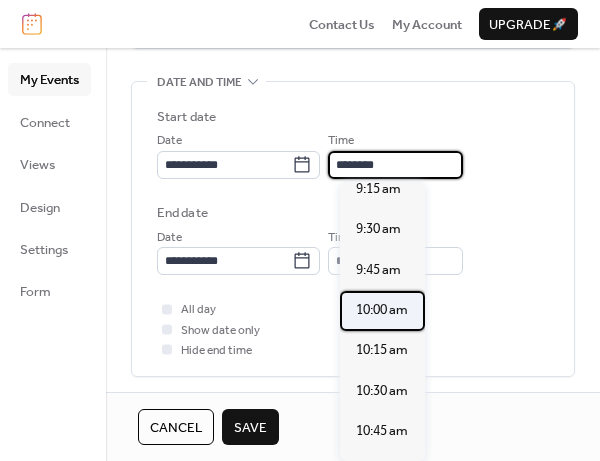 click on "10:00 am" at bounding box center [382, 310] 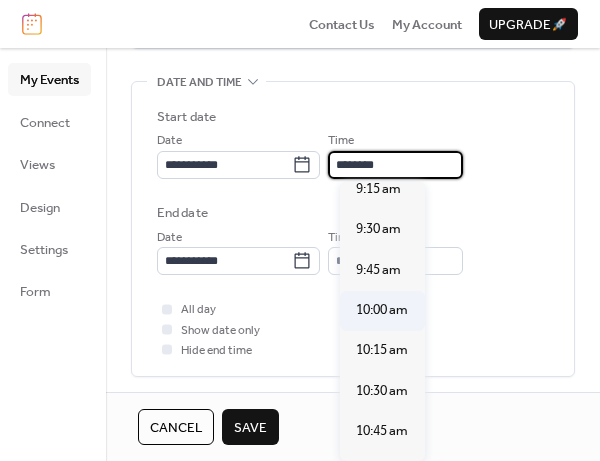 type on "********" 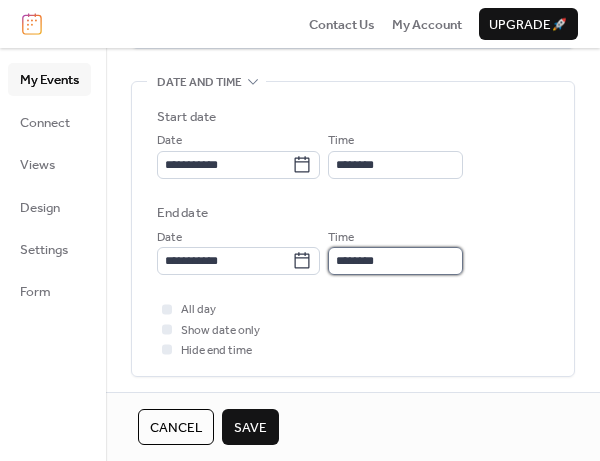 click on "********" at bounding box center [395, 261] 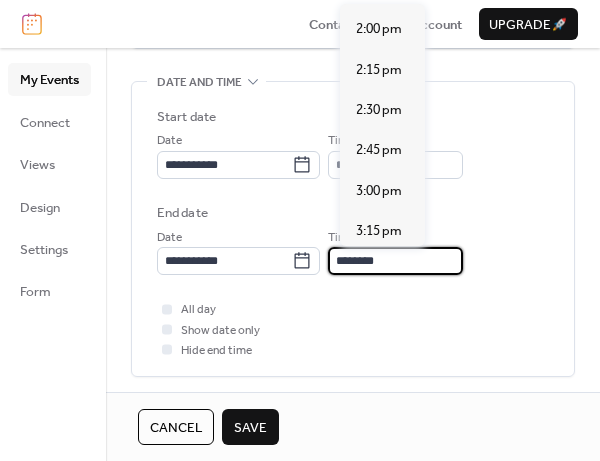 scroll, scrollTop: 900, scrollLeft: 0, axis: vertical 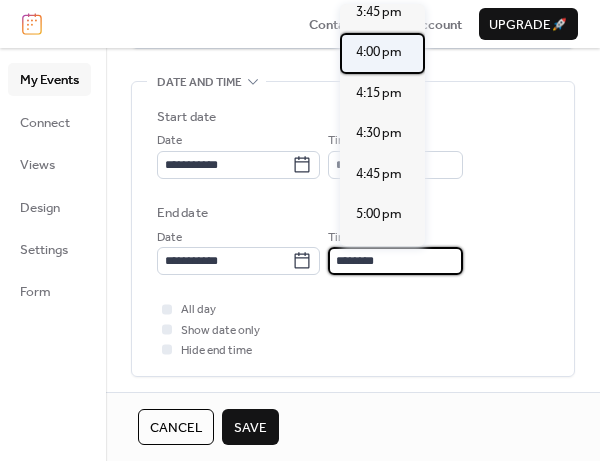 click on "4:00 pm" at bounding box center [379, 52] 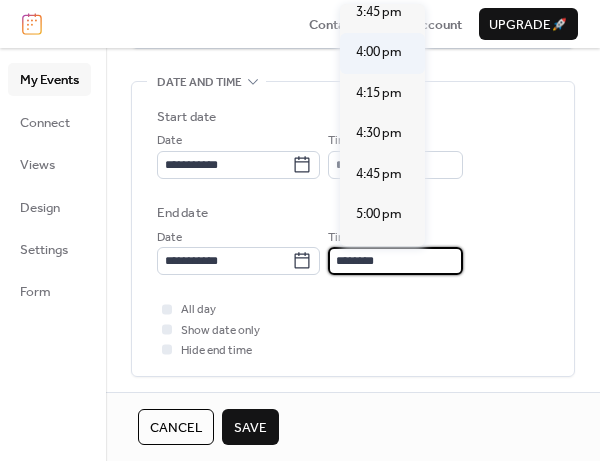 type on "*******" 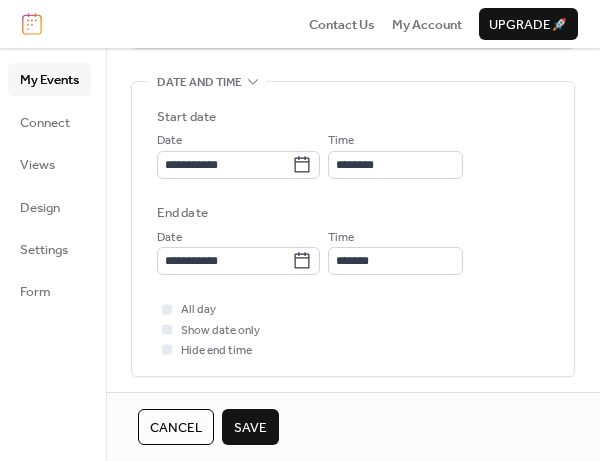 click on "All day Show date only Hide end time" at bounding box center [353, 329] 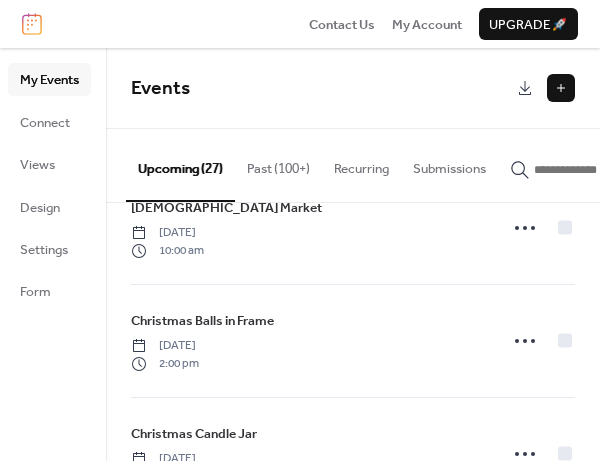 scroll, scrollTop: 2830, scrollLeft: 0, axis: vertical 